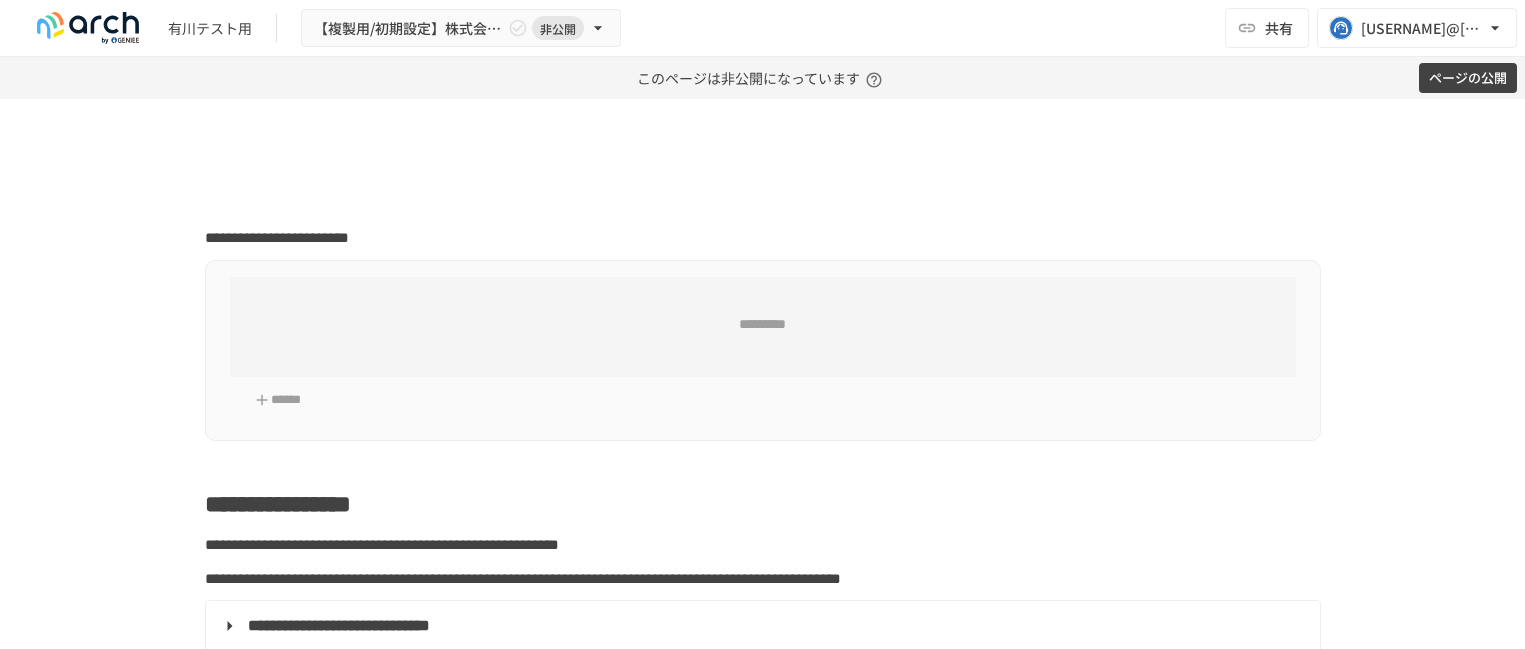 scroll, scrollTop: 0, scrollLeft: 0, axis: both 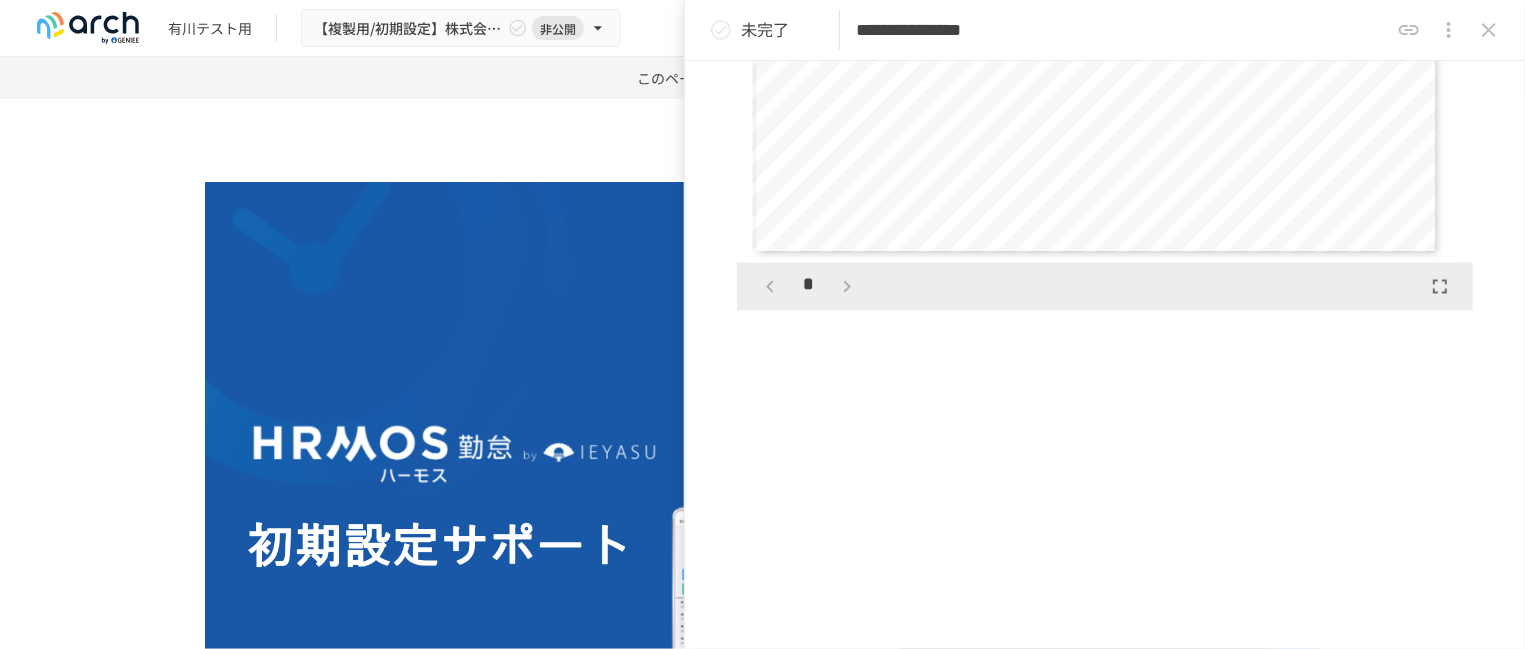 click on "*" at bounding box center [808, 287] 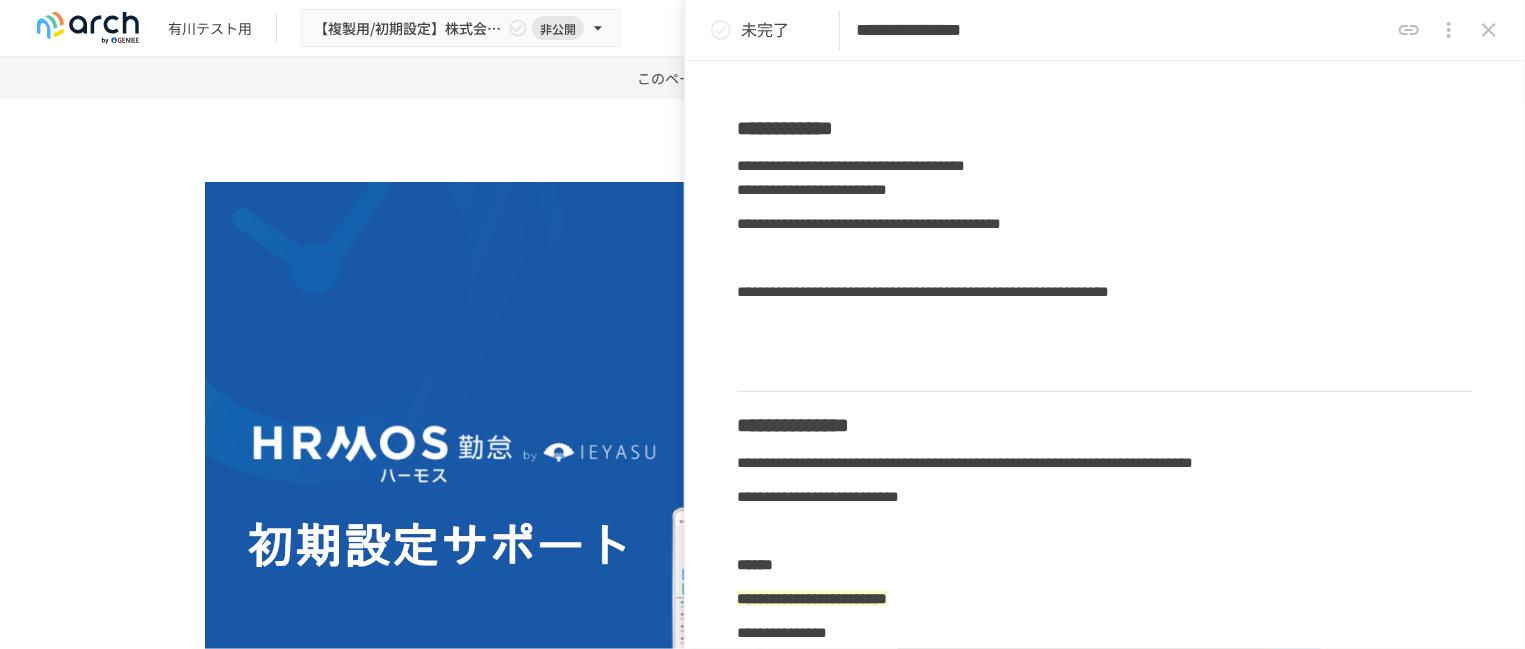 scroll, scrollTop: 0, scrollLeft: 0, axis: both 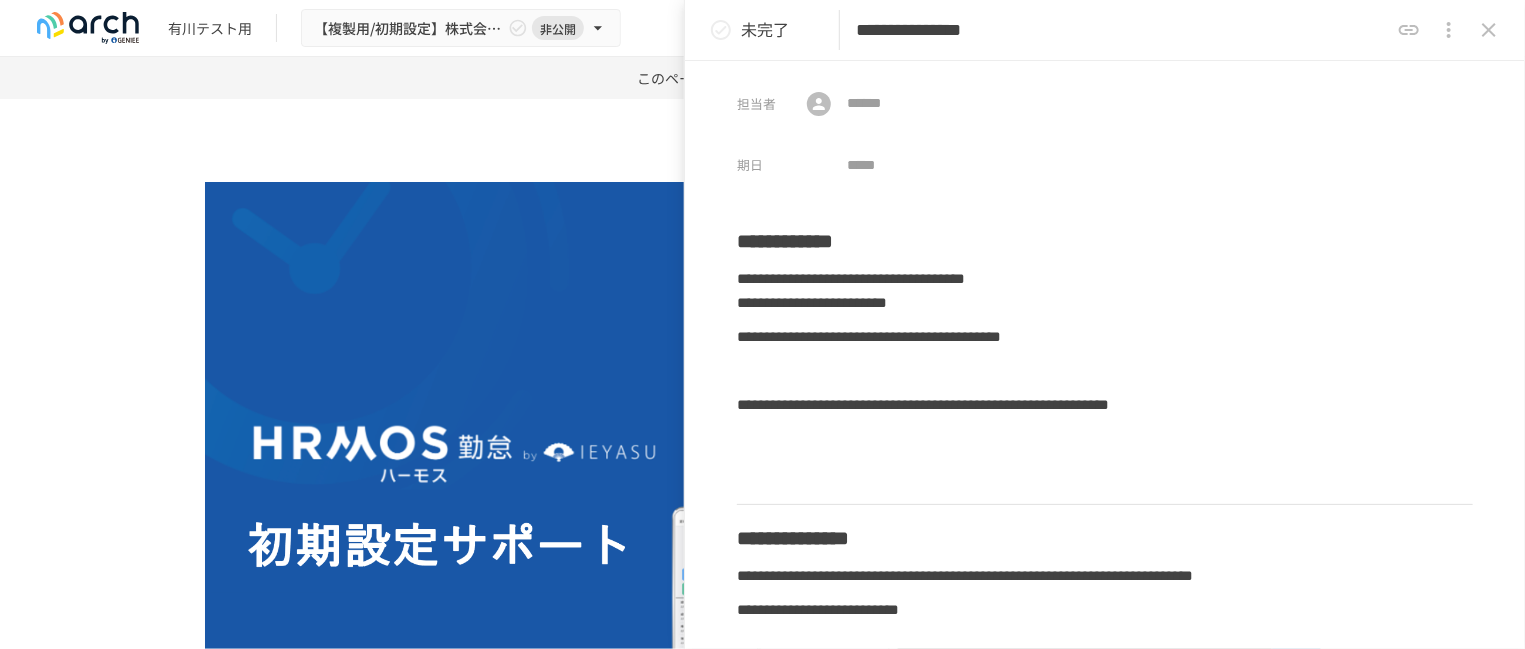 click 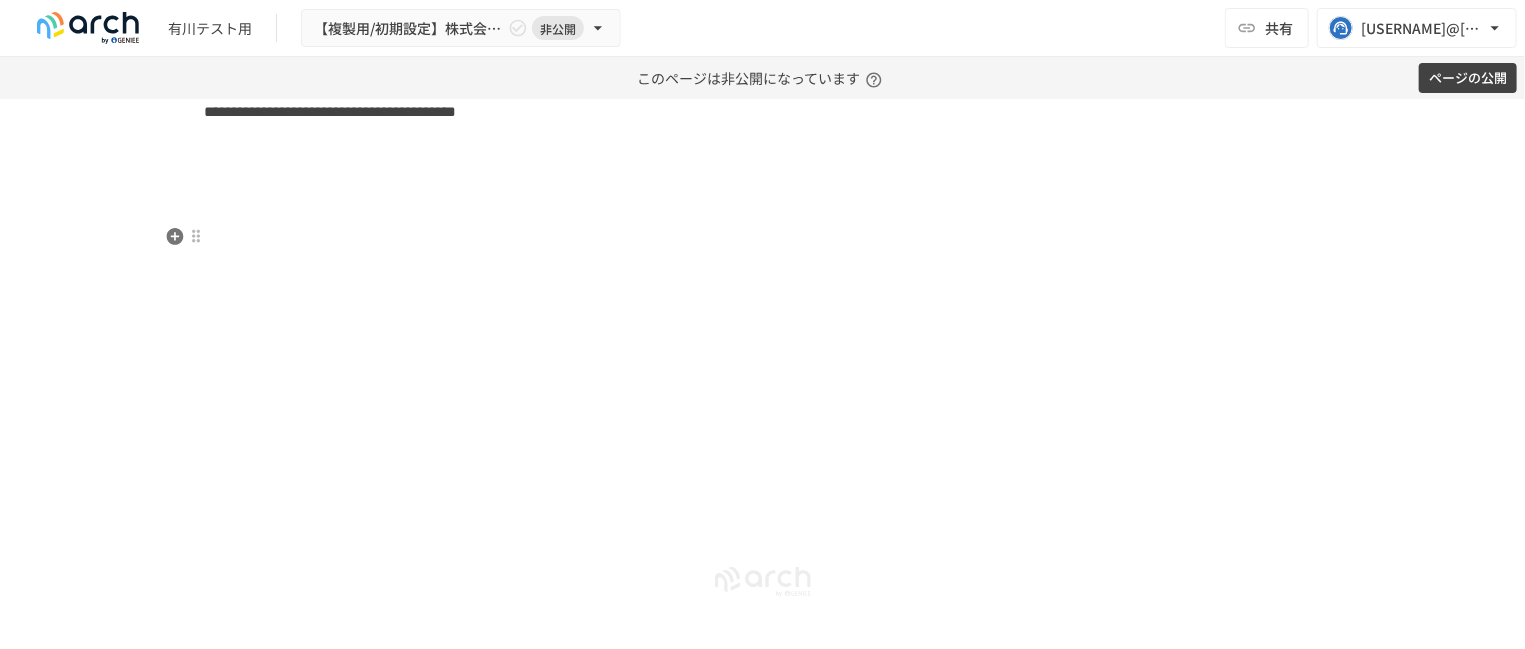 scroll, scrollTop: 9500, scrollLeft: 0, axis: vertical 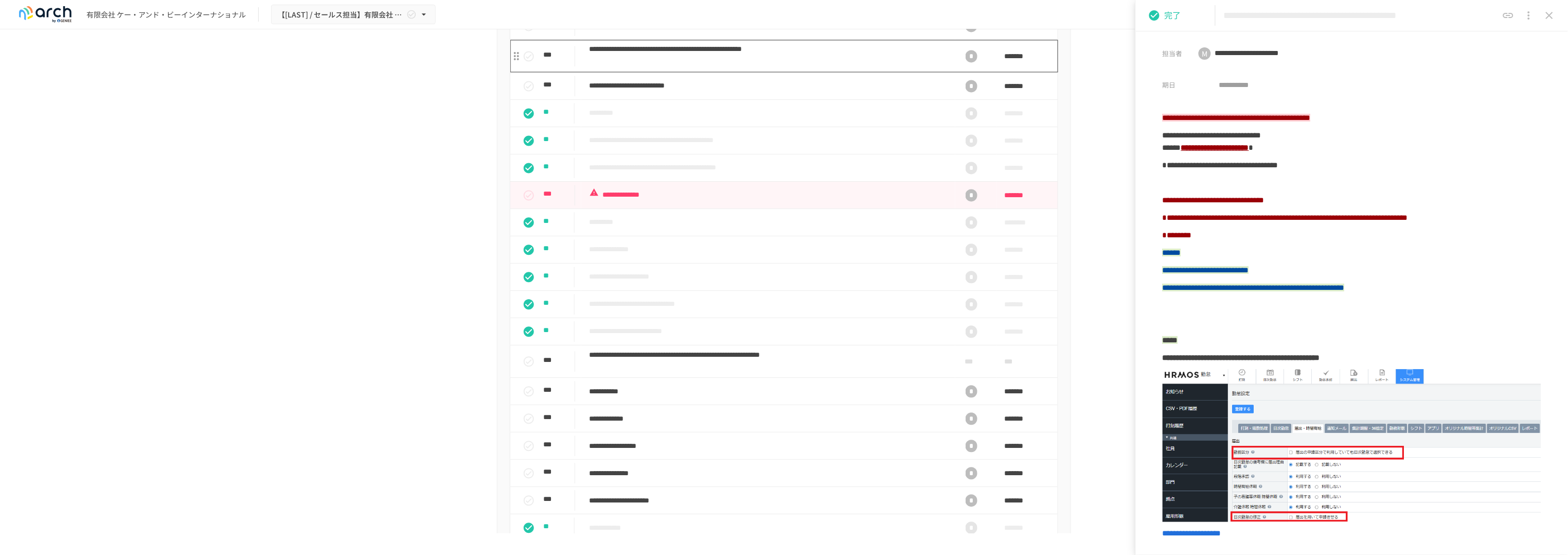 click on "**********" at bounding box center [768, 56] 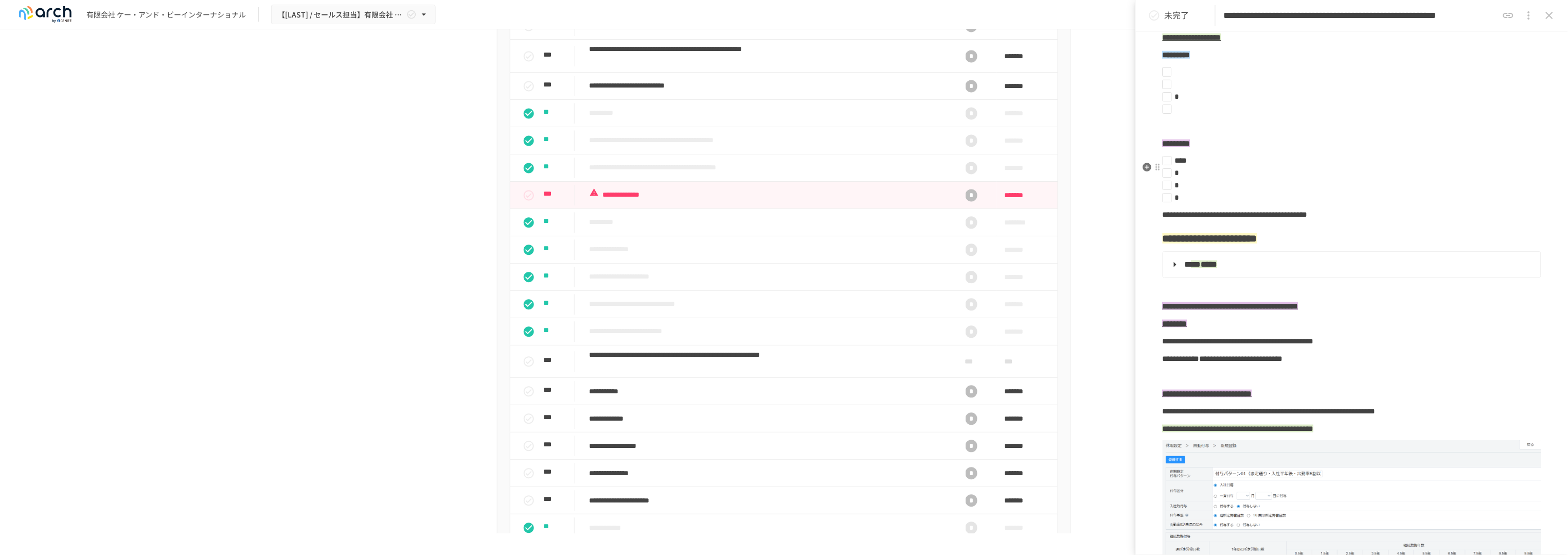 scroll, scrollTop: 450, scrollLeft: 0, axis: vertical 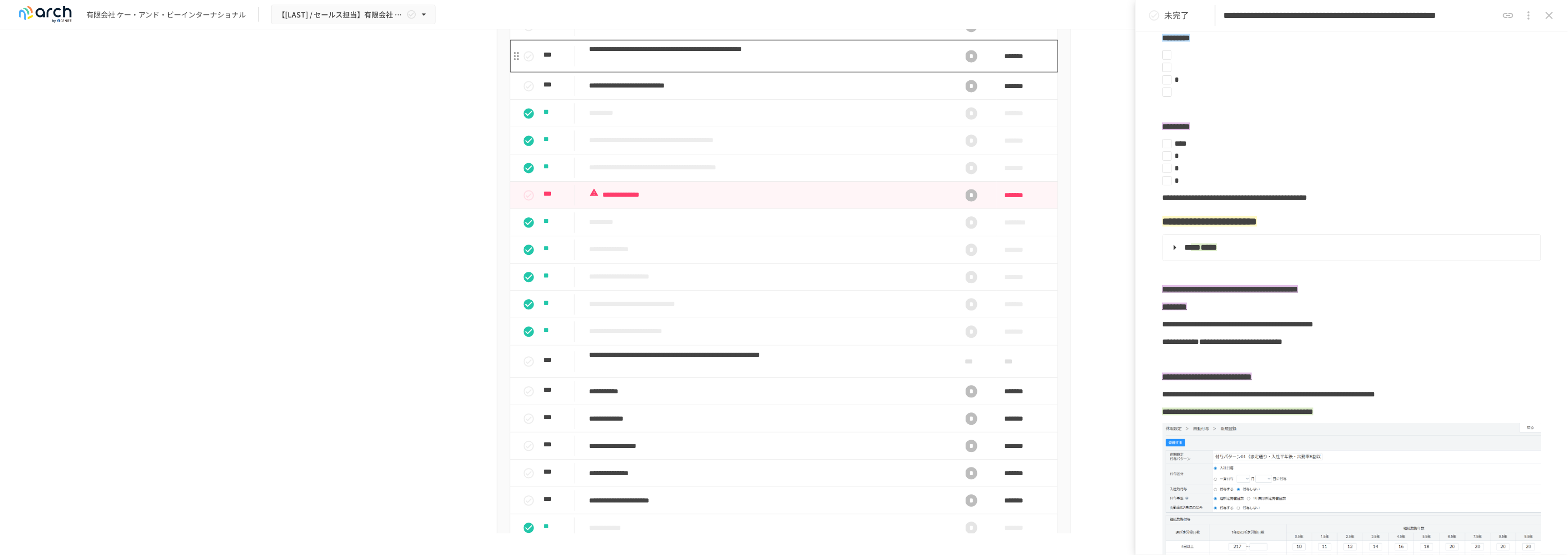 click on "**********" at bounding box center (768, 56) 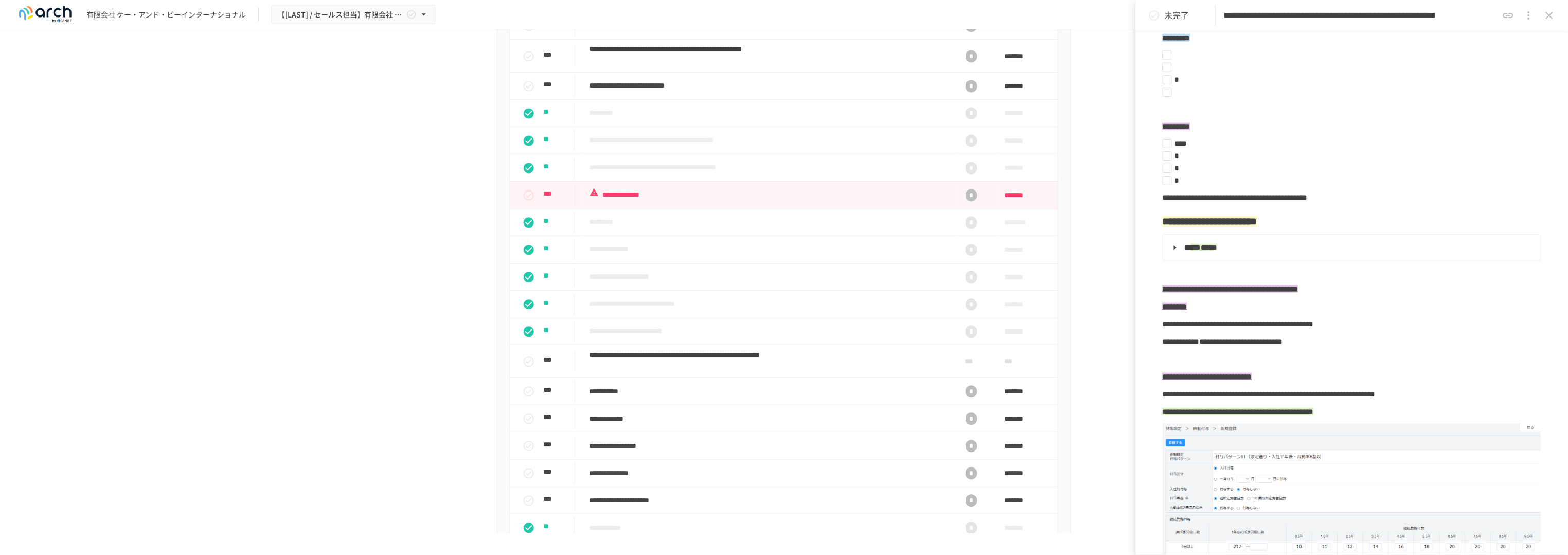 click on "**********" at bounding box center [1361, 15] 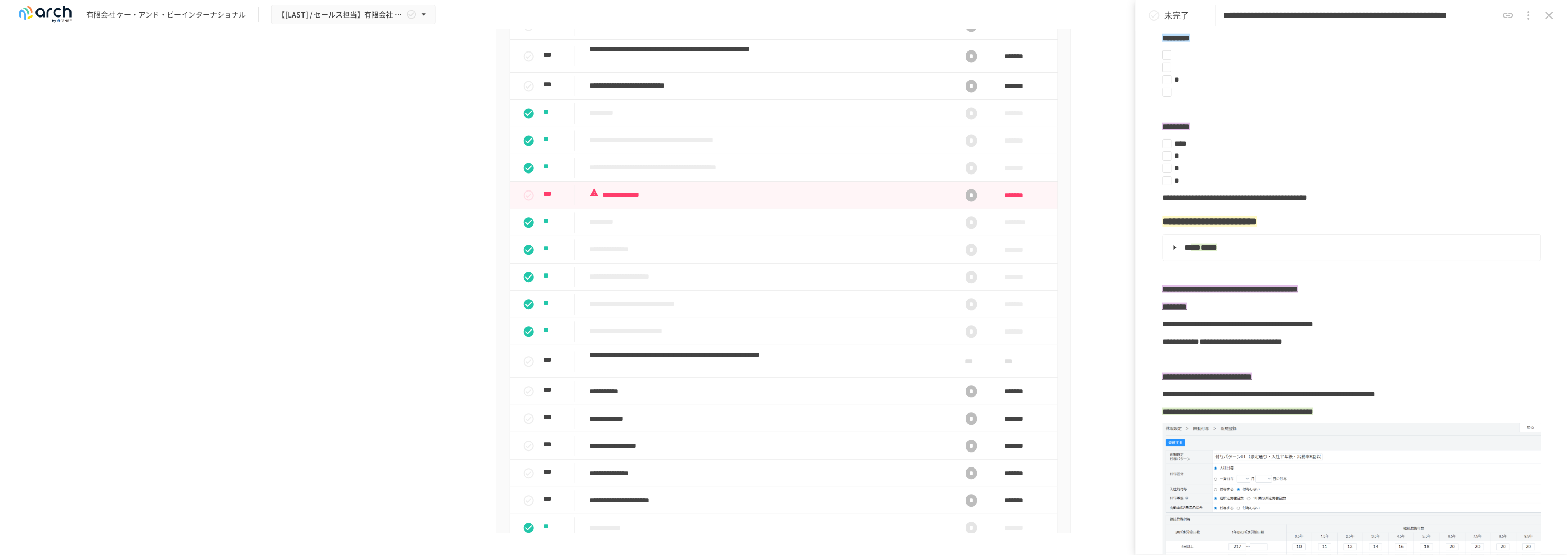 scroll, scrollTop: 0, scrollLeft: 292, axis: horizontal 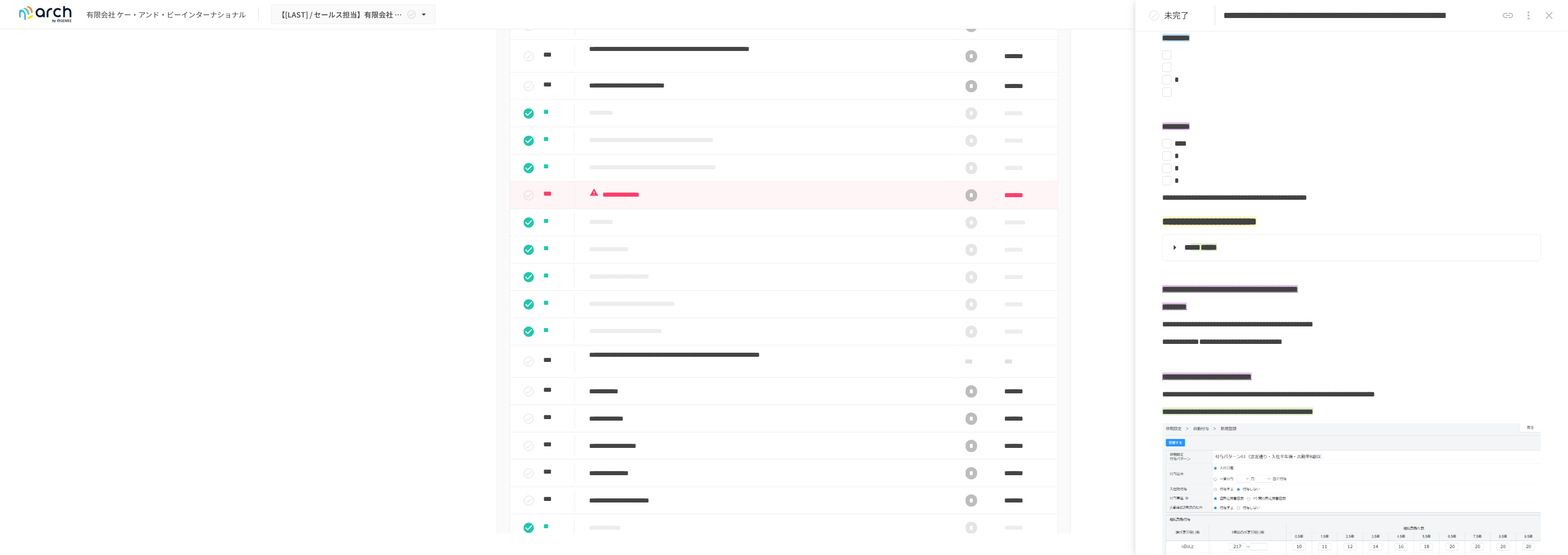 click on "**********" at bounding box center (1352, 15) 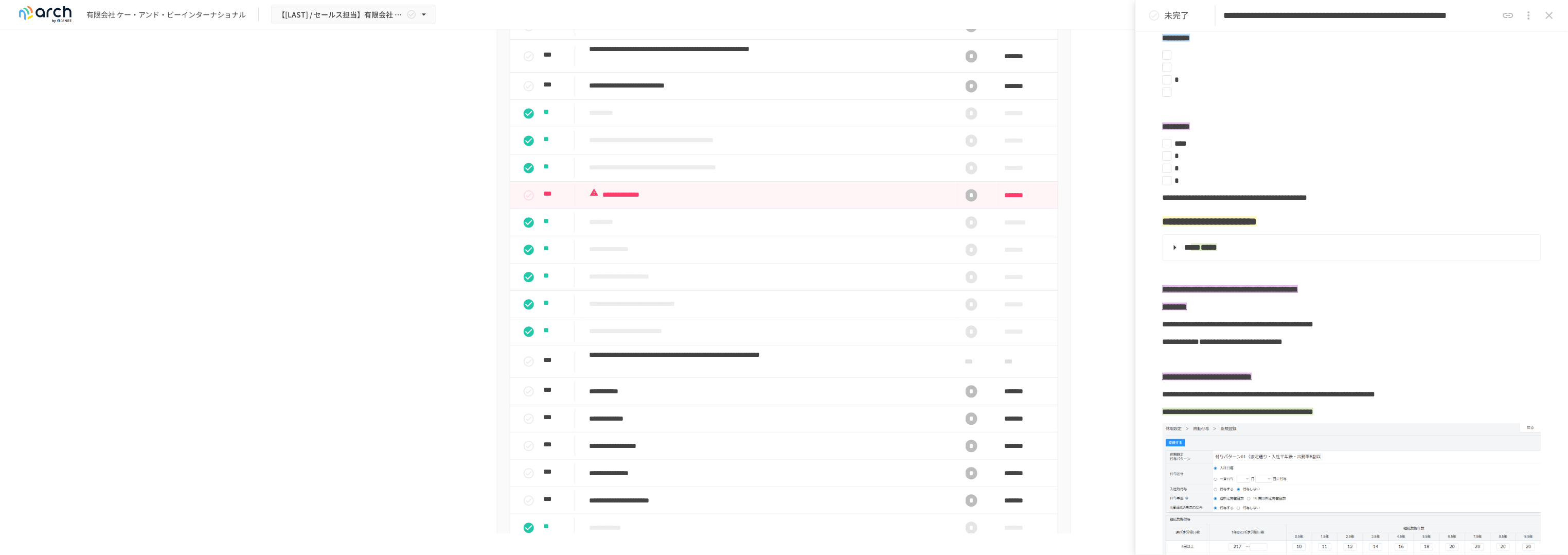 drag, startPoint x: 1254, startPoint y: 18, endPoint x: 1402, endPoint y: 27, distance: 148.2734 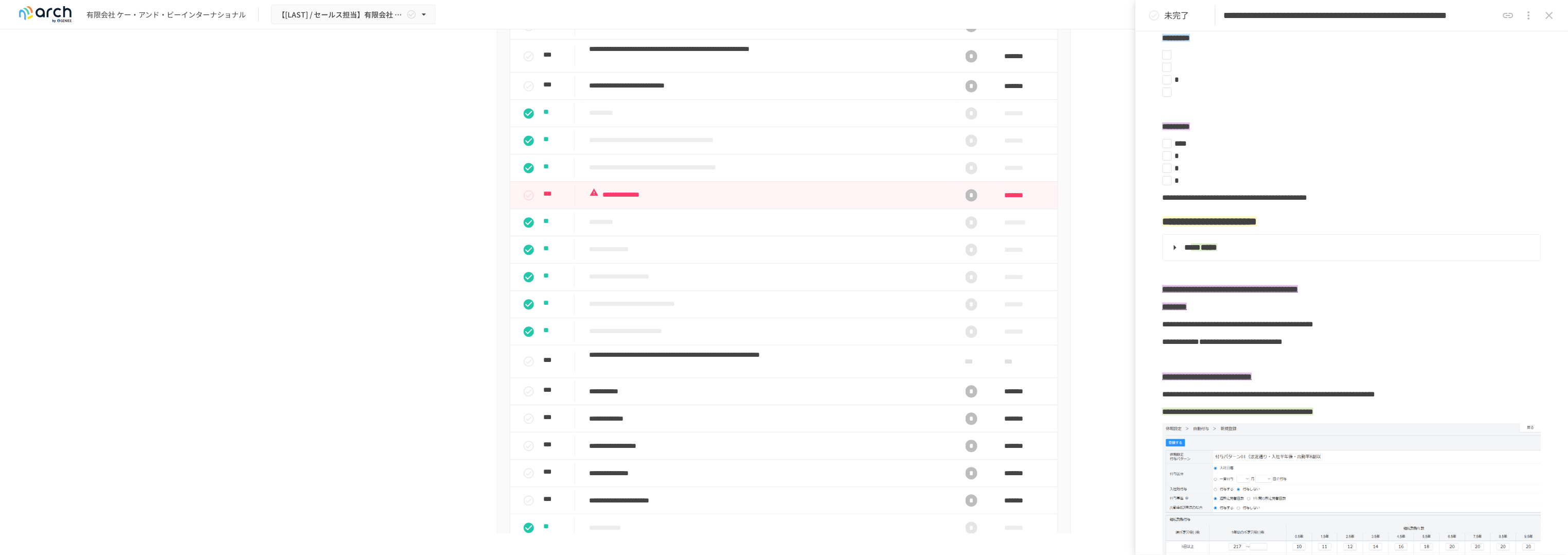 click on "**********" at bounding box center [1352, 15] 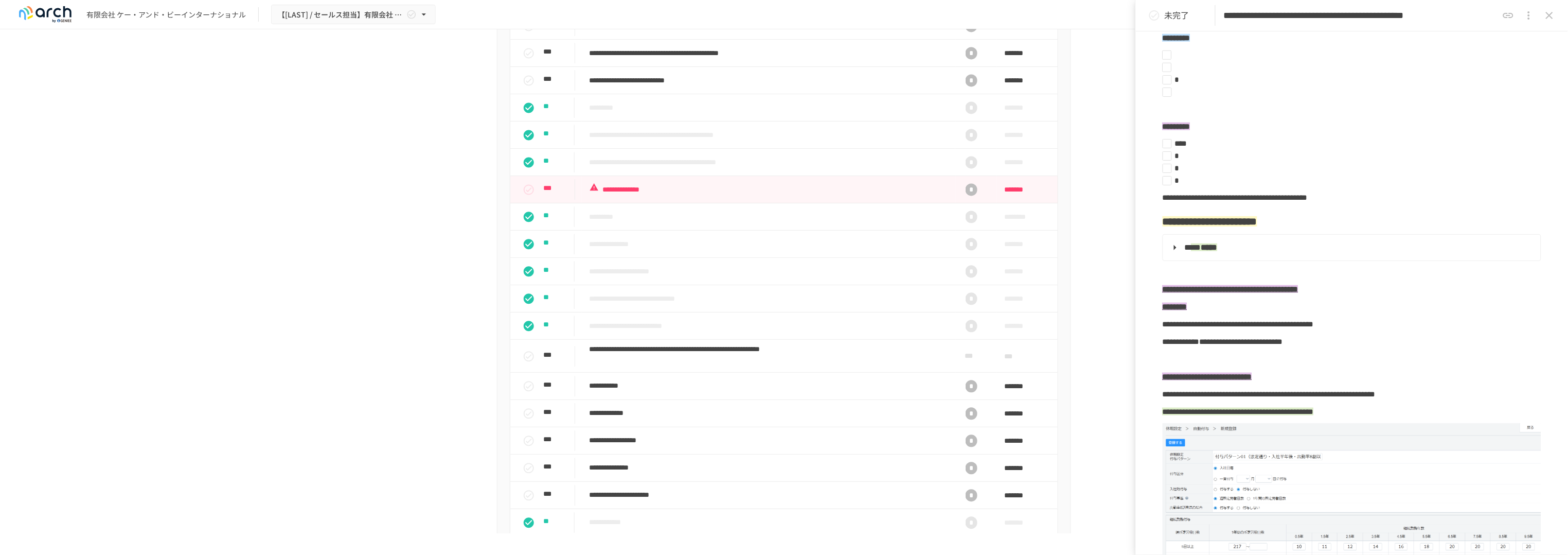 click on "**********" at bounding box center (1361, 15) 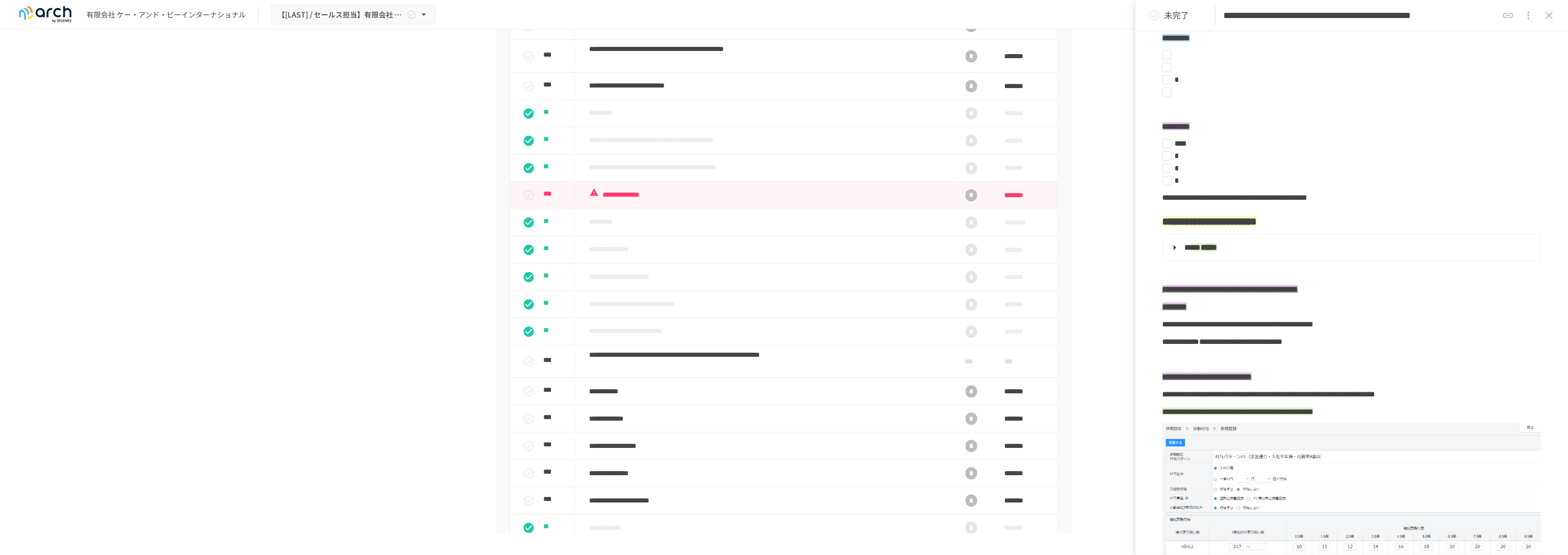 type on "**********" 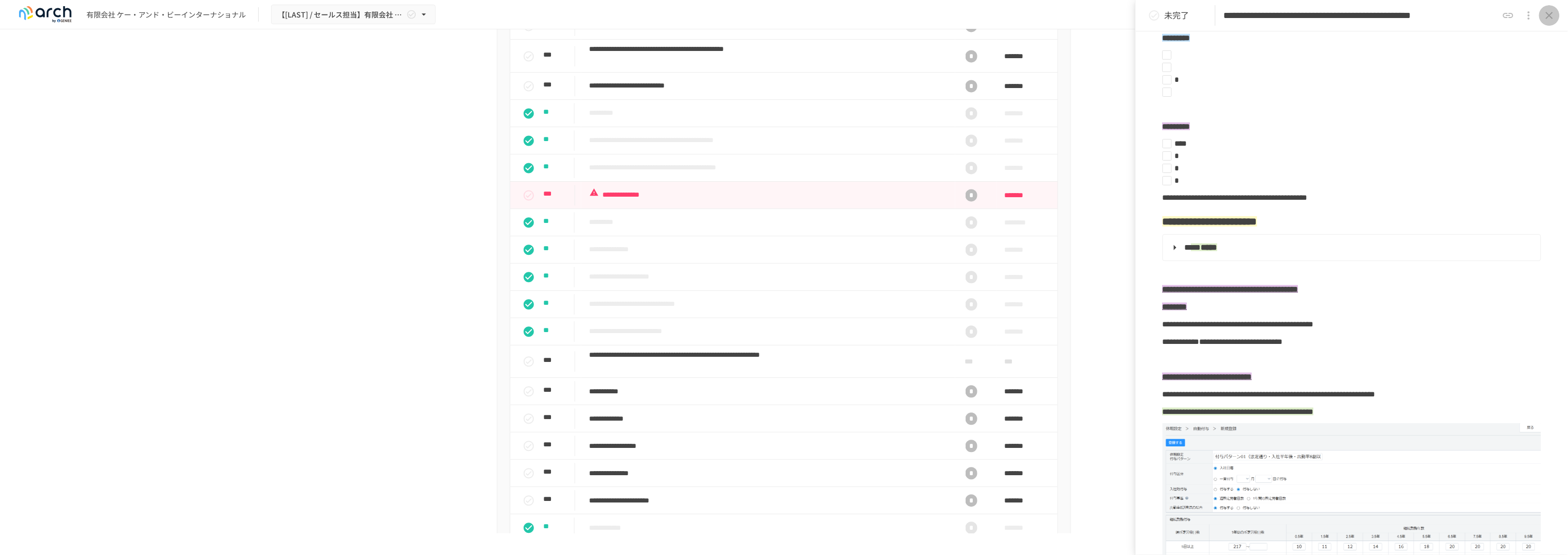click 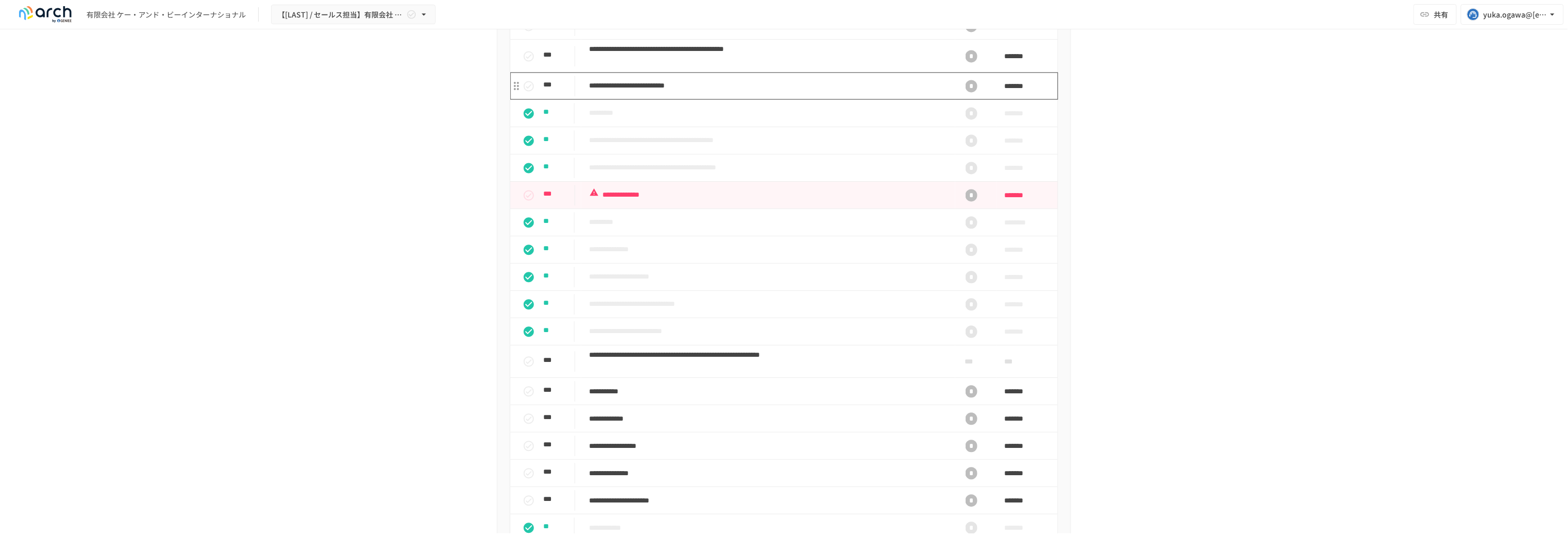 click on "**********" at bounding box center (768, 85) 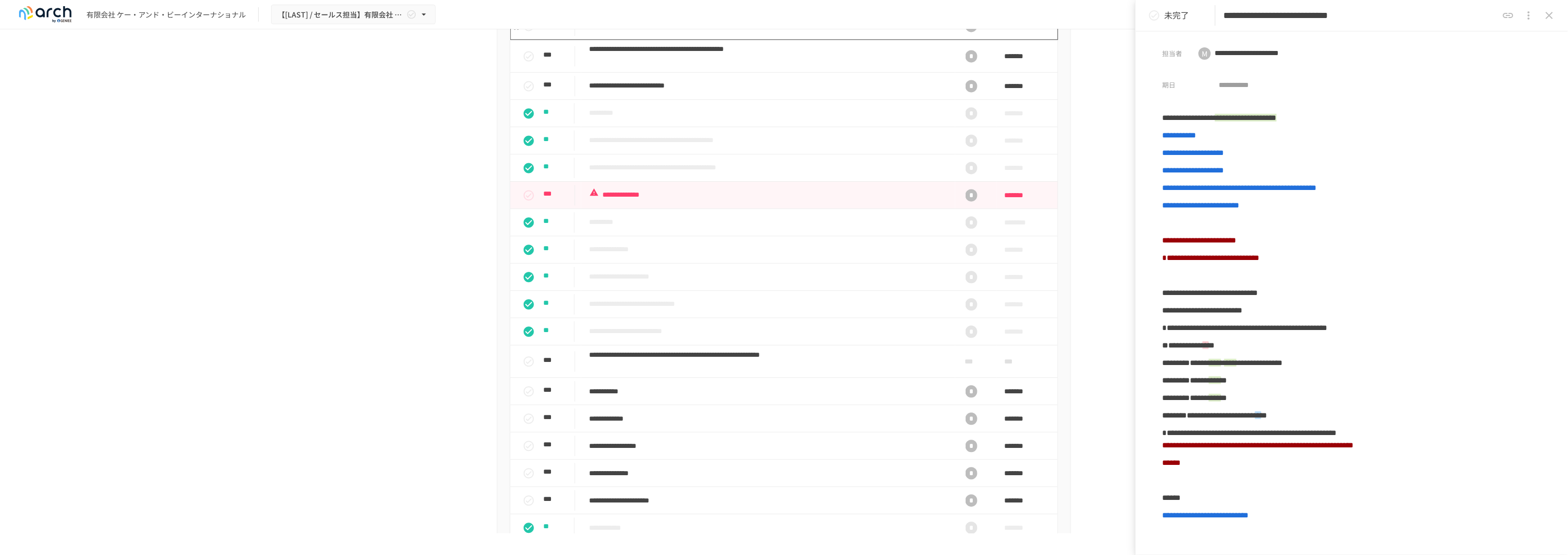 click on "**********" at bounding box center [768, 26] 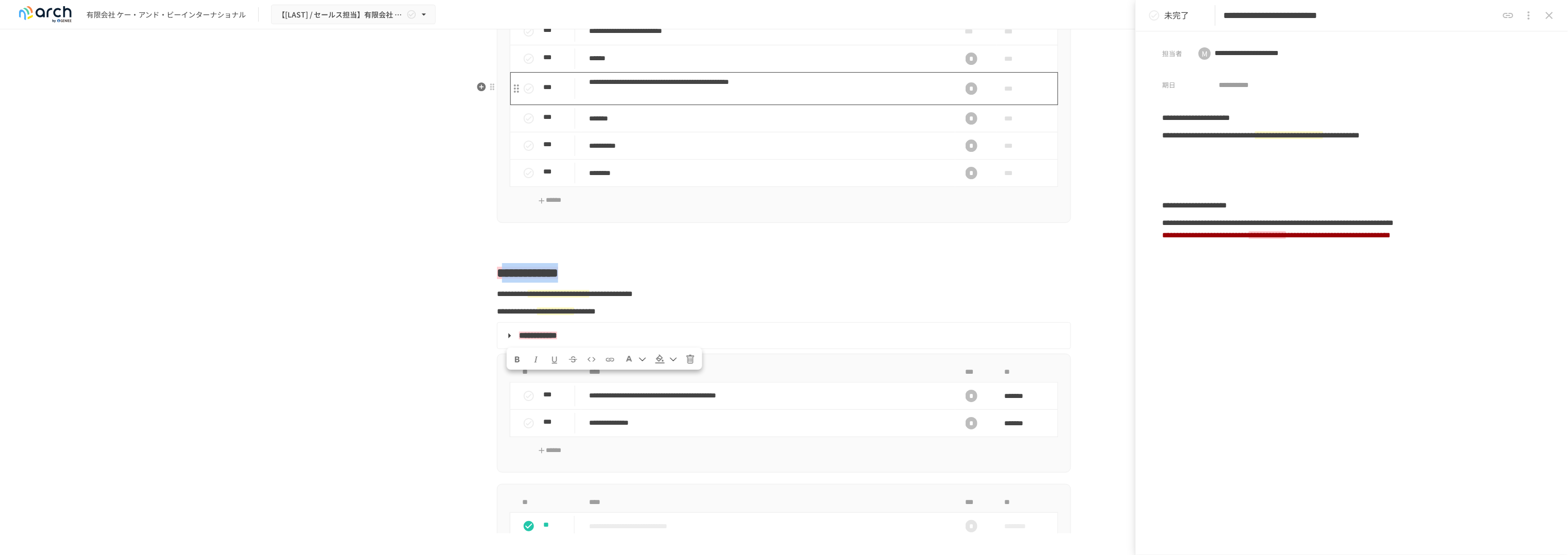 scroll, scrollTop: 1931, scrollLeft: 0, axis: vertical 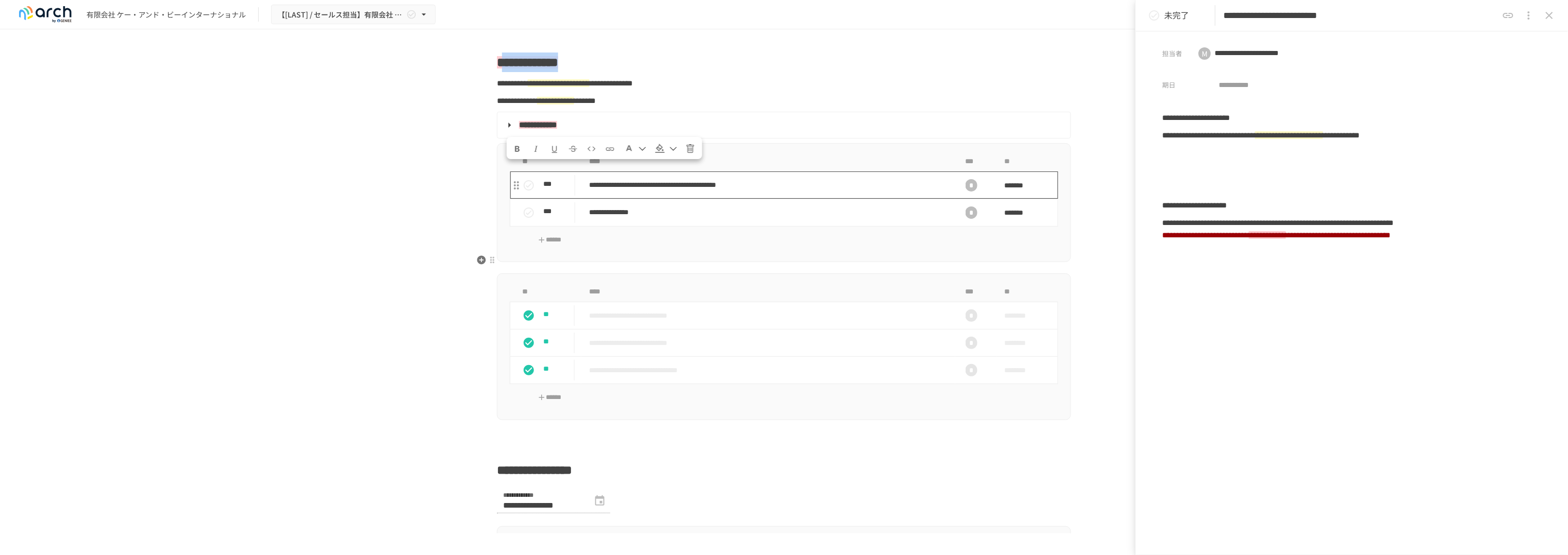 click on "**********" at bounding box center [768, 185] 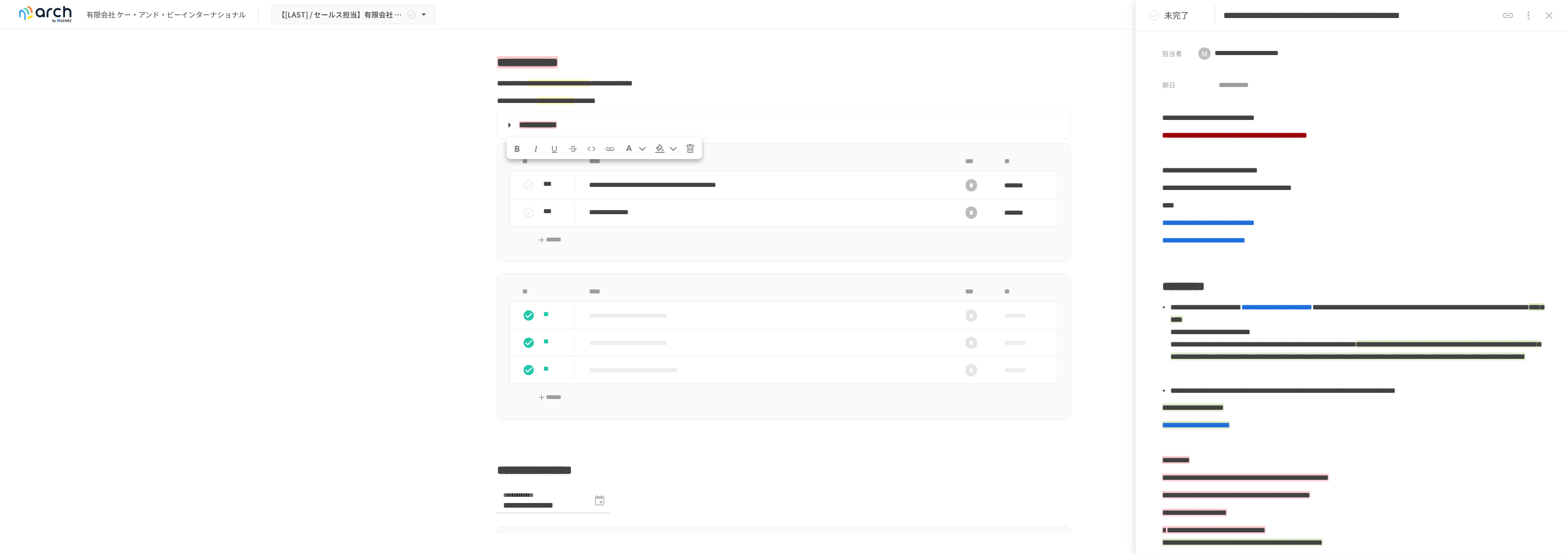 click on "**********" at bounding box center (1361, 15) 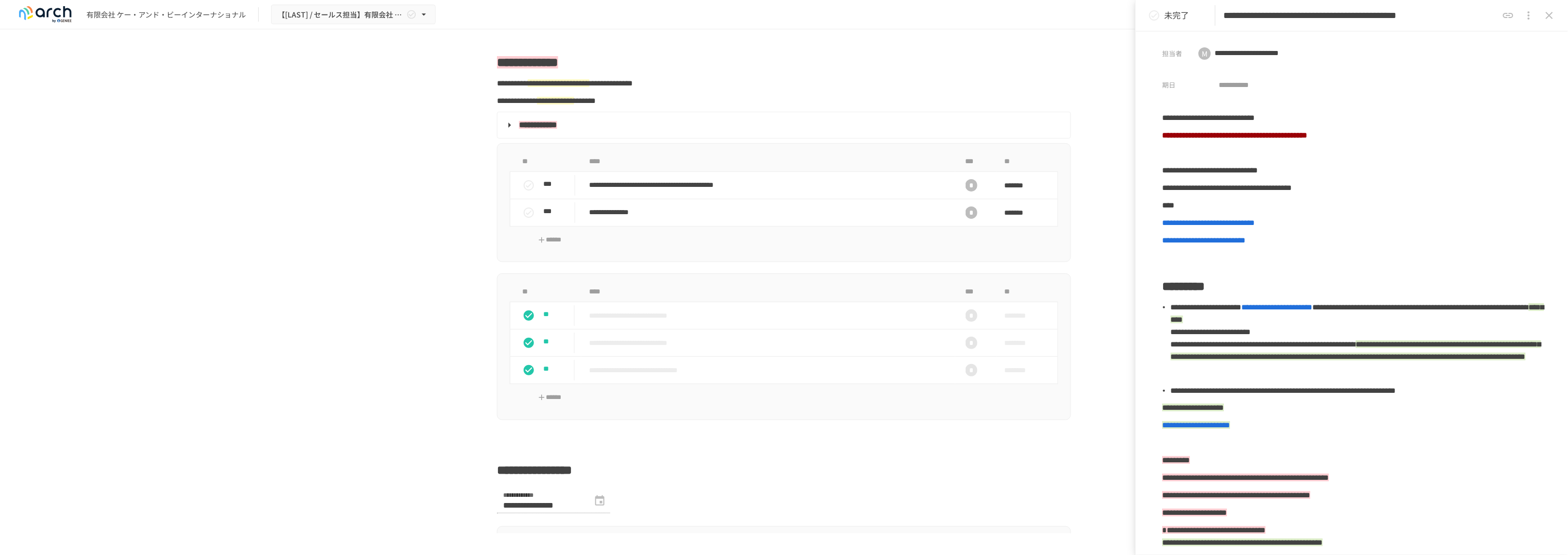 click on "**********" at bounding box center [1361, 15] 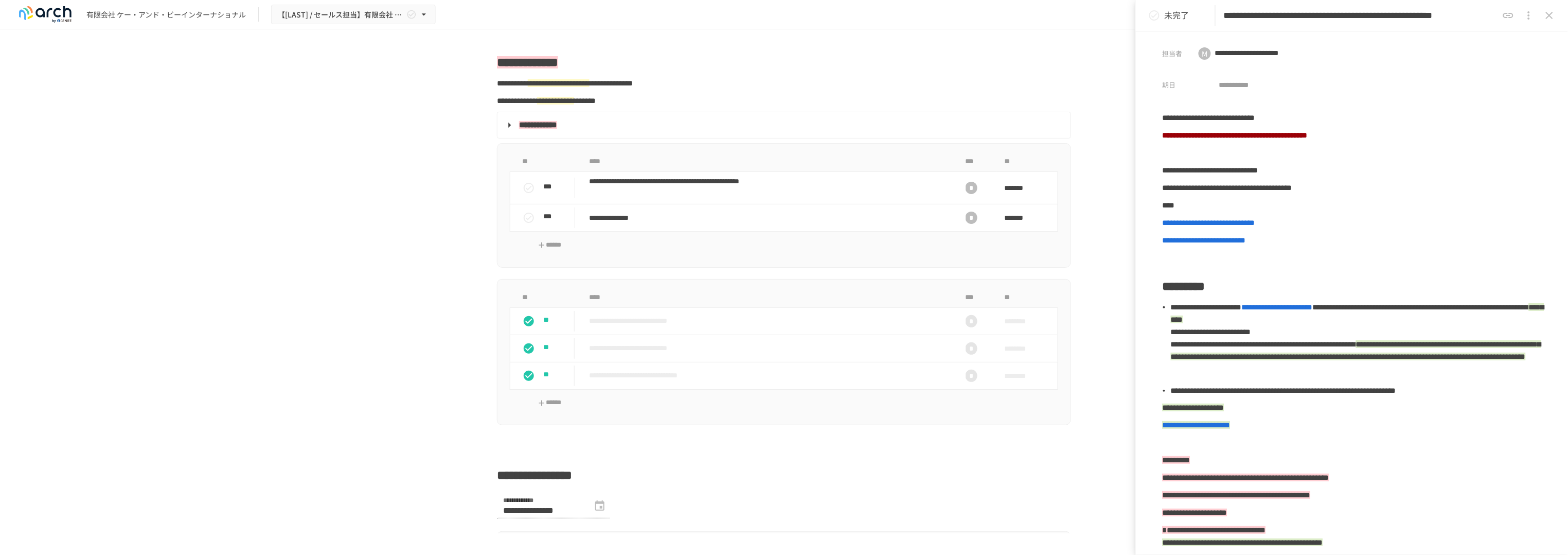 scroll, scrollTop: 0, scrollLeft: 234, axis: horizontal 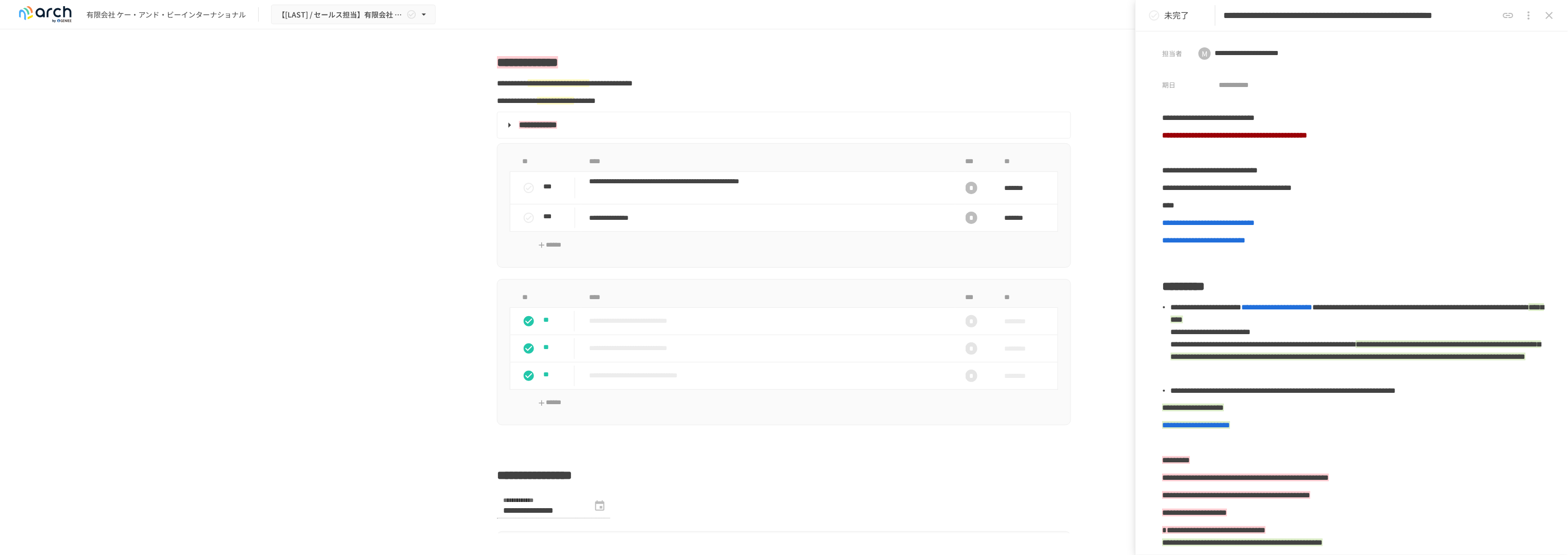 drag, startPoint x: 1367, startPoint y: 19, endPoint x: 1383, endPoint y: 38, distance: 24.839485 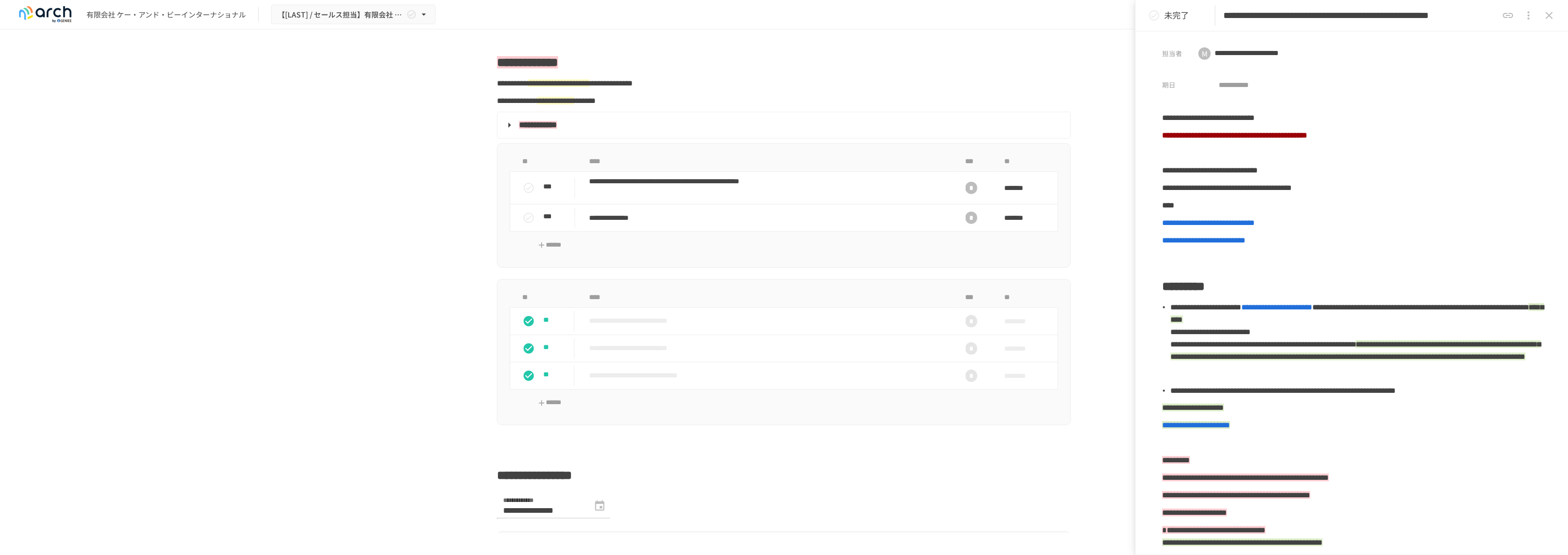 scroll, scrollTop: 0, scrollLeft: 224, axis: horizontal 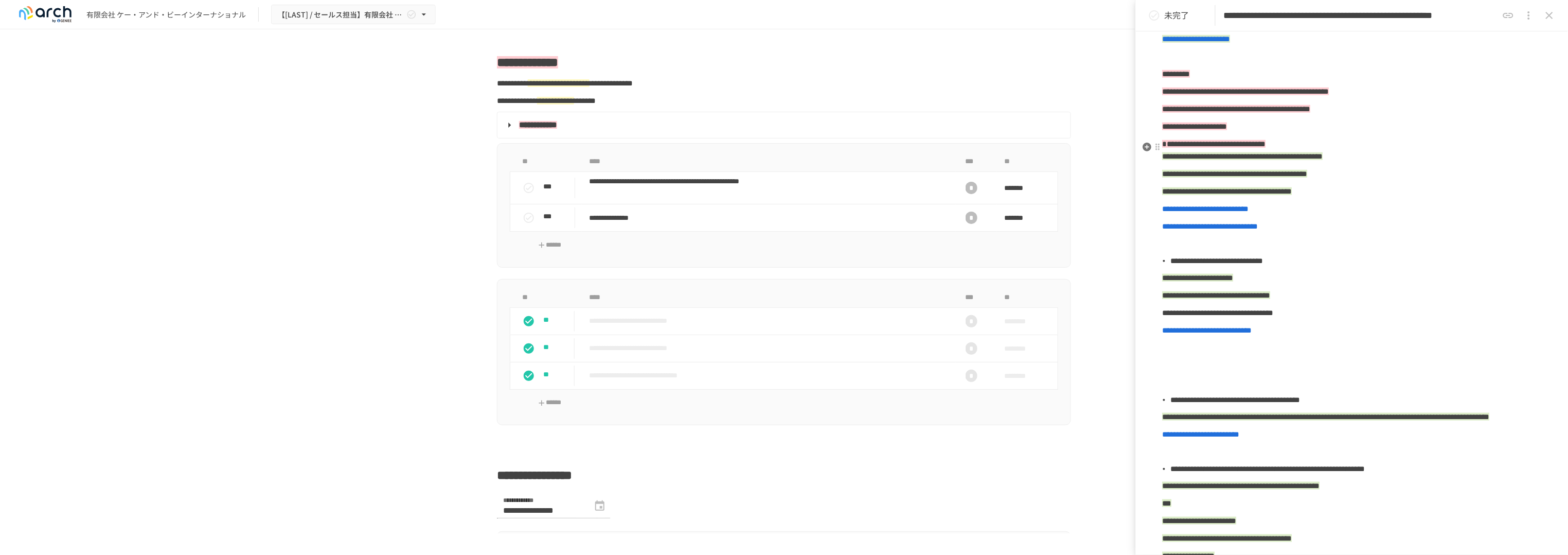 type on "**********" 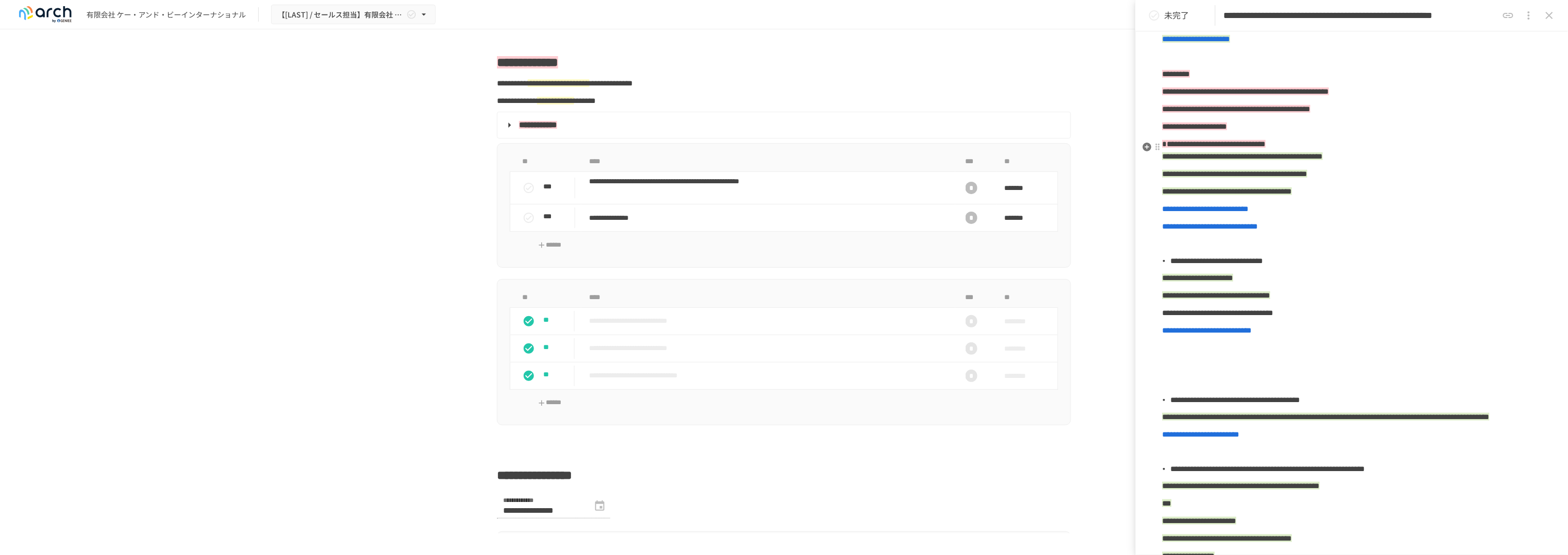 click on "*********" at bounding box center (1177, 74) 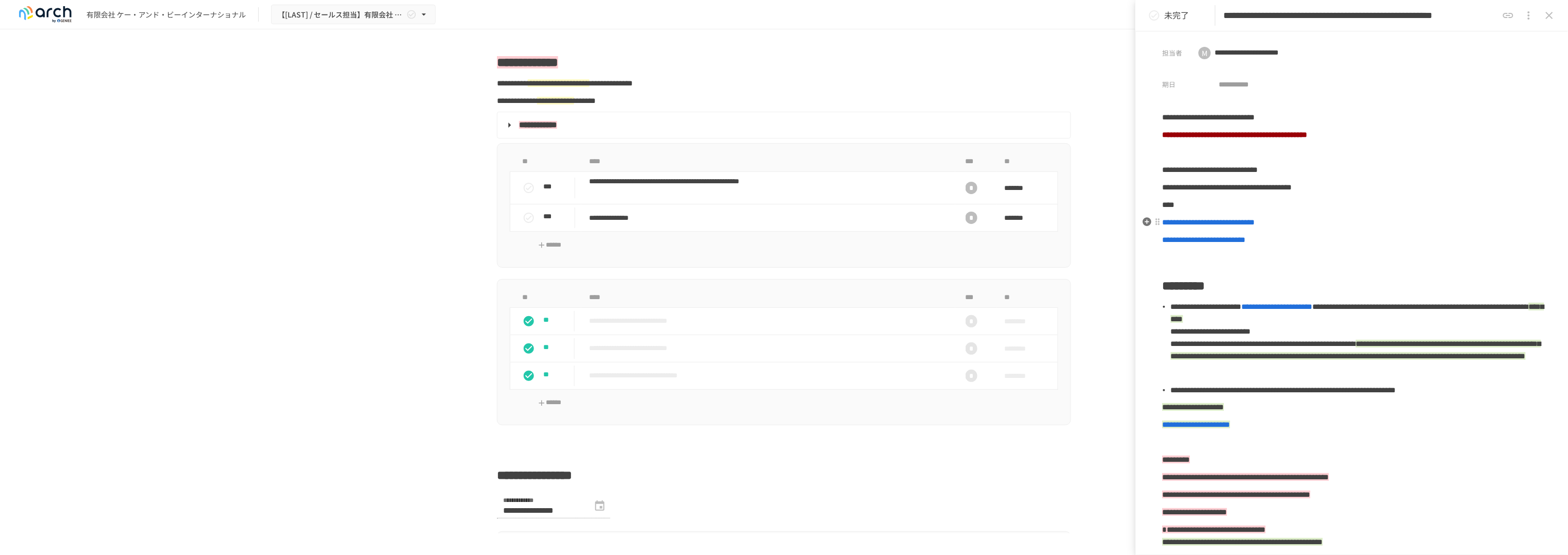 scroll, scrollTop: 0, scrollLeft: 0, axis: both 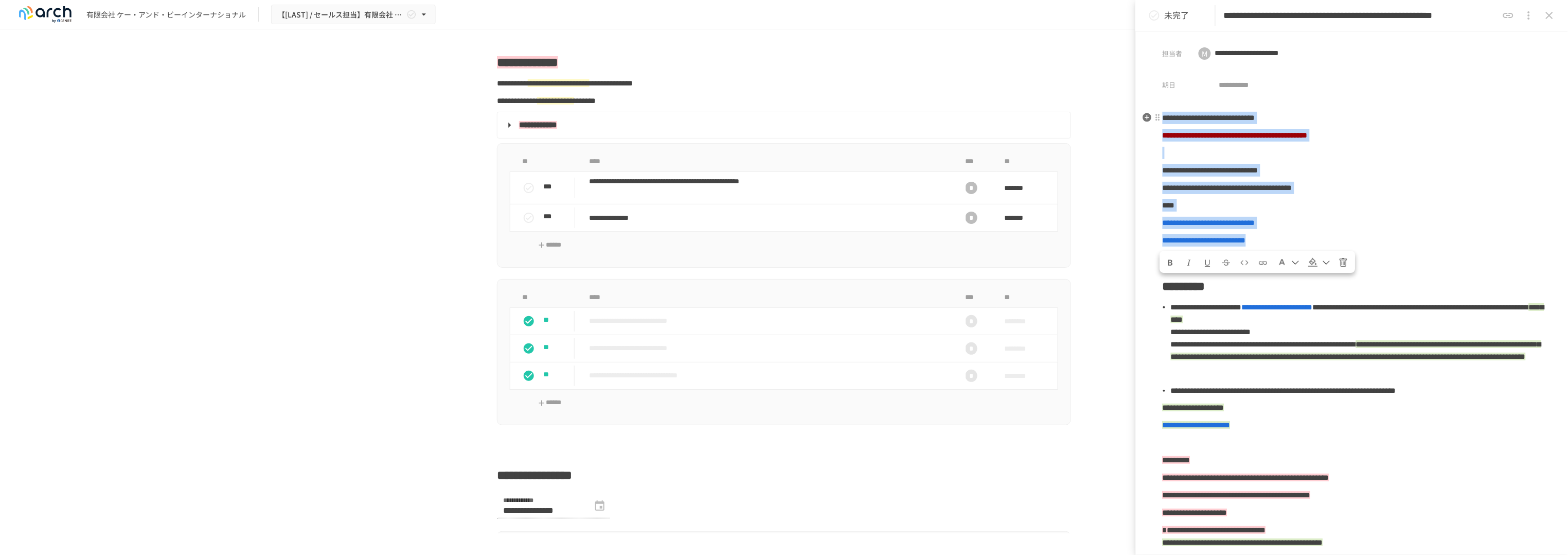 drag, startPoint x: 1357, startPoint y: 253, endPoint x: 1163, endPoint y: 123, distance: 233.52944 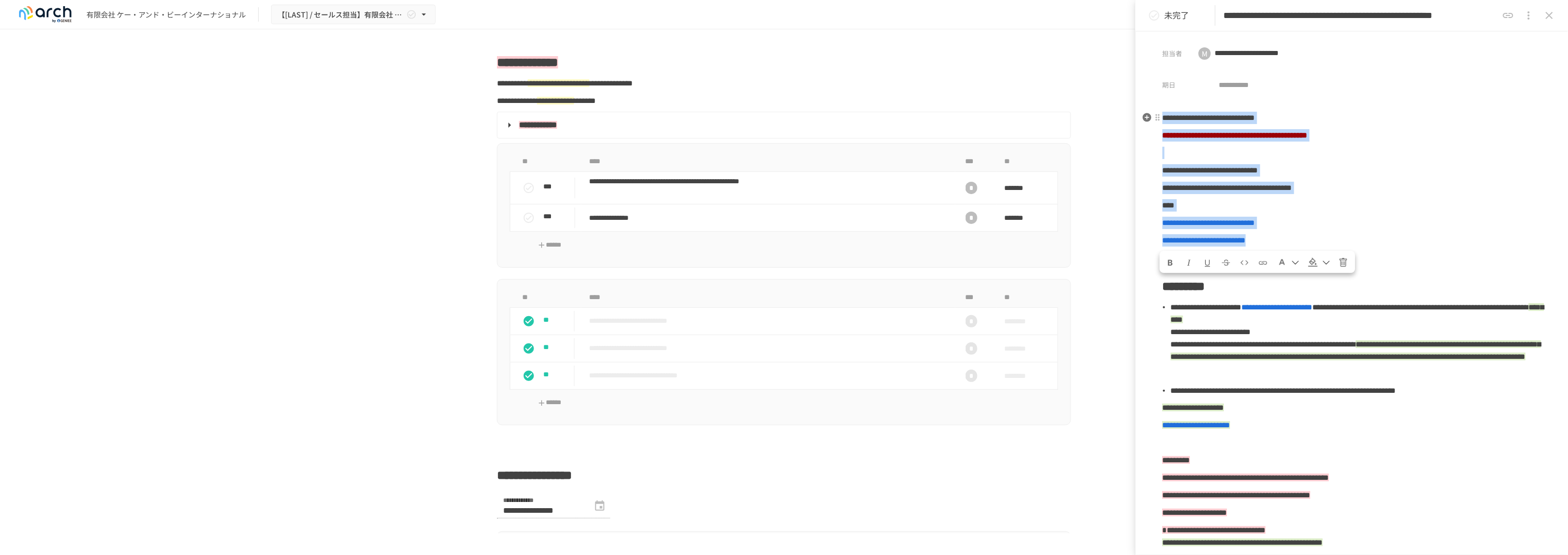 click on "**********" at bounding box center [1352, 896] 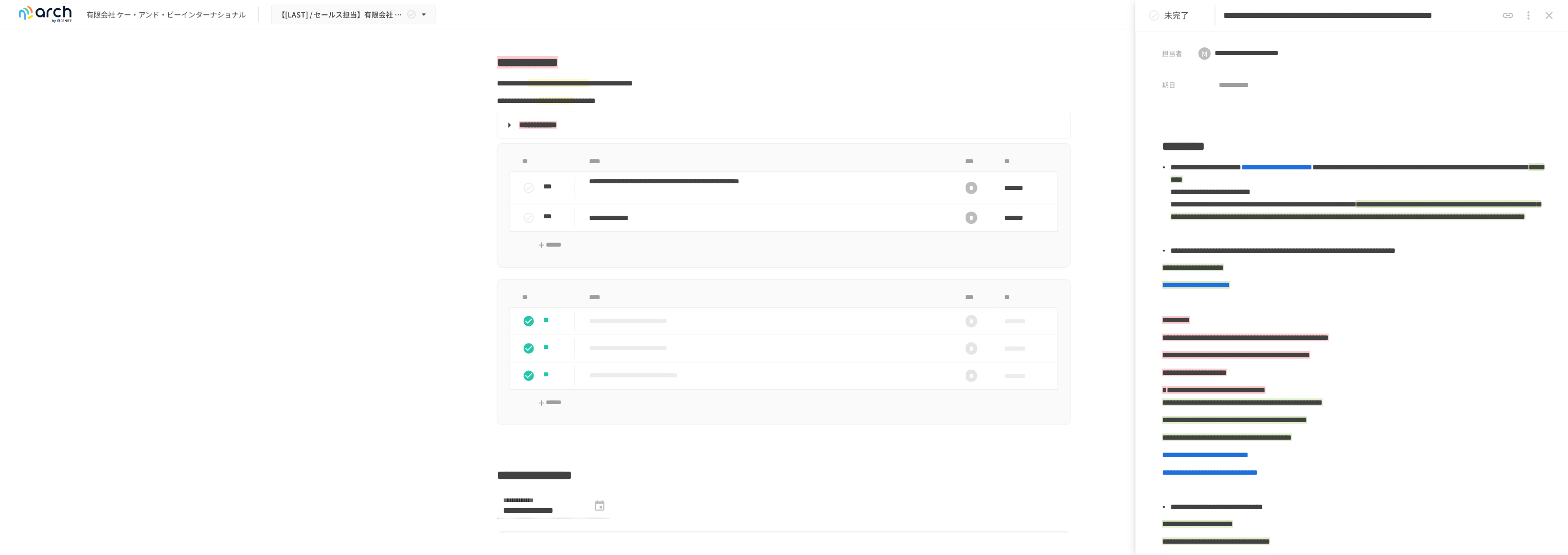 type 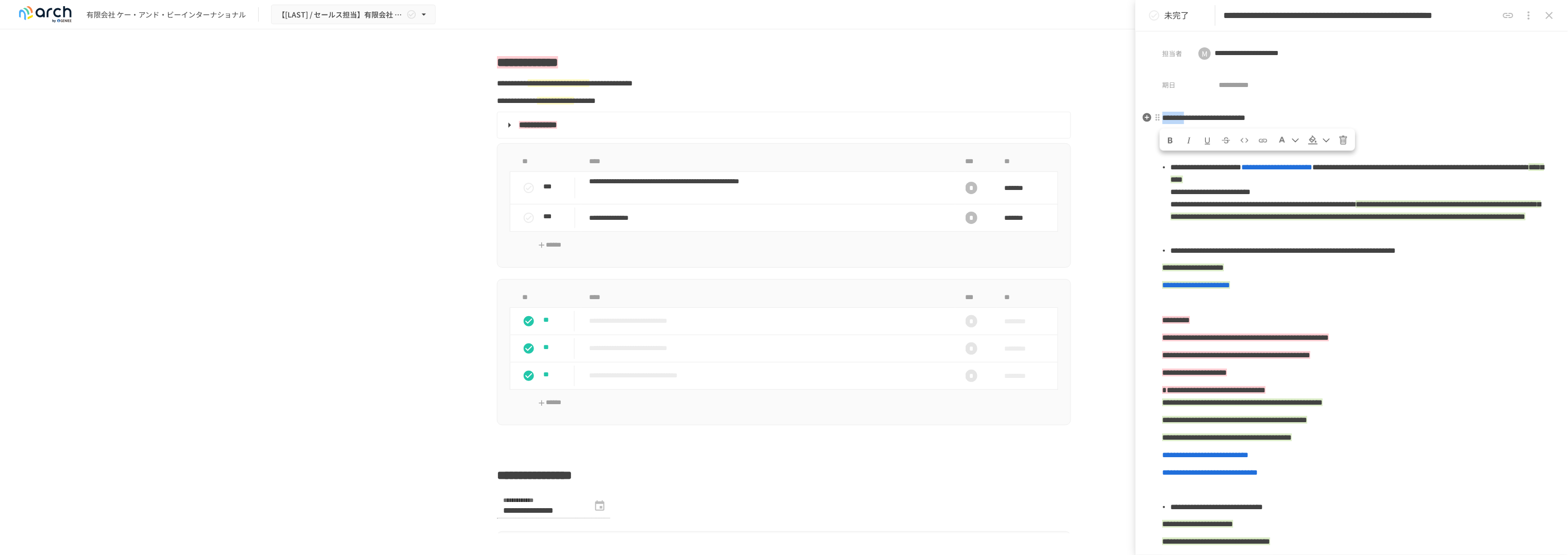 drag, startPoint x: 1216, startPoint y: 128, endPoint x: 1164, endPoint y: 130, distance: 52.03845 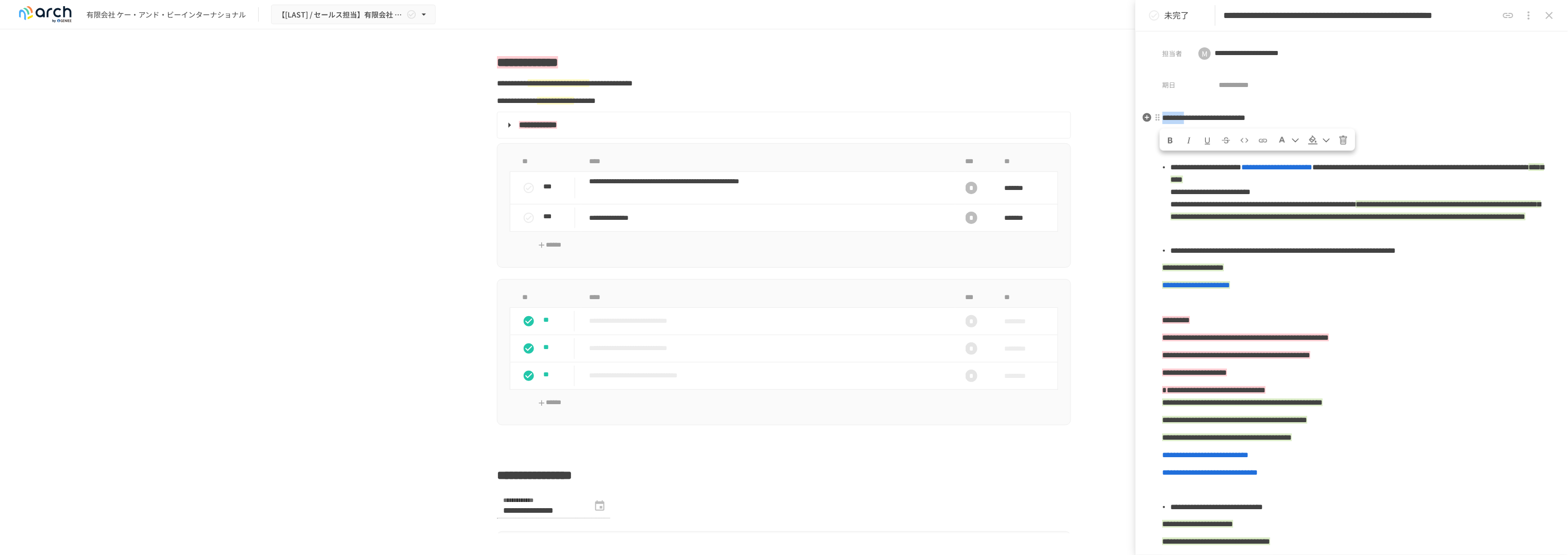 click on "**********" at bounding box center (1204, 117) 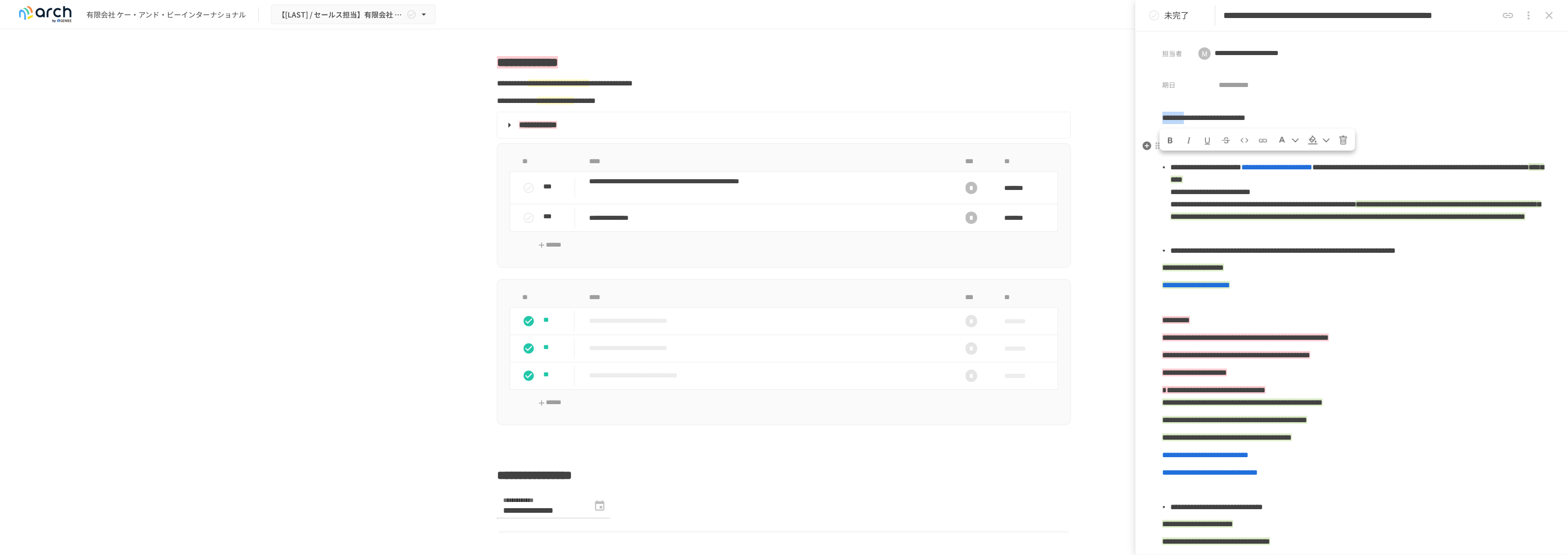 click at bounding box center [1327, 141] 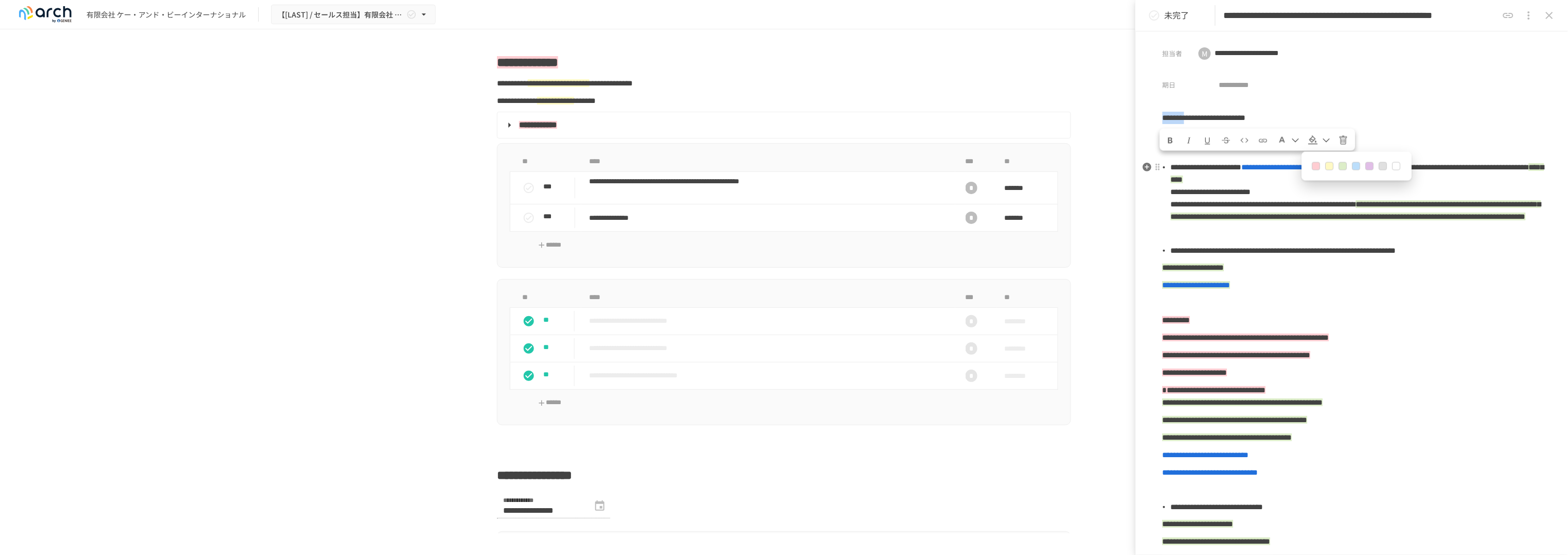 click at bounding box center [1316, 166] 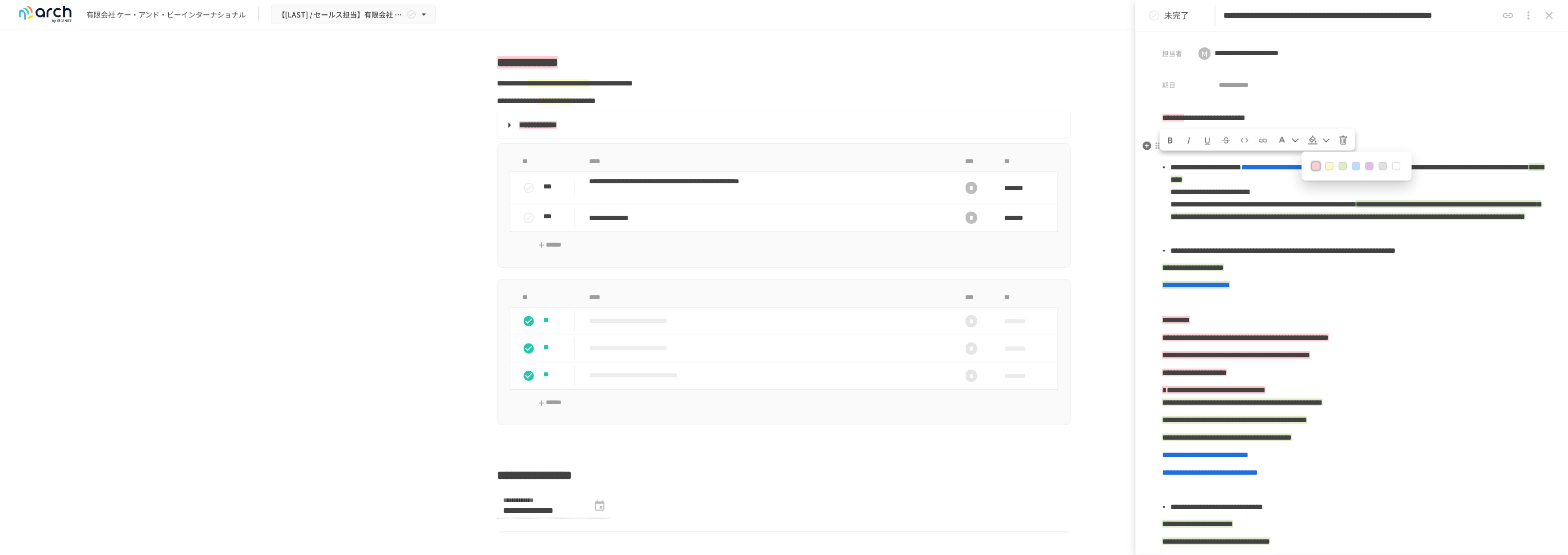 click on "*********" at bounding box center [1352, 146] 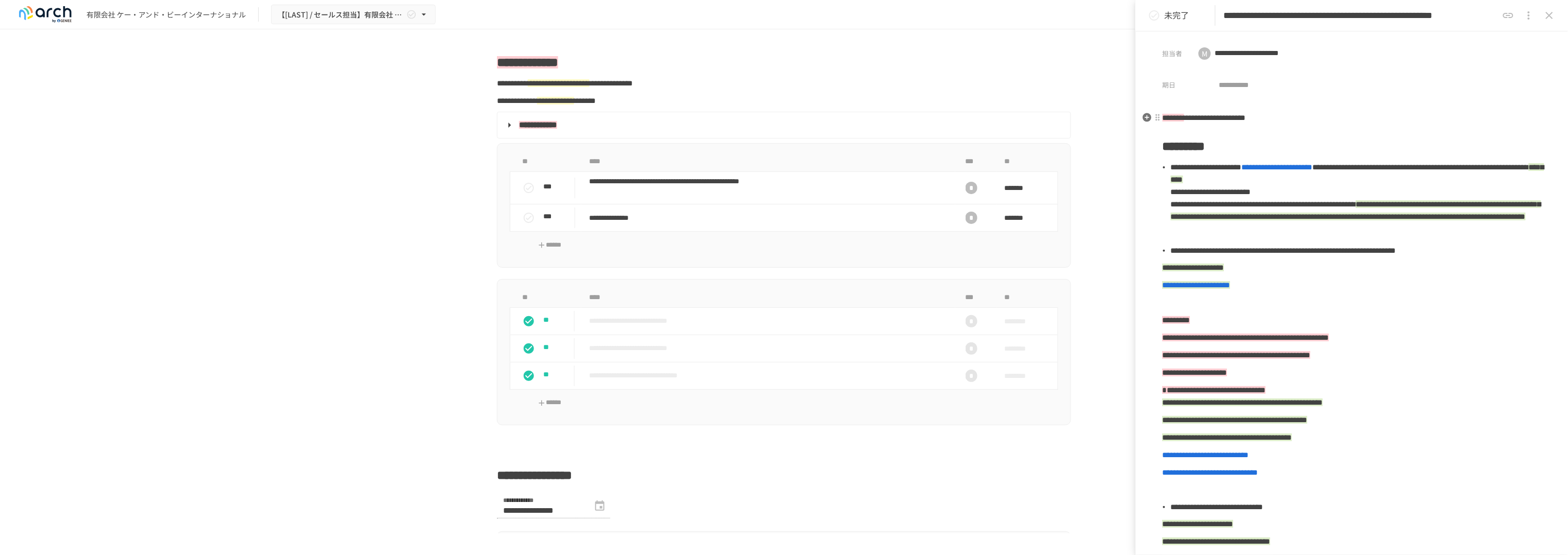 drag, startPoint x: 1357, startPoint y: 125, endPoint x: 1376, endPoint y: 155, distance: 35.5106 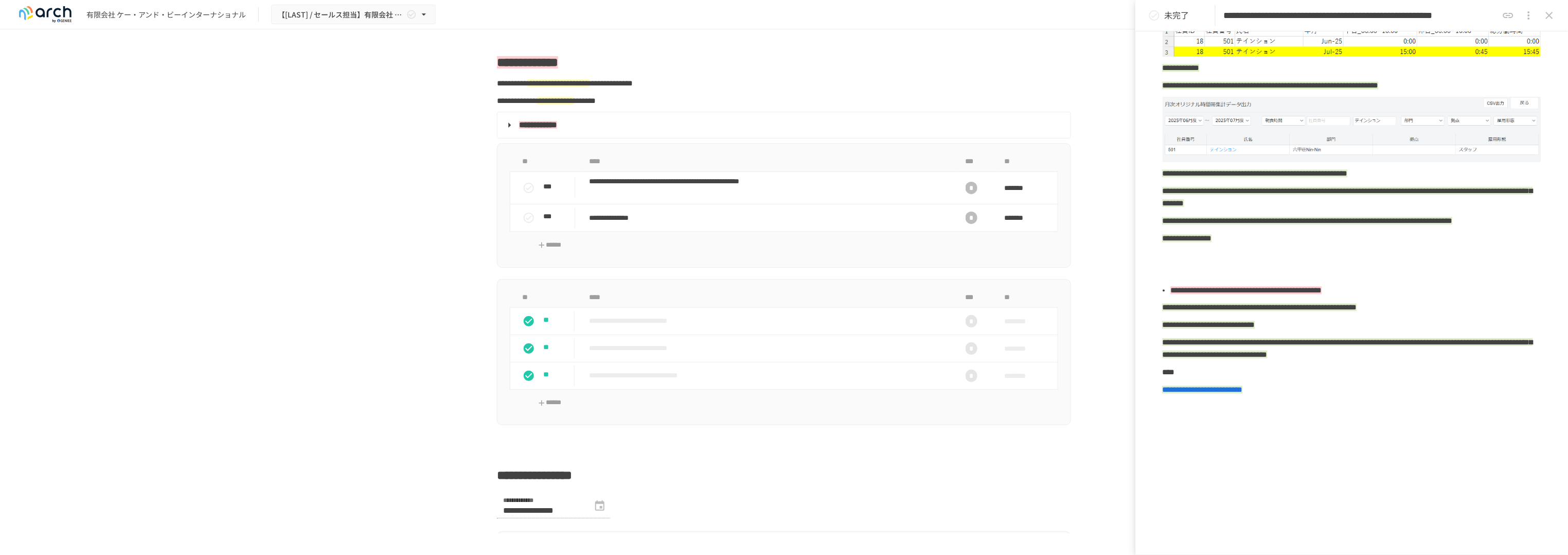 scroll, scrollTop: 1394, scrollLeft: 0, axis: vertical 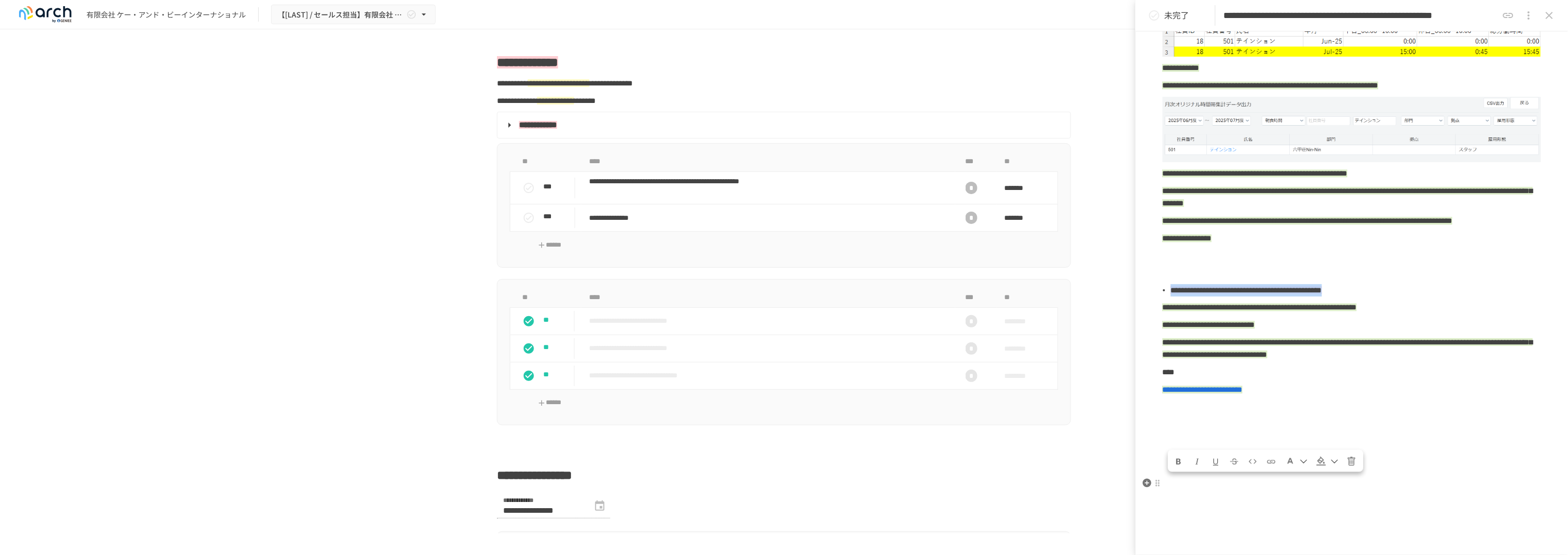 drag, startPoint x: 1201, startPoint y: 256, endPoint x: 1173, endPoint y: 247, distance: 29.410882 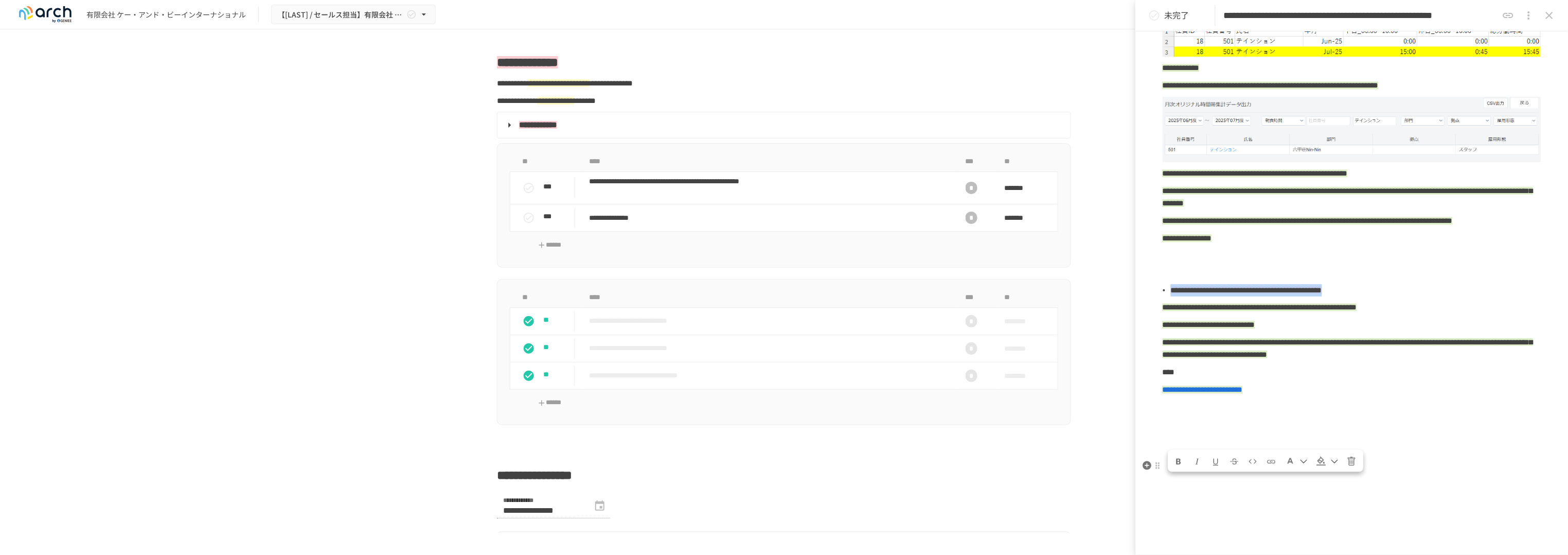 click at bounding box center (1322, 461) 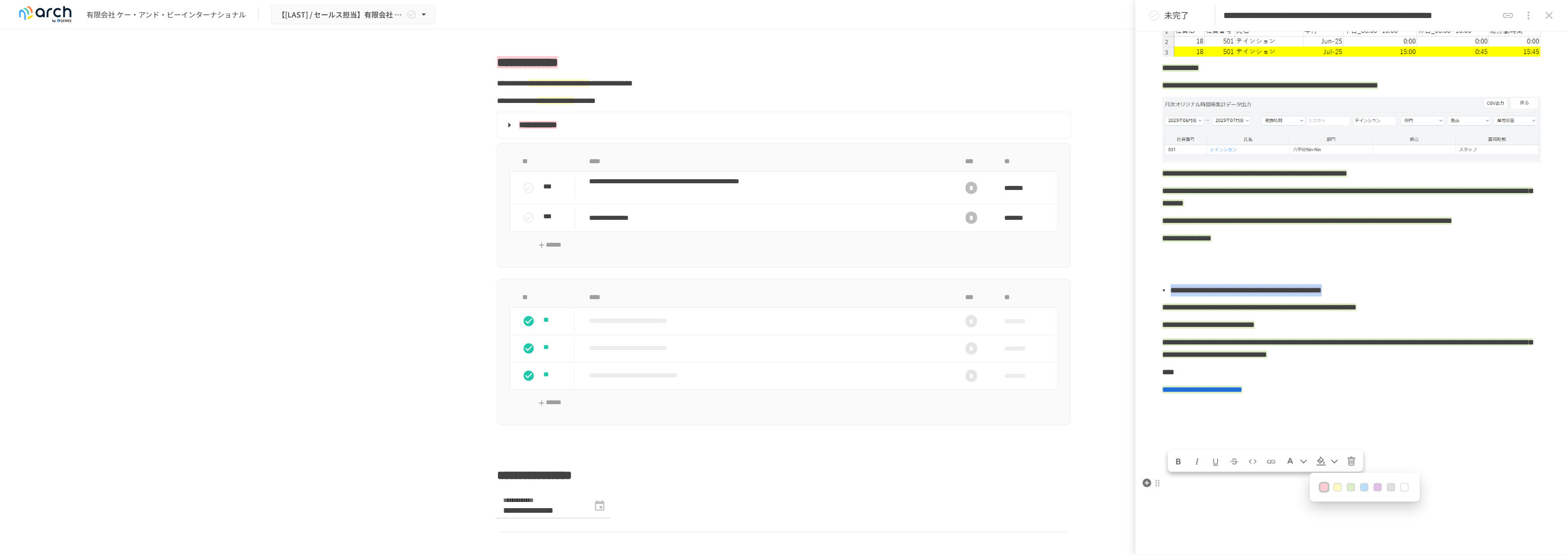 click at bounding box center [1405, 487] 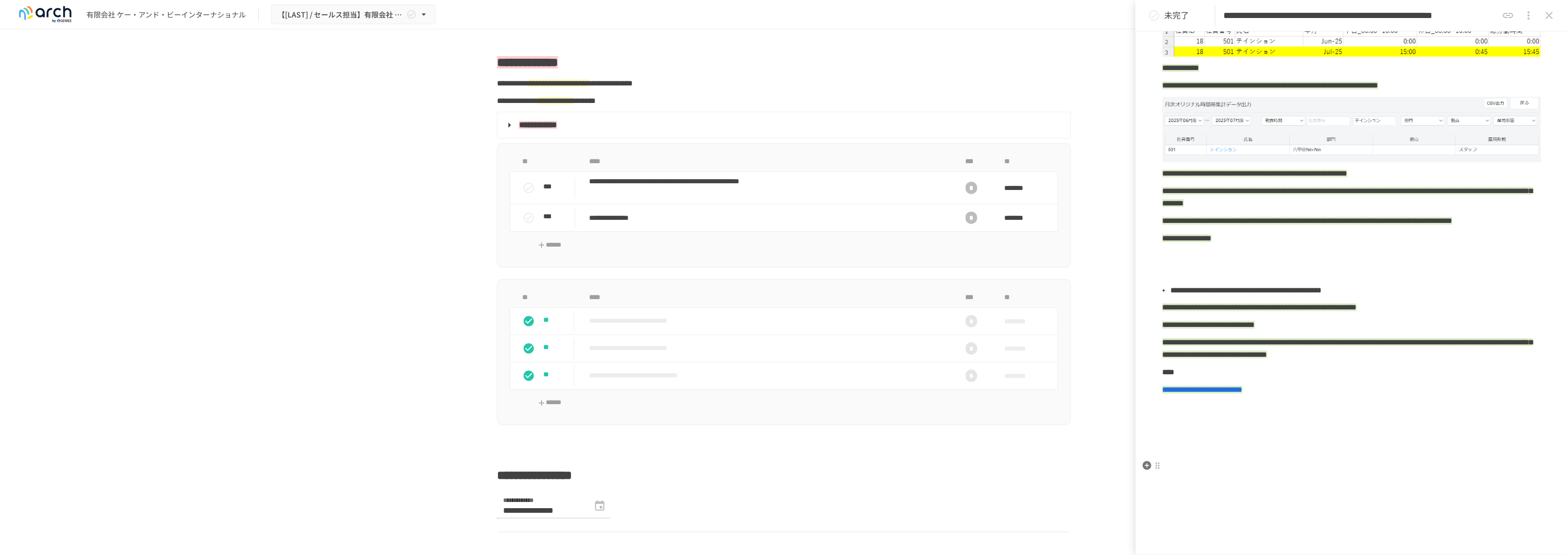 click at bounding box center (1352, 273) 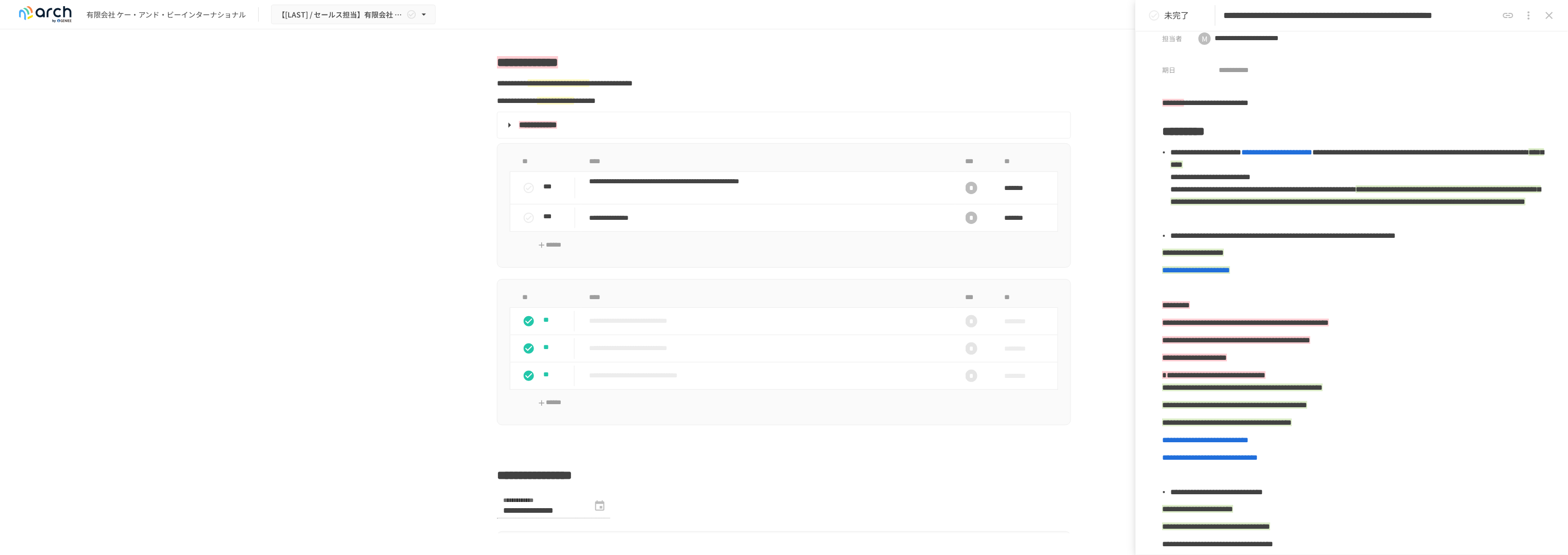 scroll, scrollTop: 0, scrollLeft: 0, axis: both 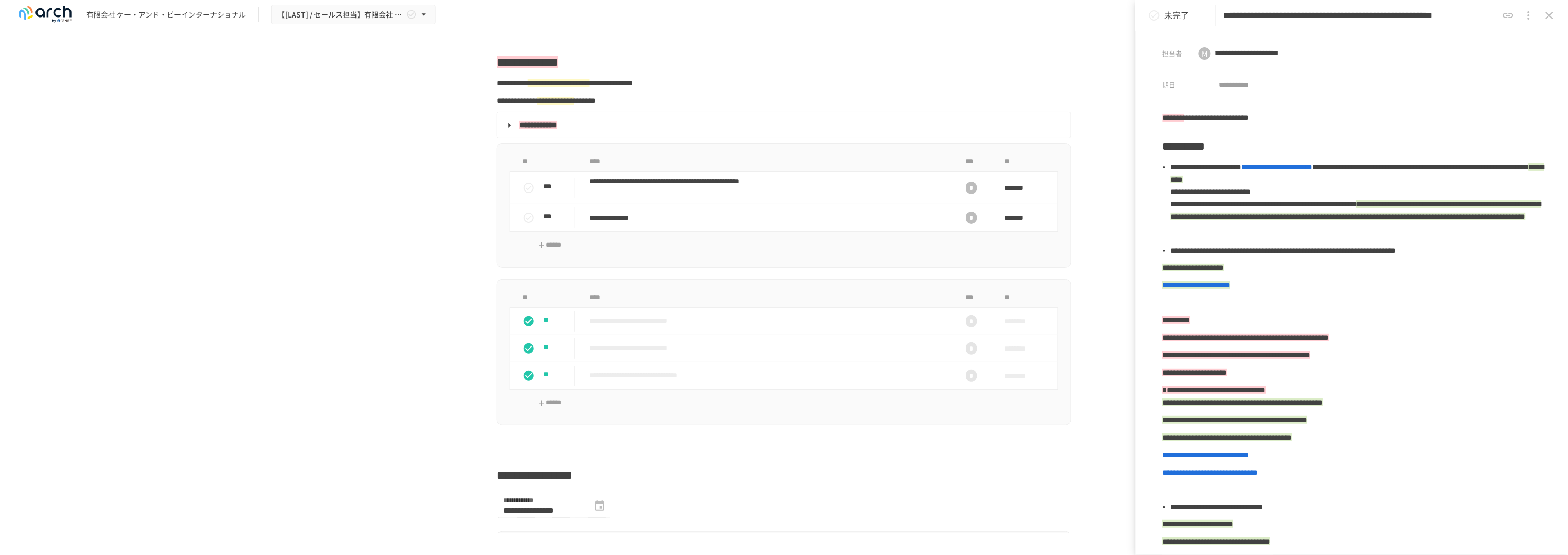 drag, startPoint x: 1224, startPoint y: 15, endPoint x: 1540, endPoint y: 27, distance: 316.22777 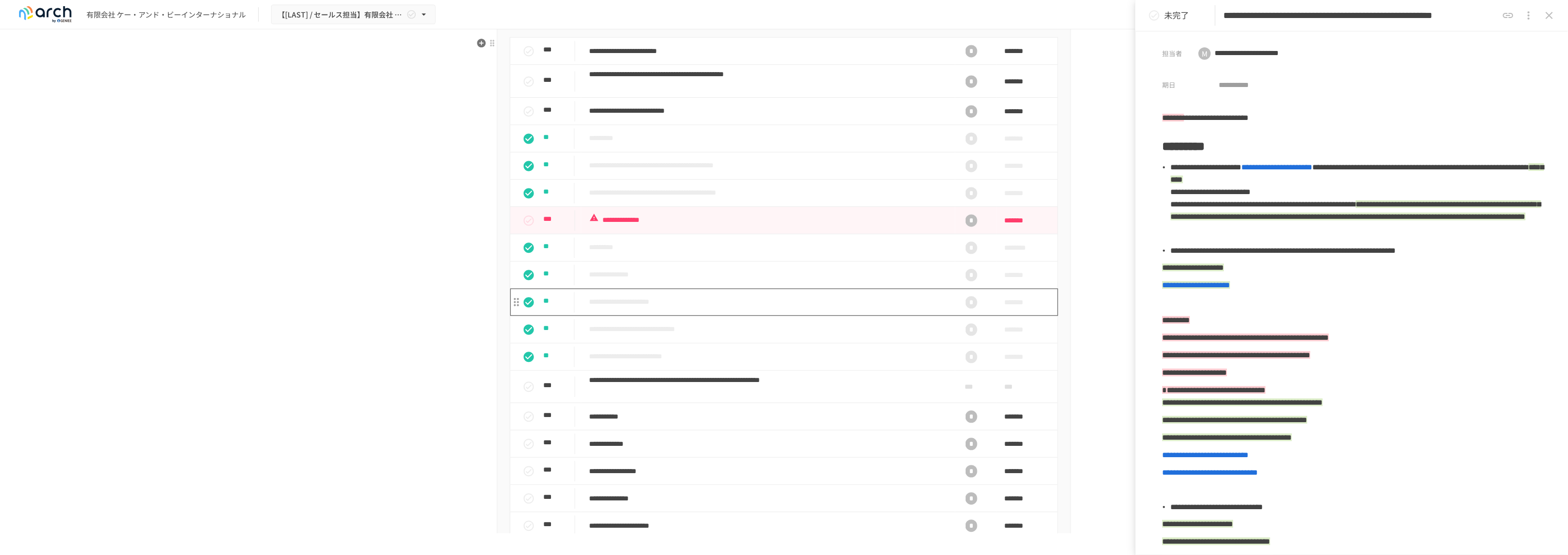 scroll, scrollTop: 837, scrollLeft: 0, axis: vertical 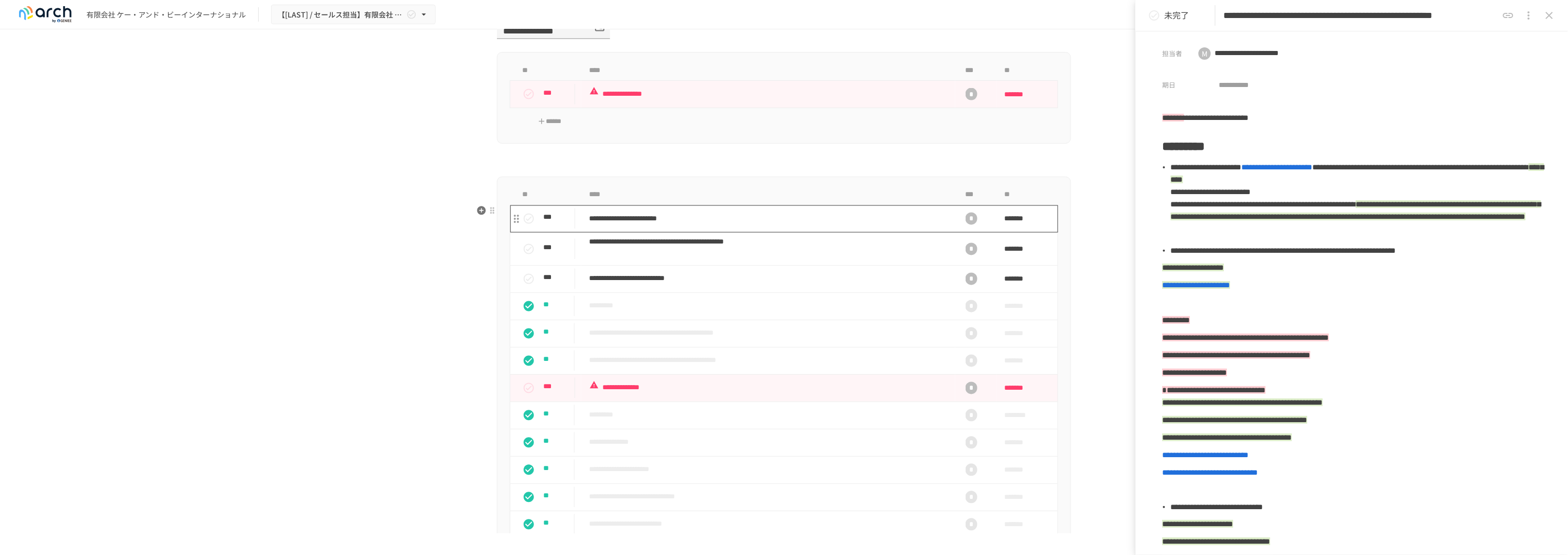 click on "**********" at bounding box center (768, 219) 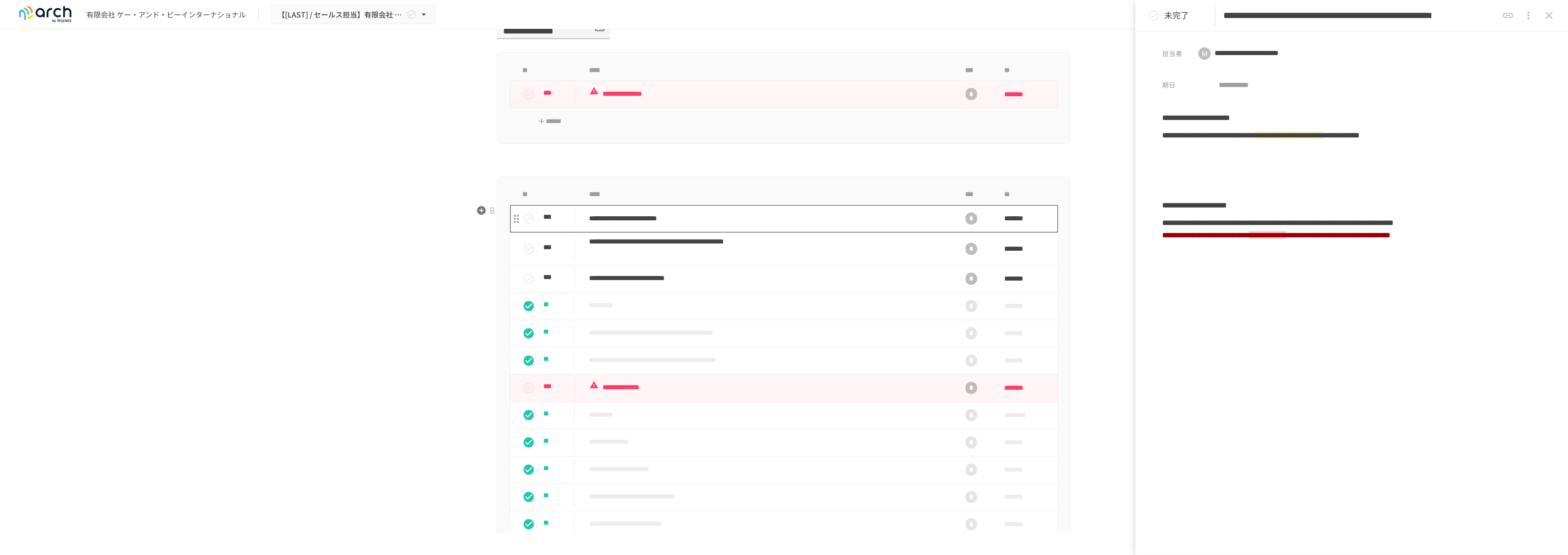 type on "**********" 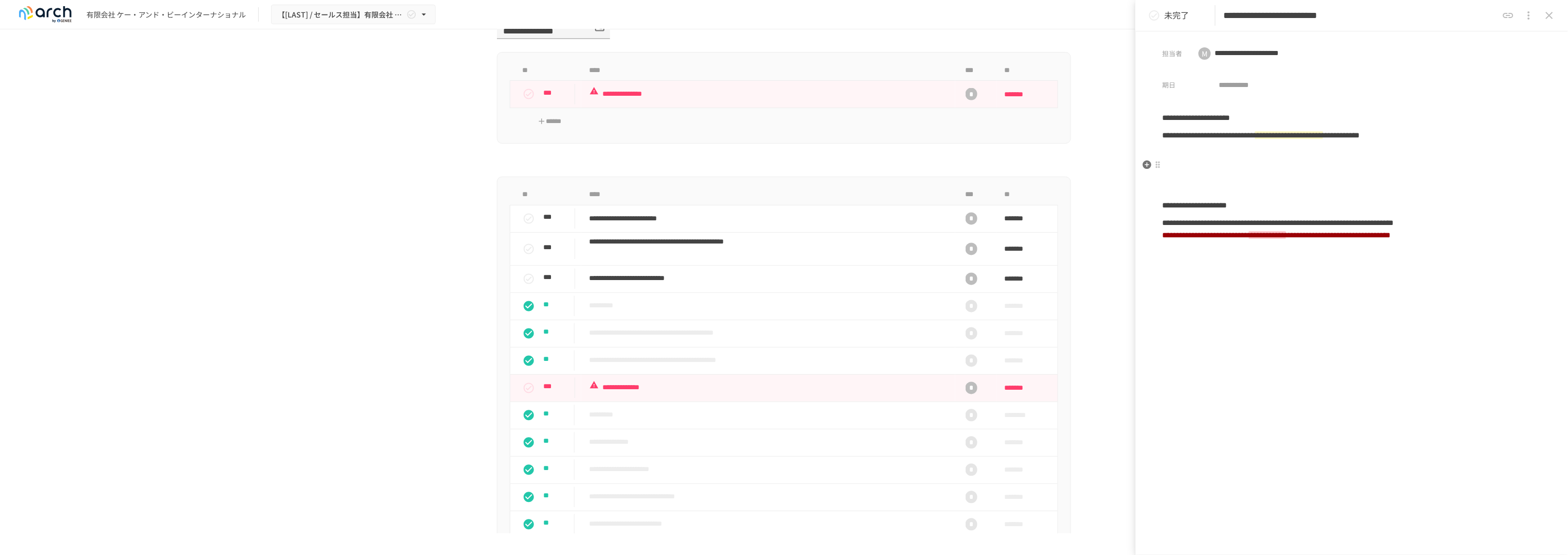click at bounding box center (1352, 153) 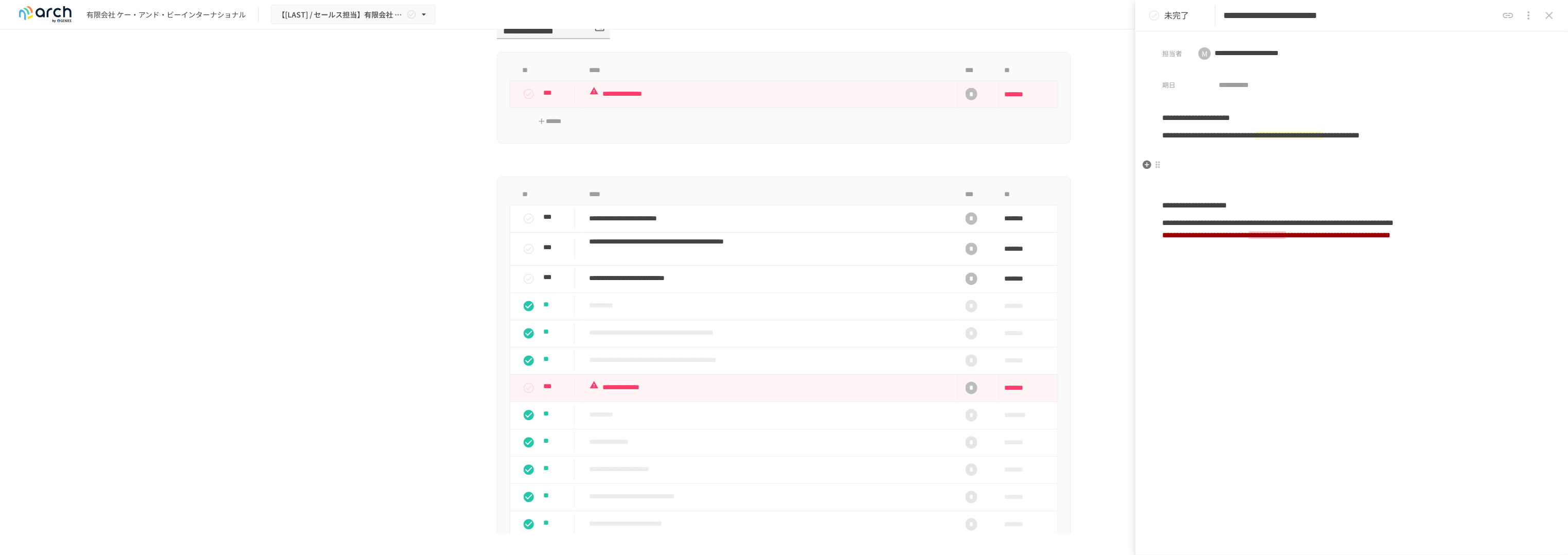 type 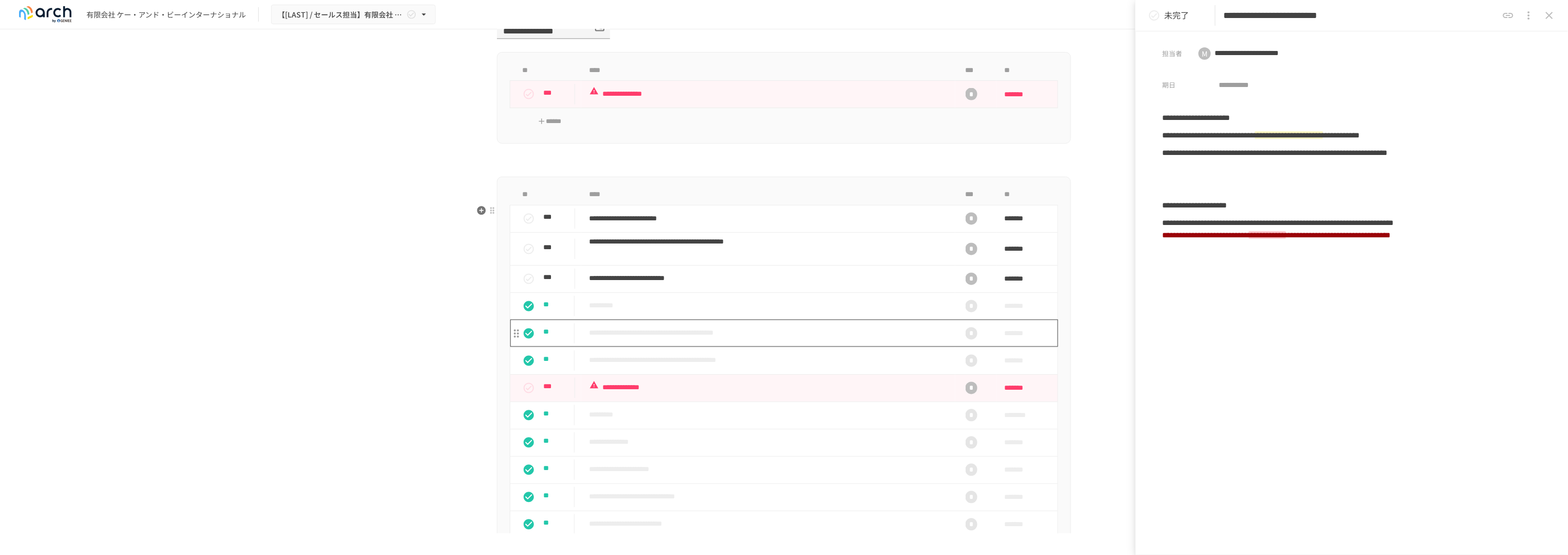 click on "**********" at bounding box center [768, 333] 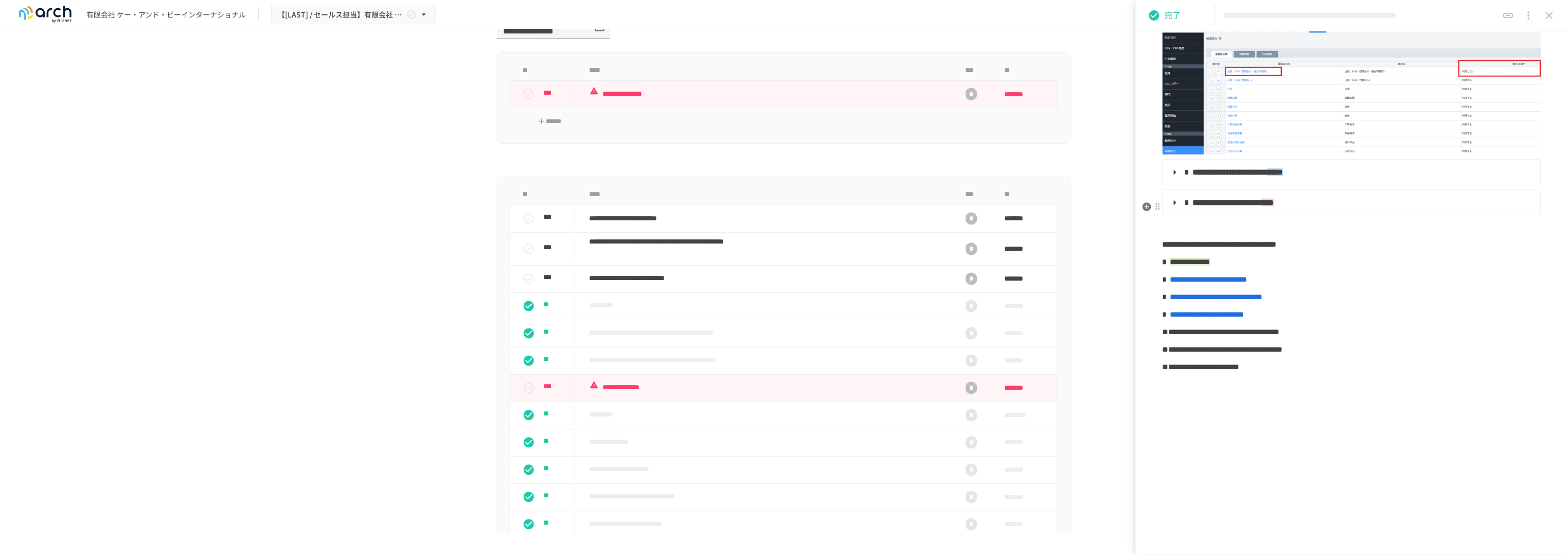 scroll, scrollTop: 220, scrollLeft: 0, axis: vertical 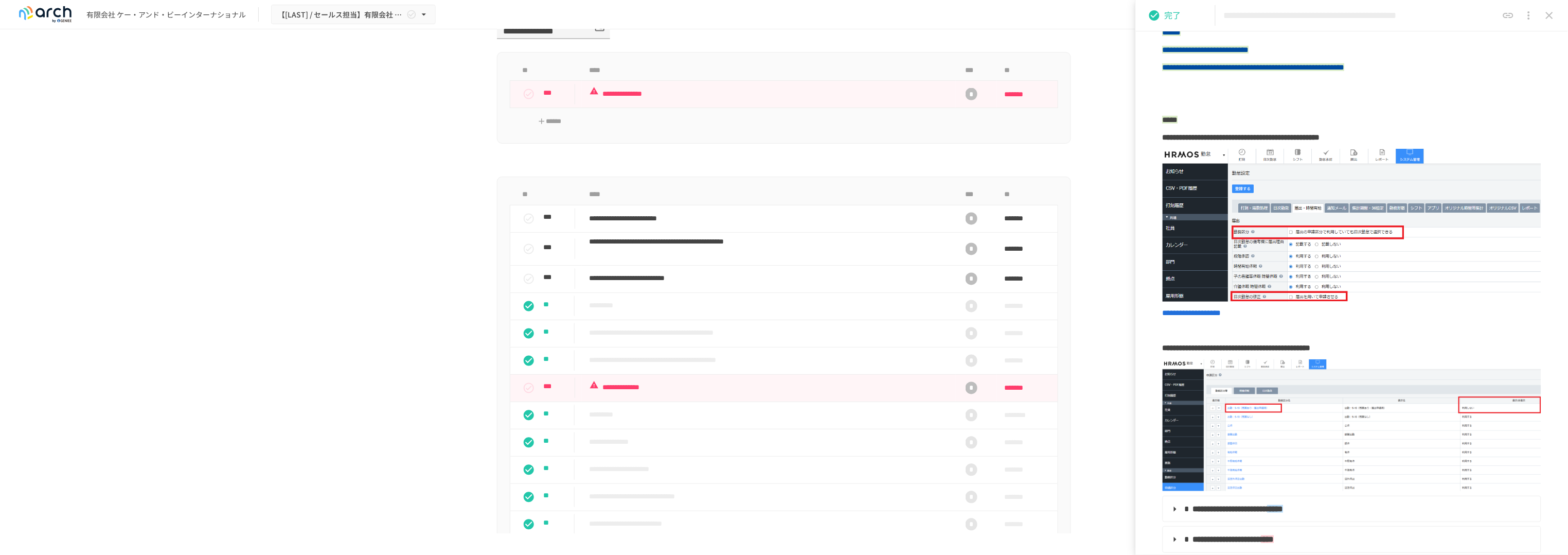 click 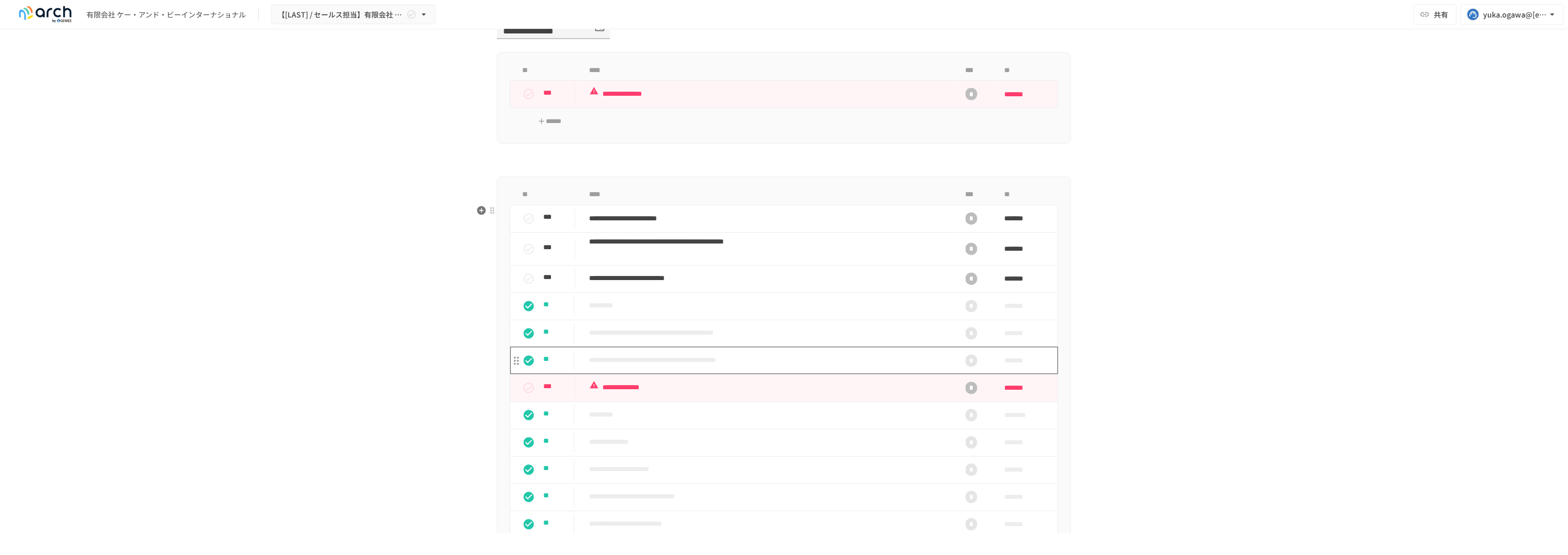 click on "**********" at bounding box center [768, 360] 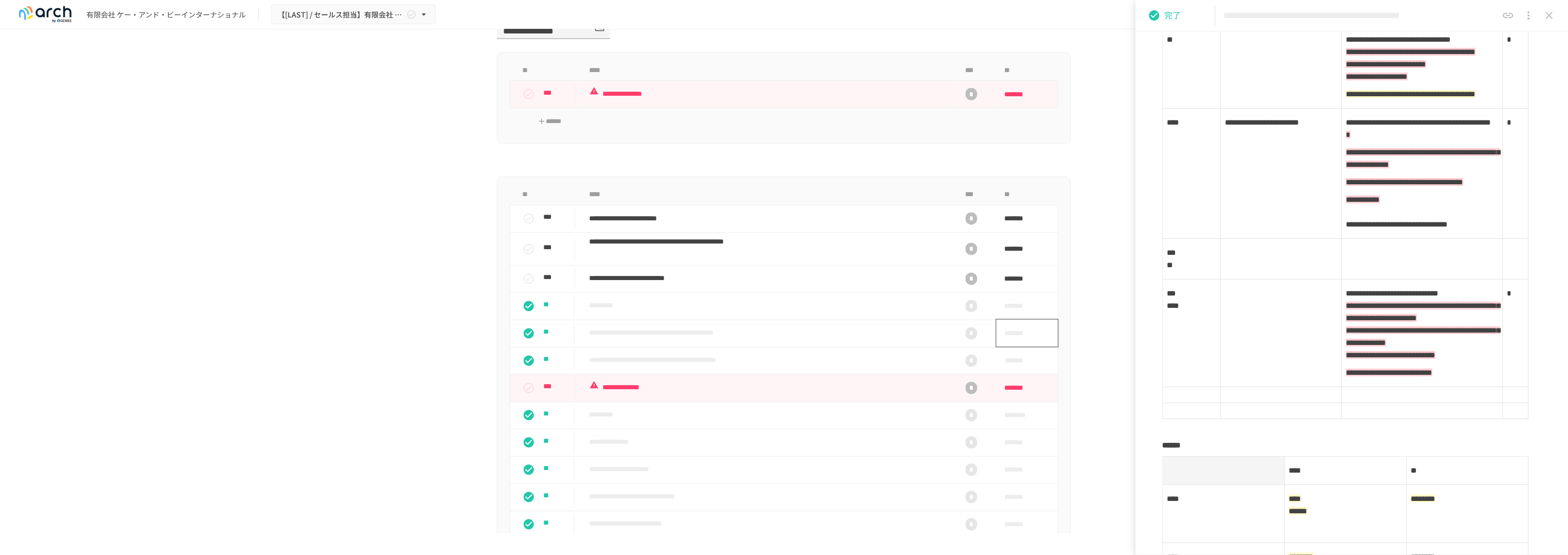scroll, scrollTop: 129, scrollLeft: 0, axis: vertical 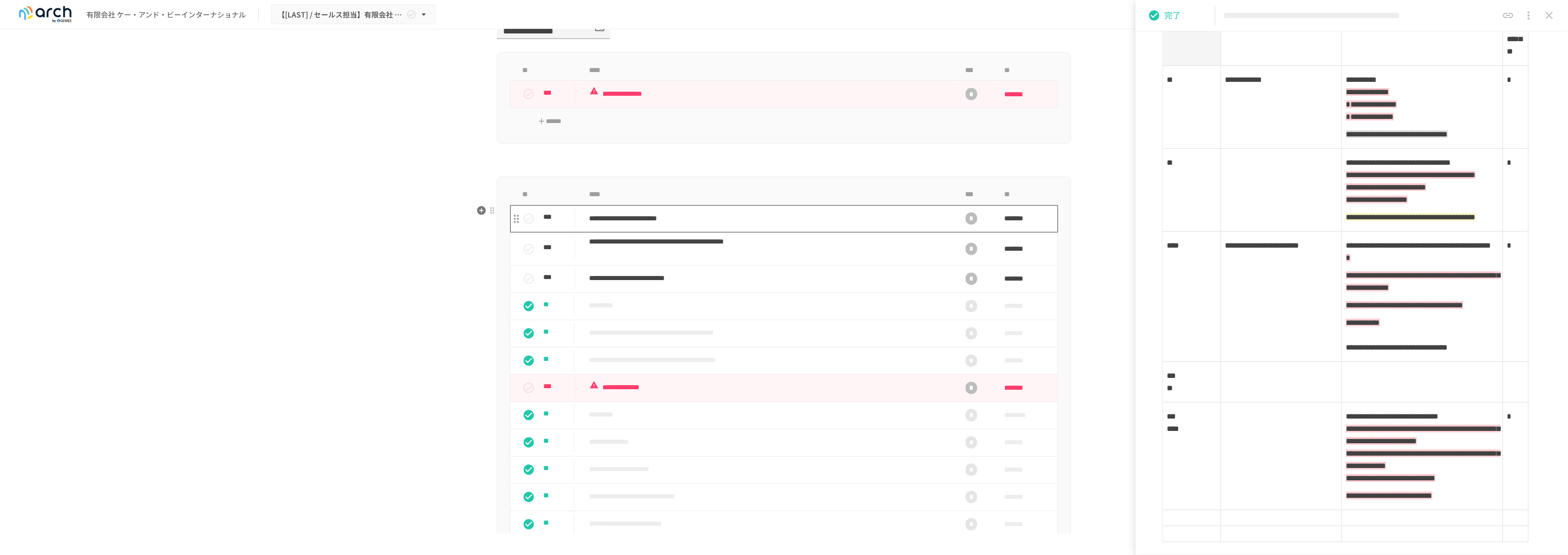 click on "**********" at bounding box center [768, 219] 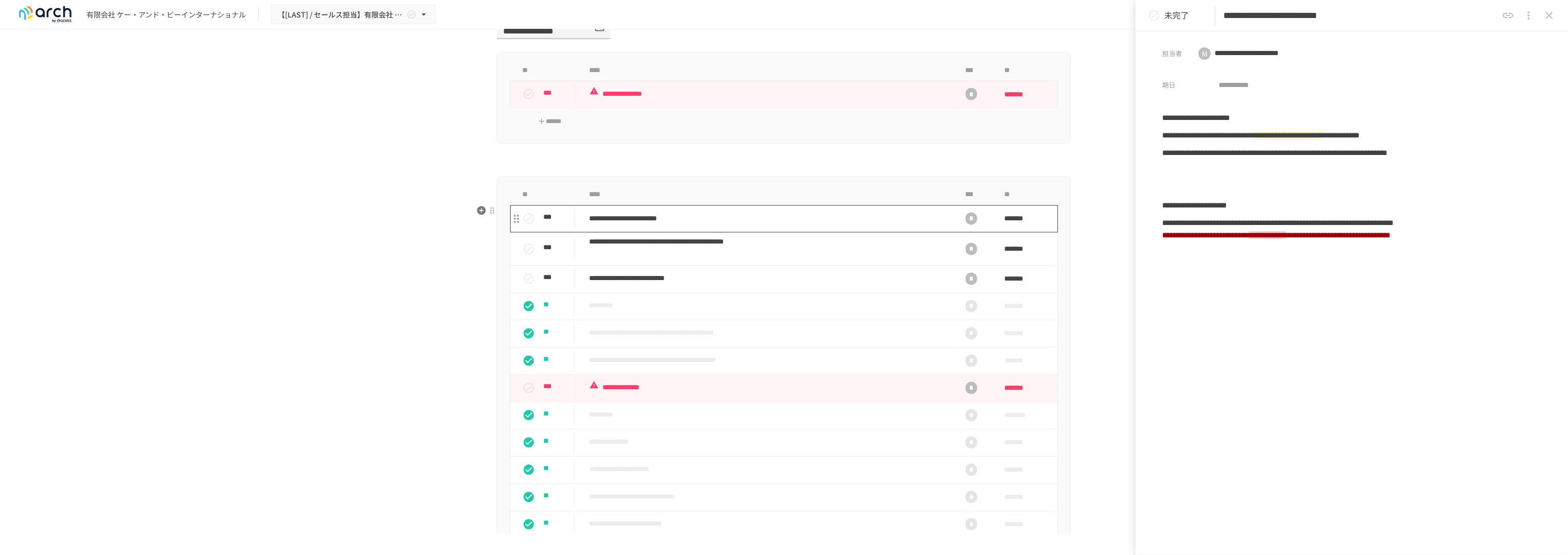 type on "**********" 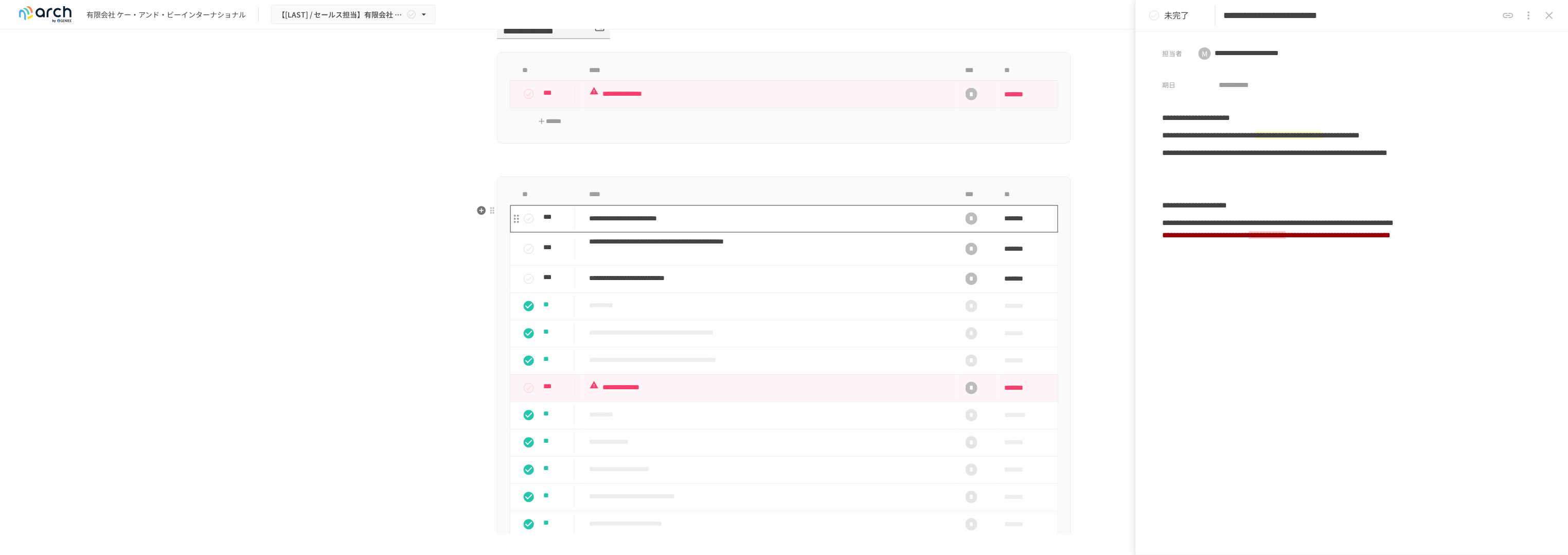 scroll, scrollTop: 0, scrollLeft: 0, axis: both 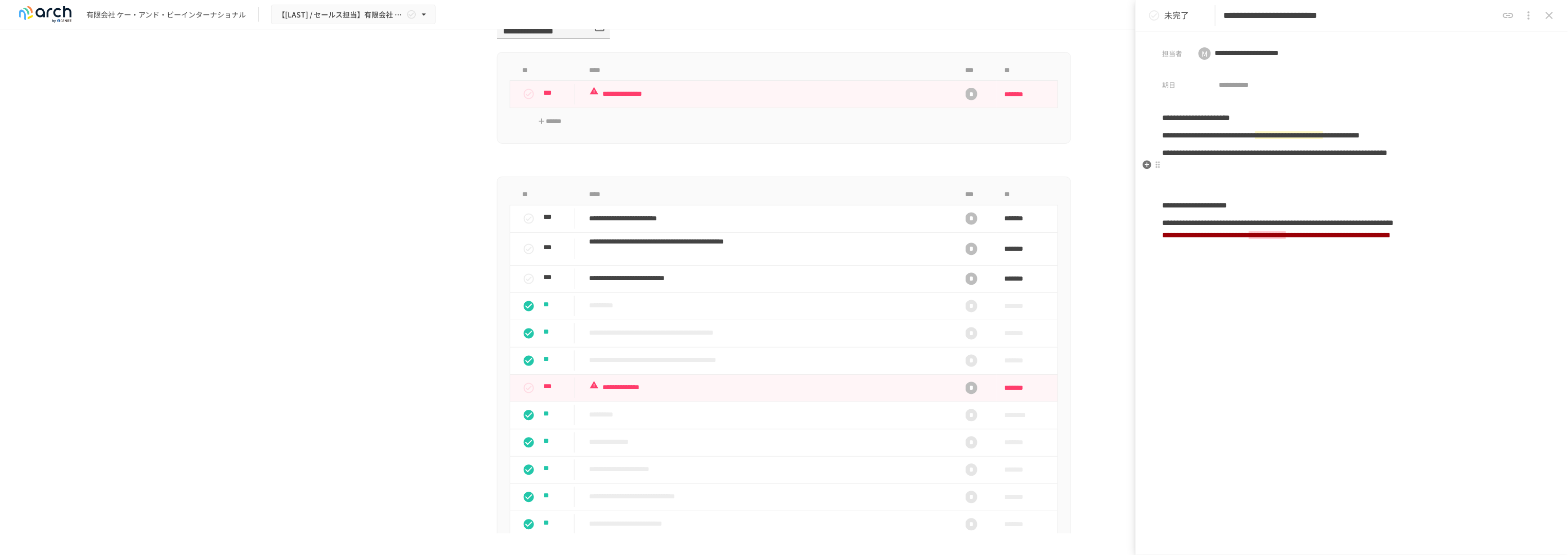 click on "**********" at bounding box center (1352, 153) 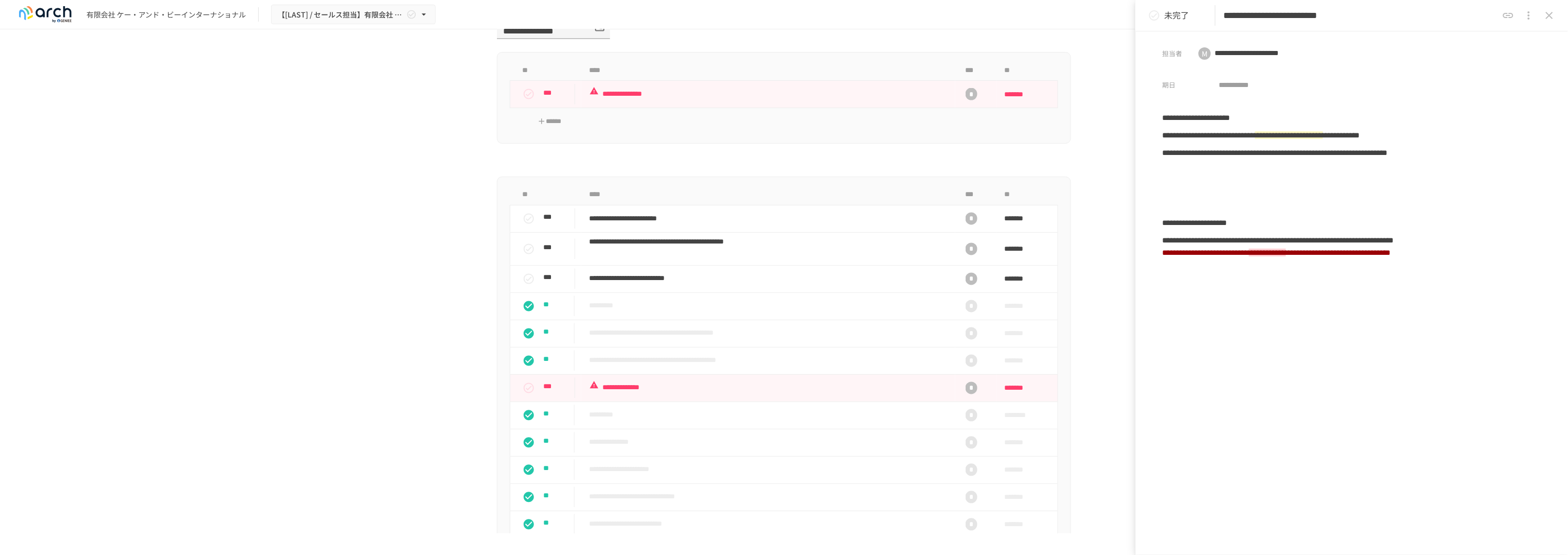 type 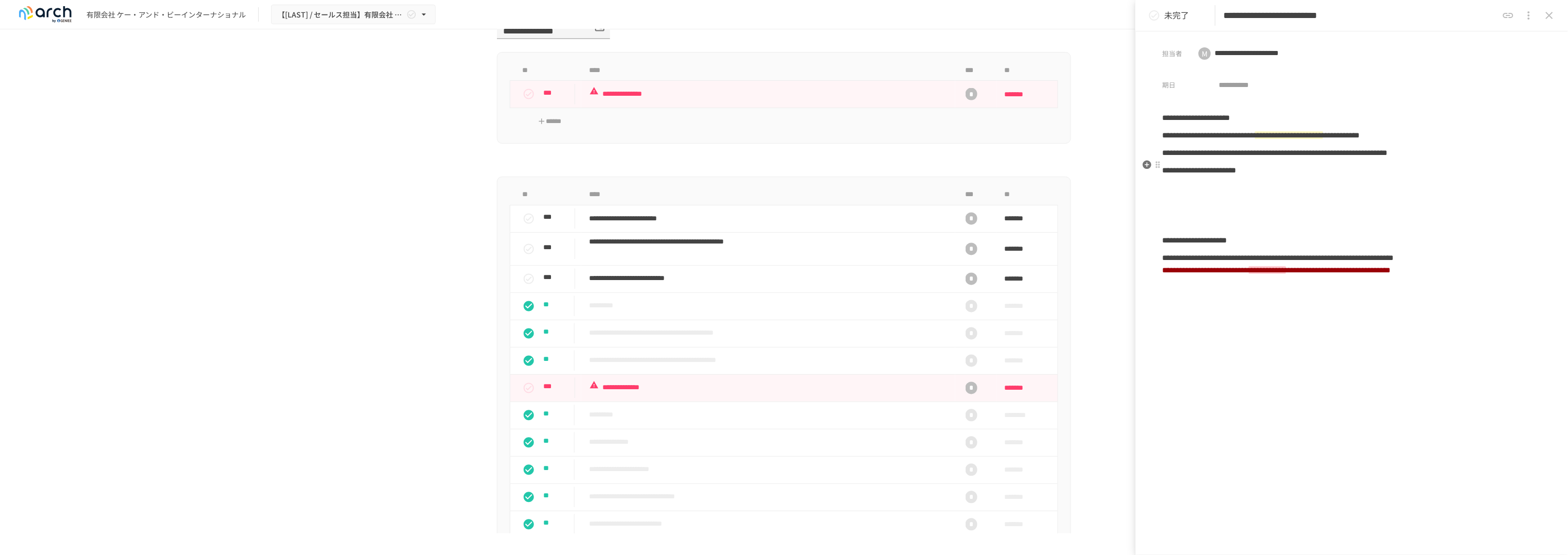 click on "**********" at bounding box center [1352, 170] 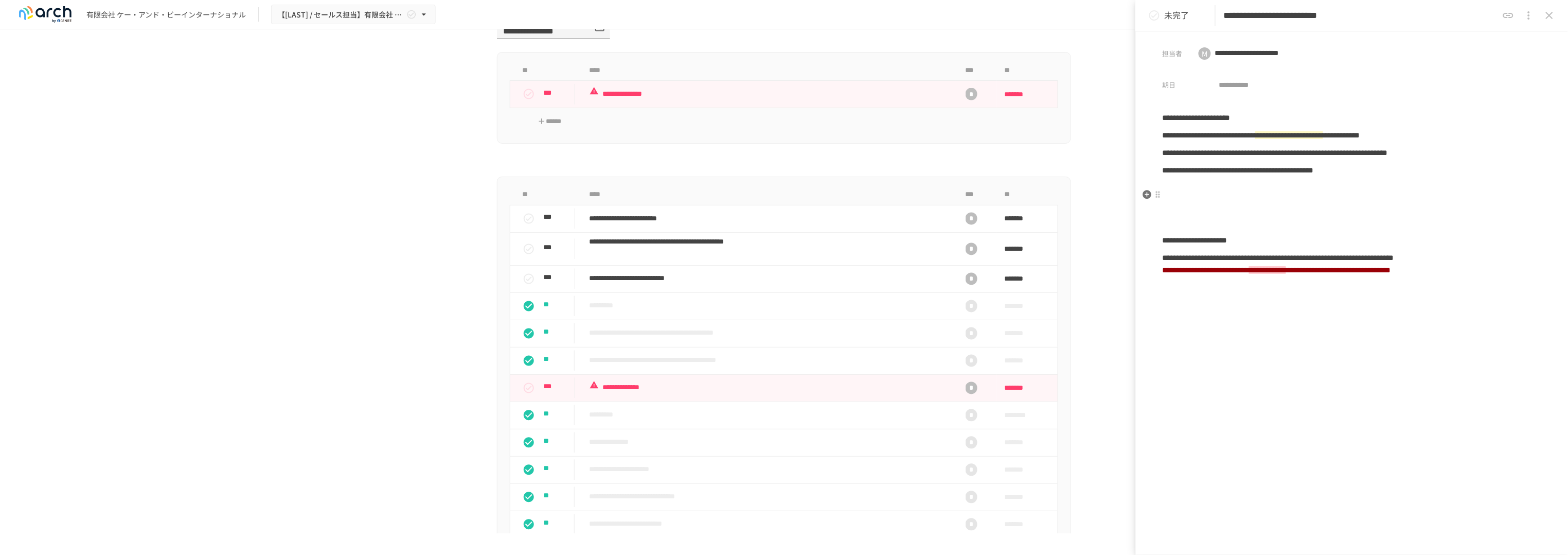 click on "**********" at bounding box center [1238, 170] 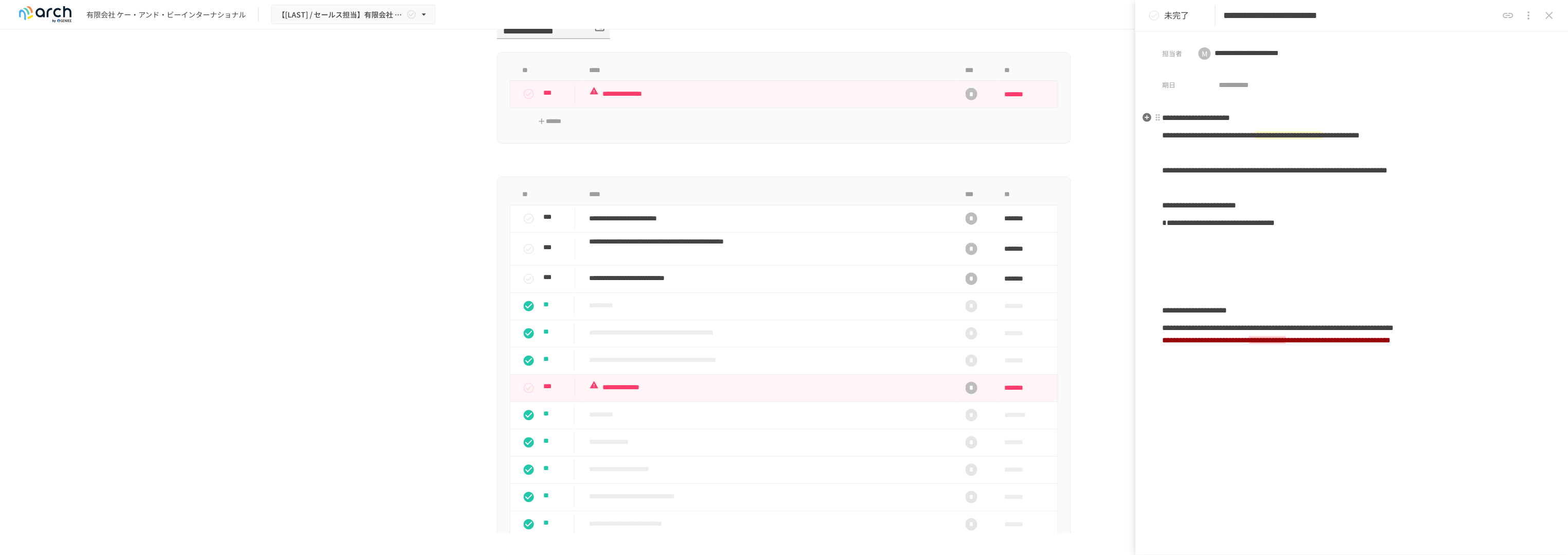 click on "**********" at bounding box center [1352, 118] 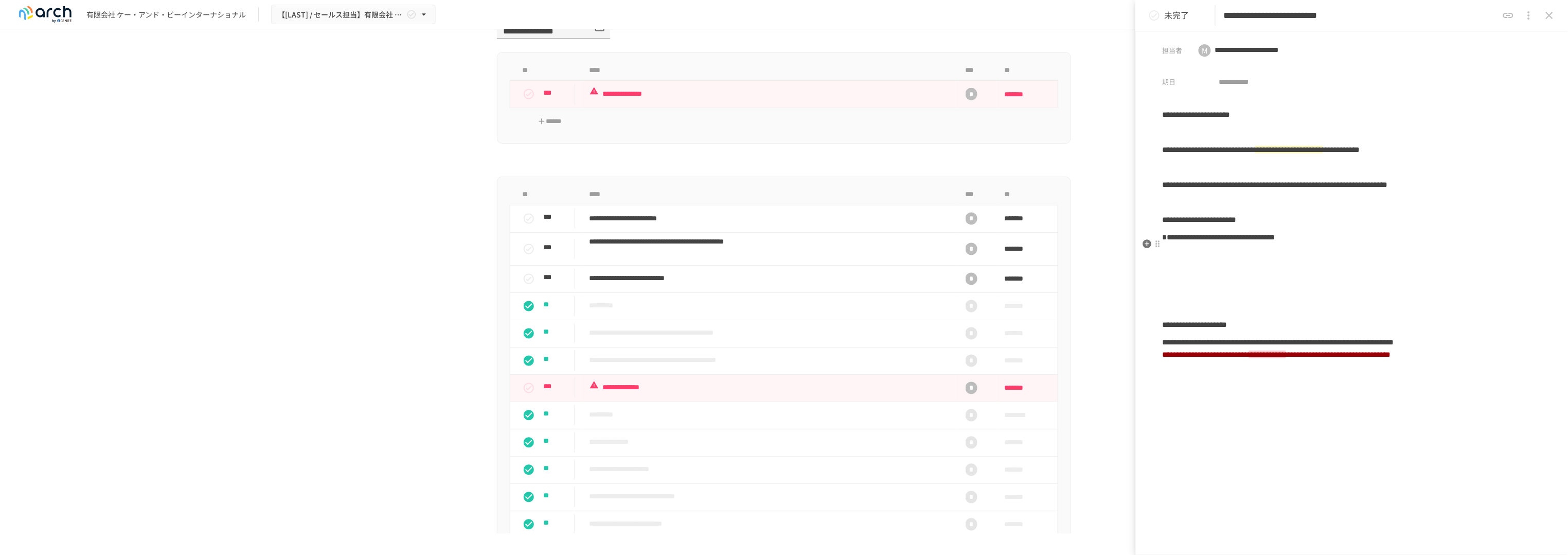 scroll, scrollTop: 60, scrollLeft: 0, axis: vertical 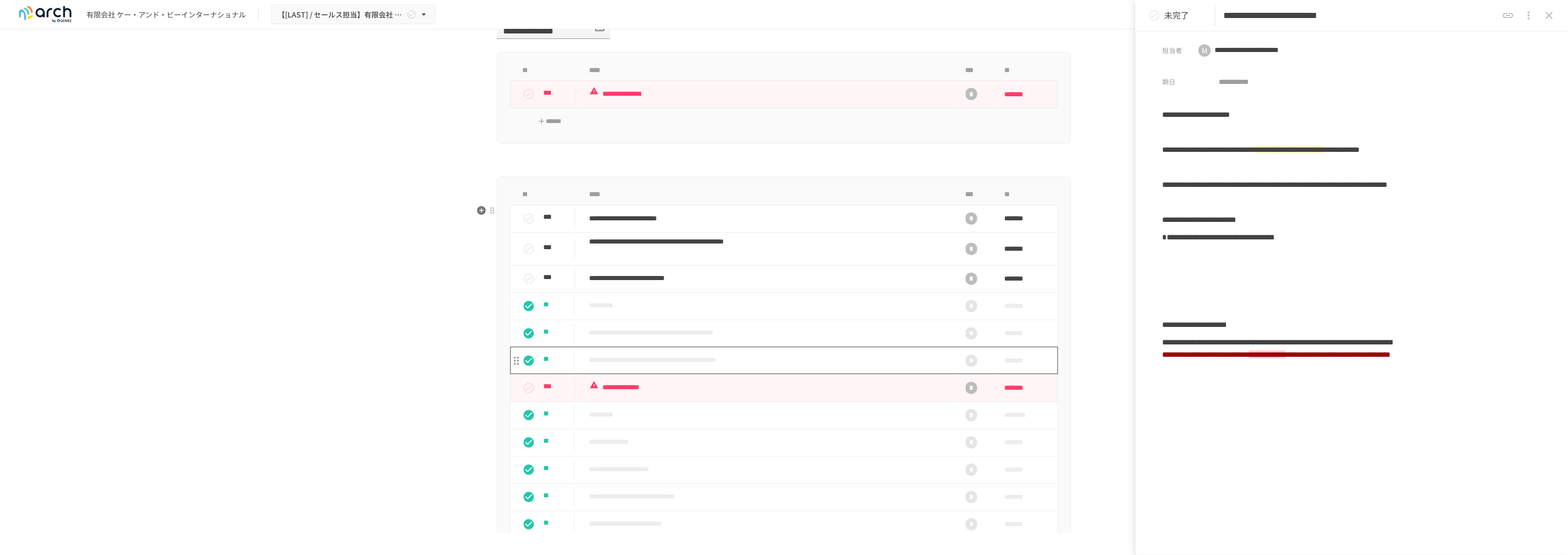 click on "**********" at bounding box center [768, 360] 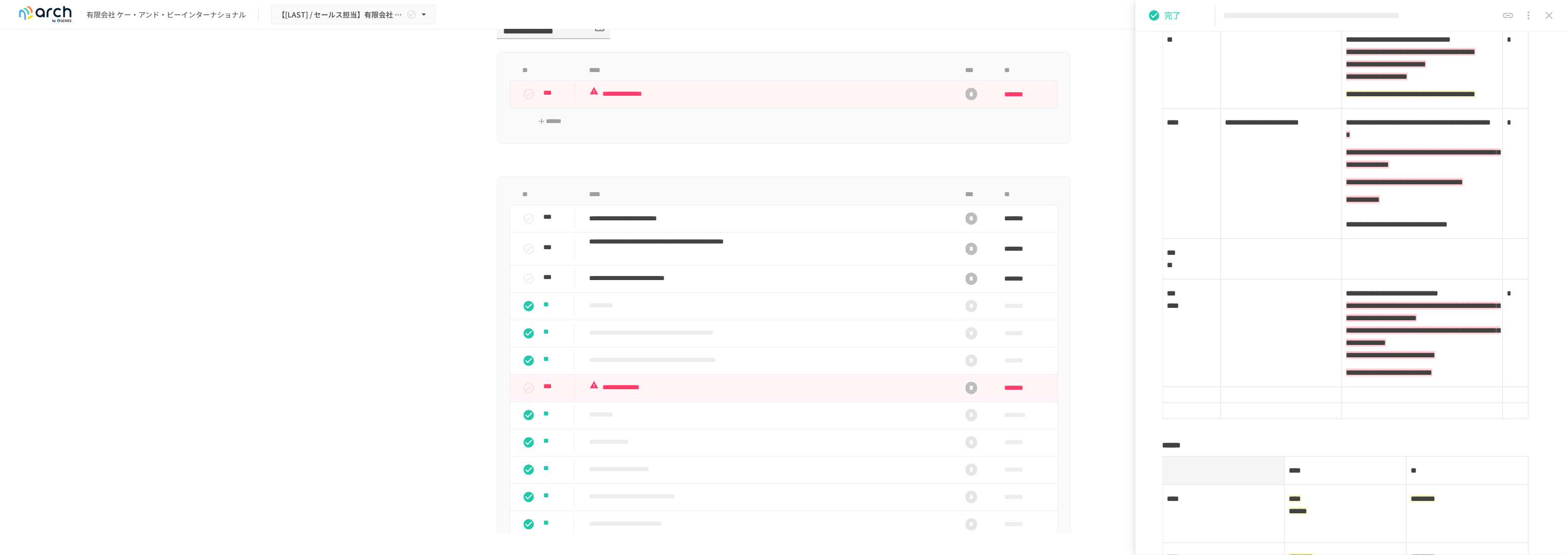 scroll, scrollTop: 322, scrollLeft: 0, axis: vertical 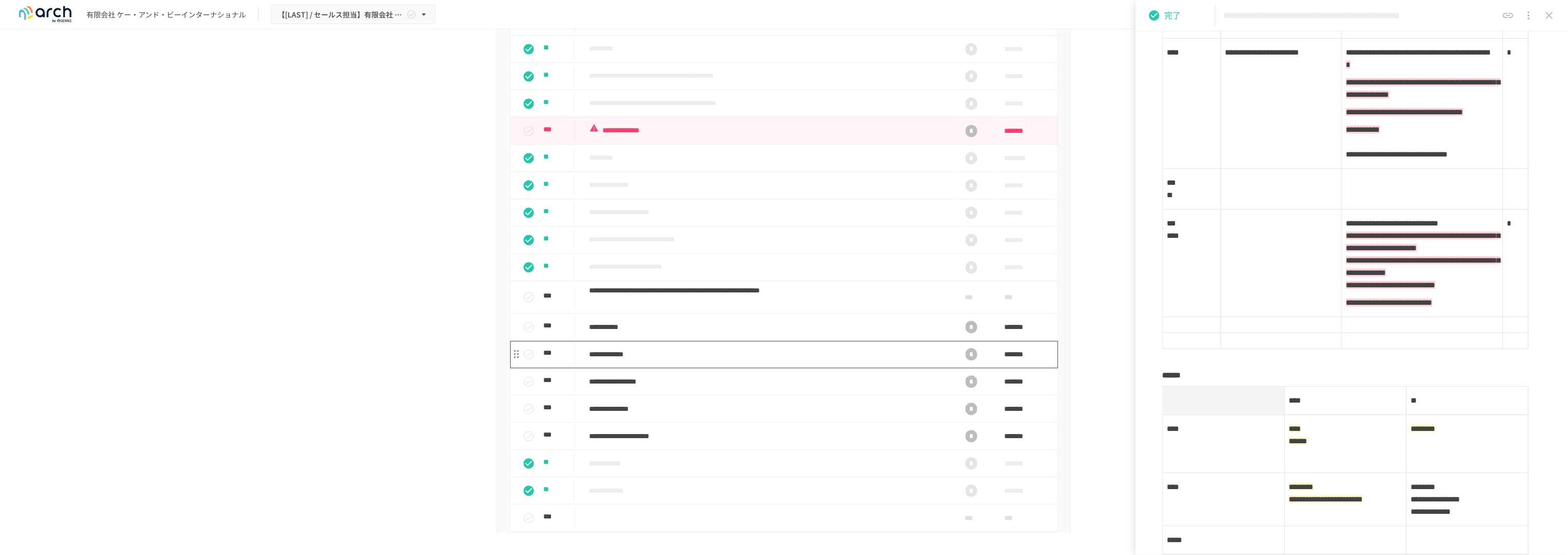 click on "**********" at bounding box center [768, 354] 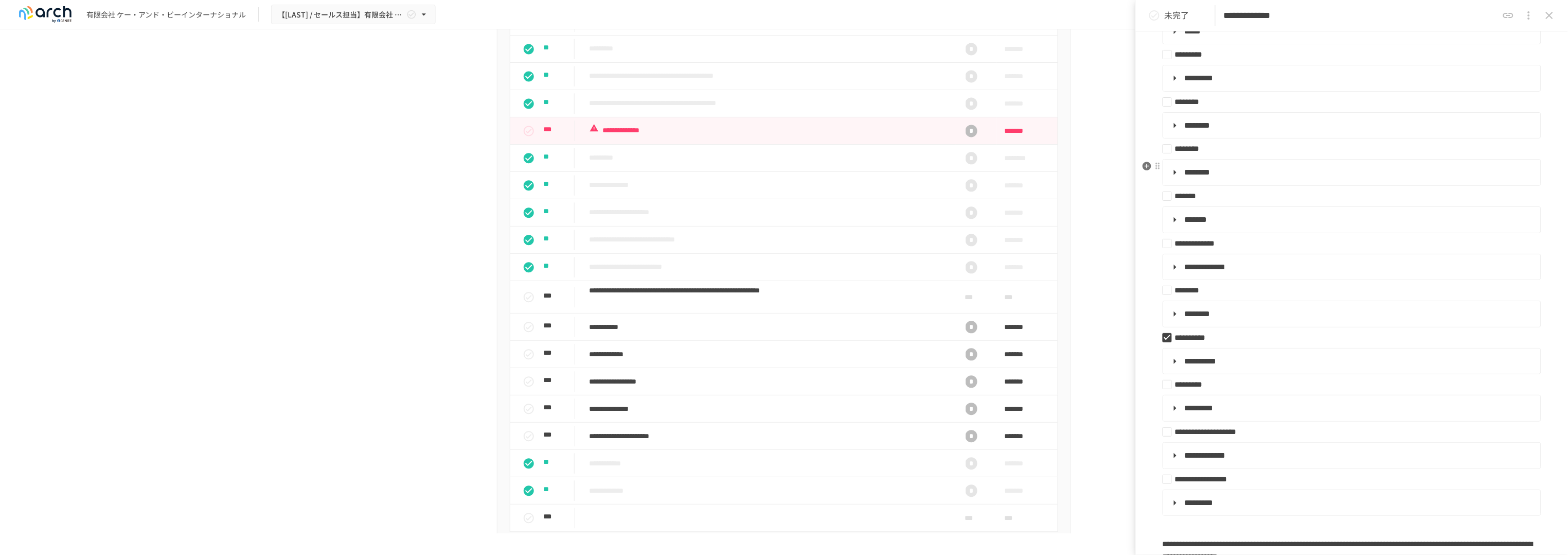 scroll, scrollTop: 322, scrollLeft: 0, axis: vertical 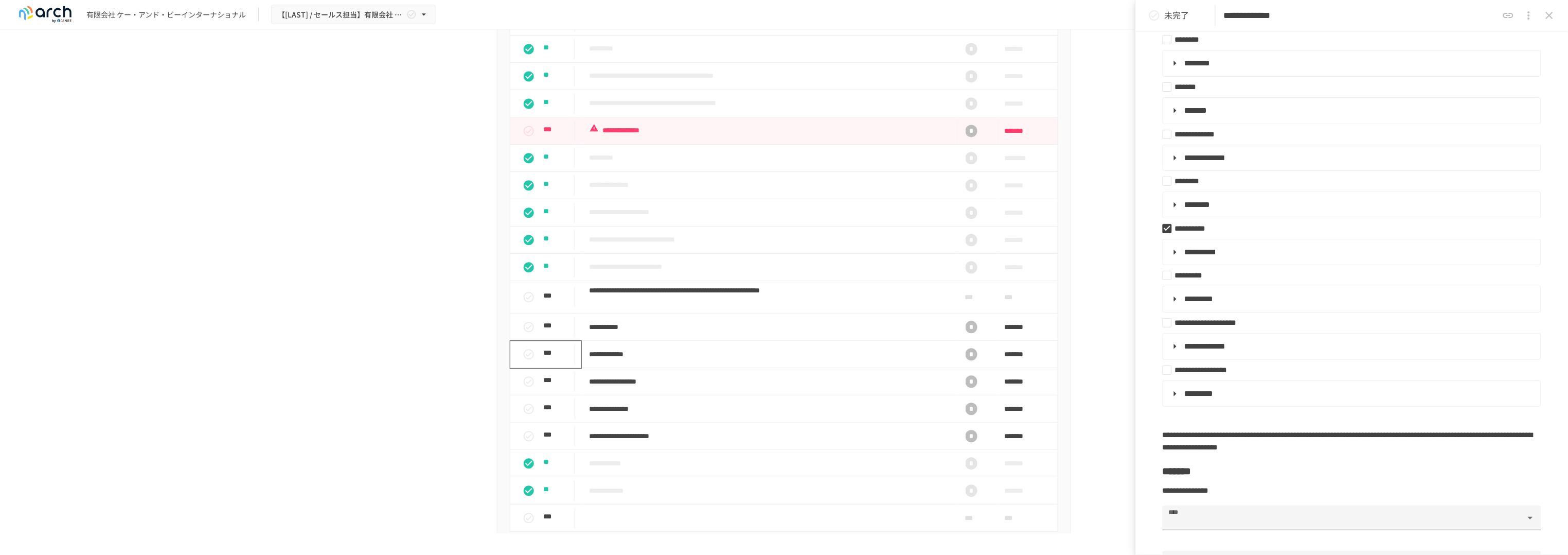 click 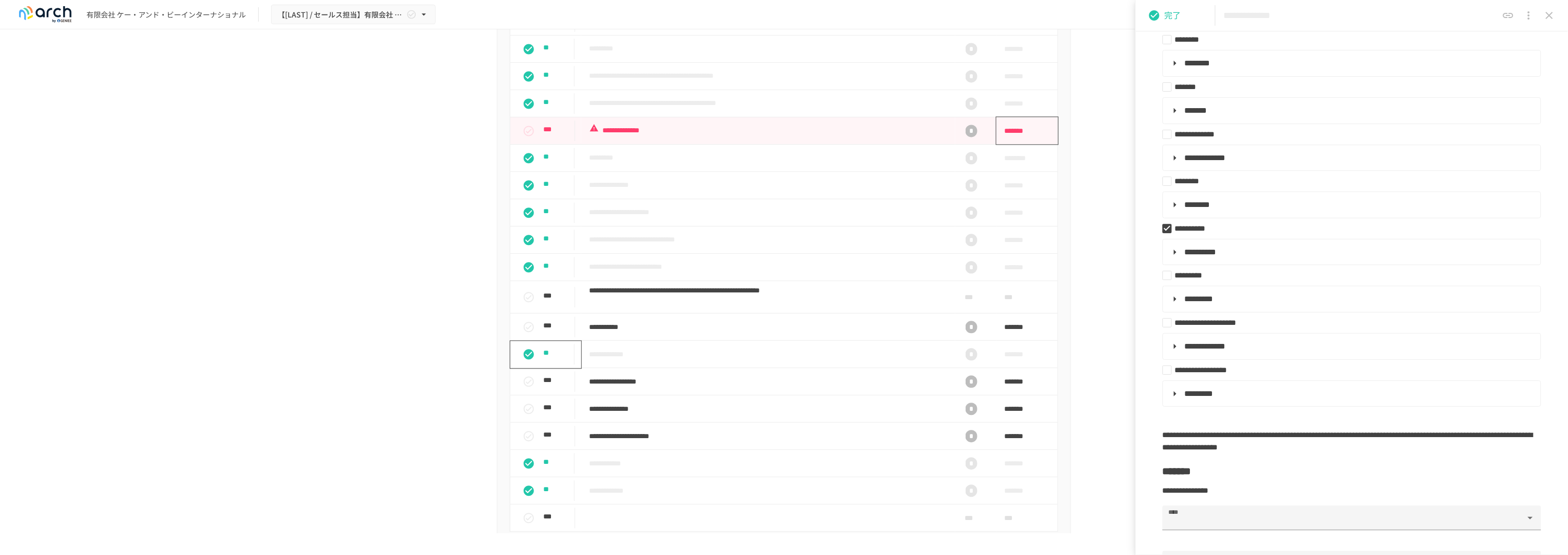 click on "*******" at bounding box center [1022, 131] 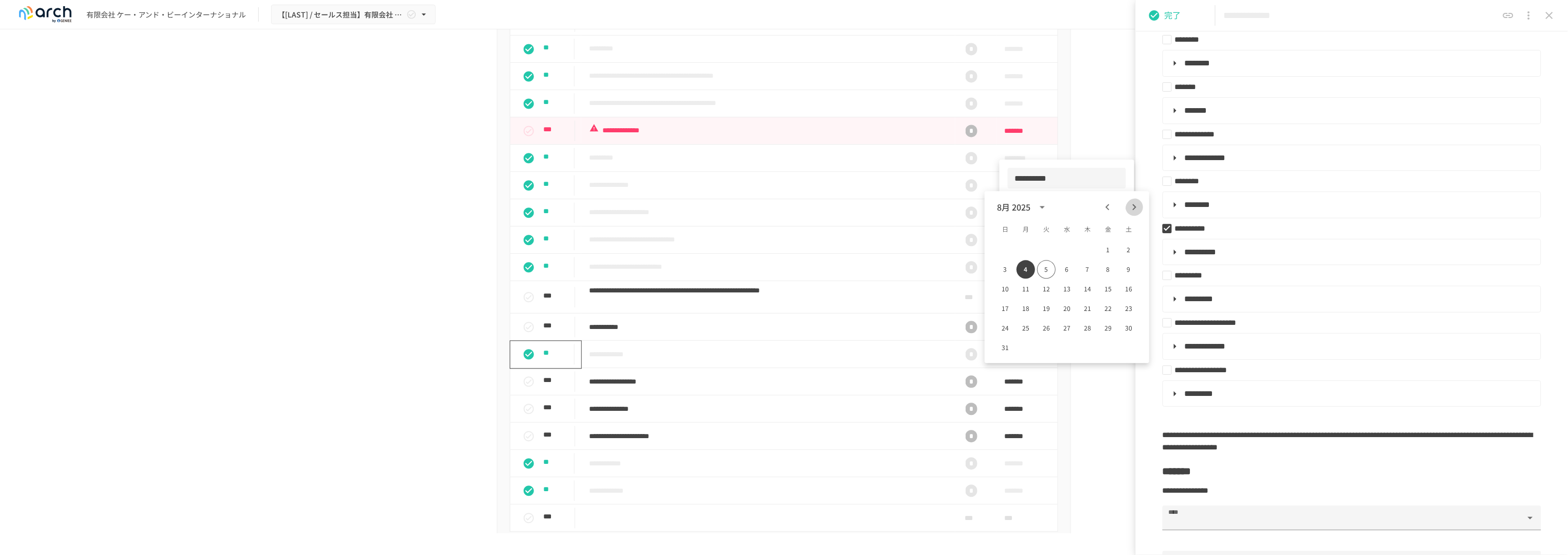 click 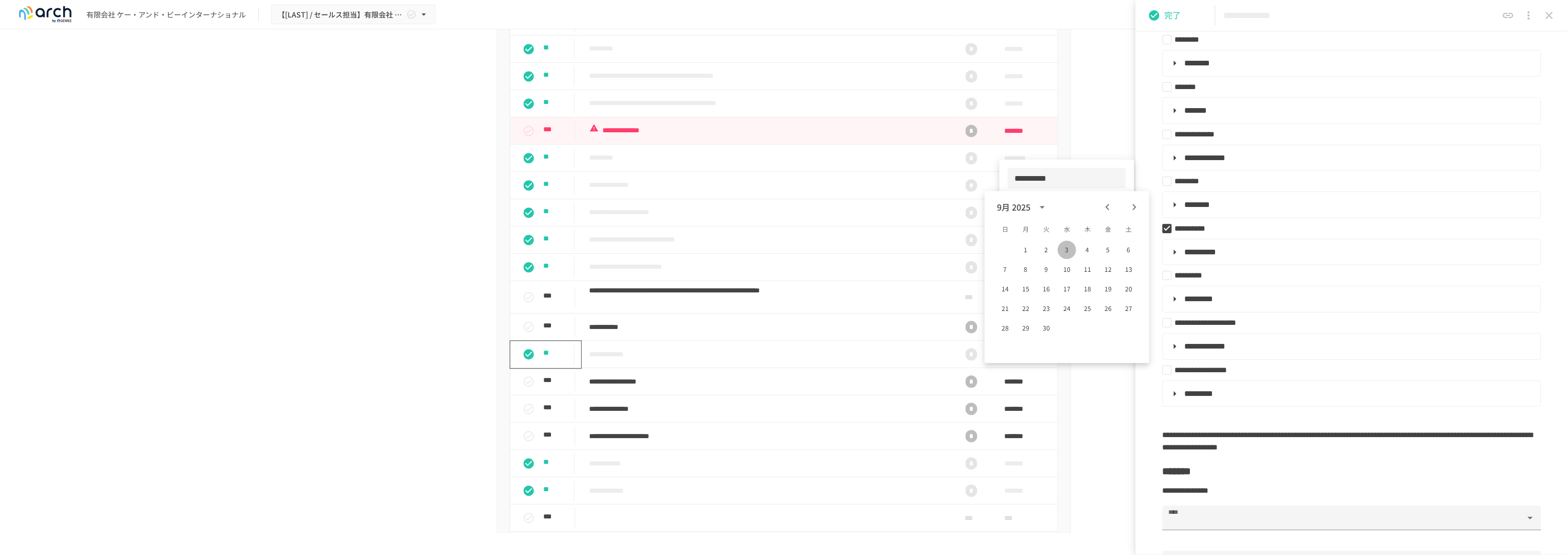 click on "3" at bounding box center [1067, 250] 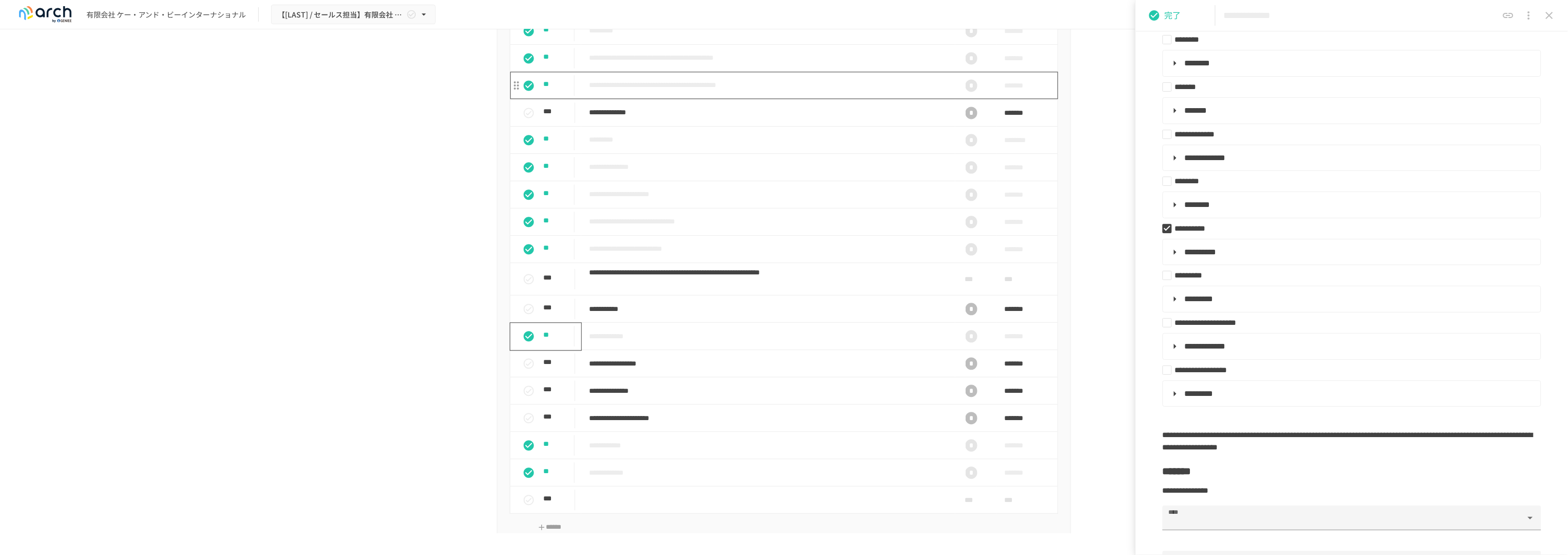 scroll, scrollTop: 1095, scrollLeft: 0, axis: vertical 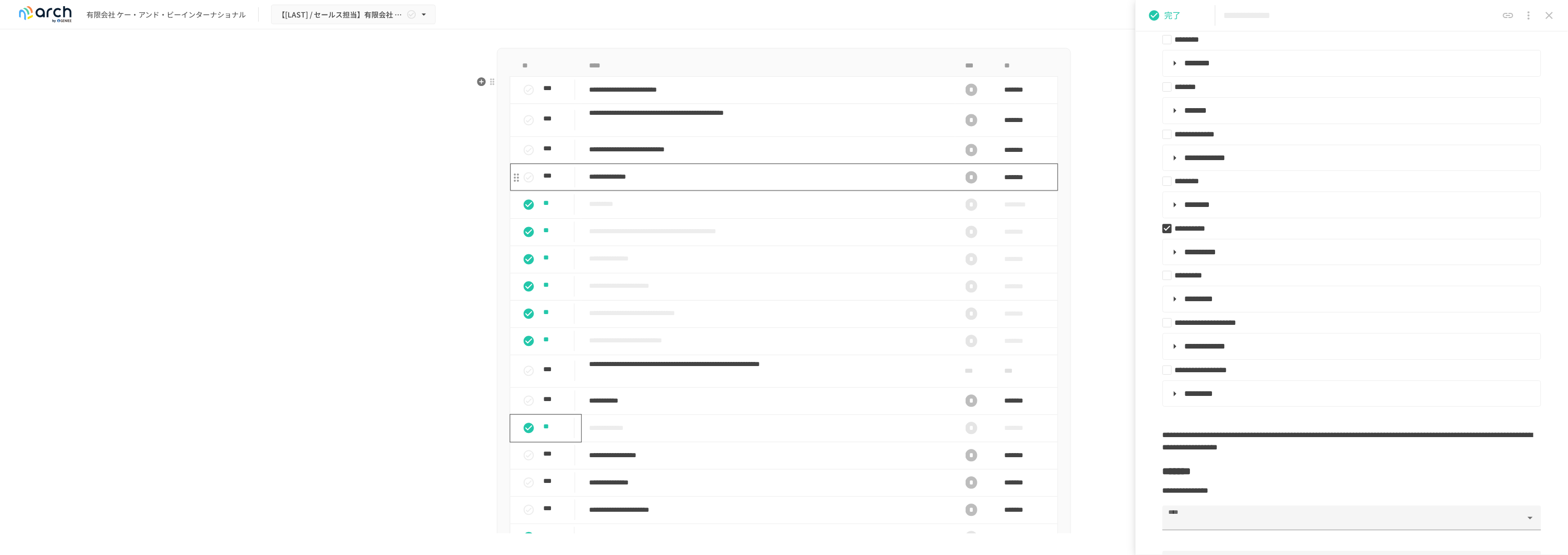 click on "**********" at bounding box center [768, 177] 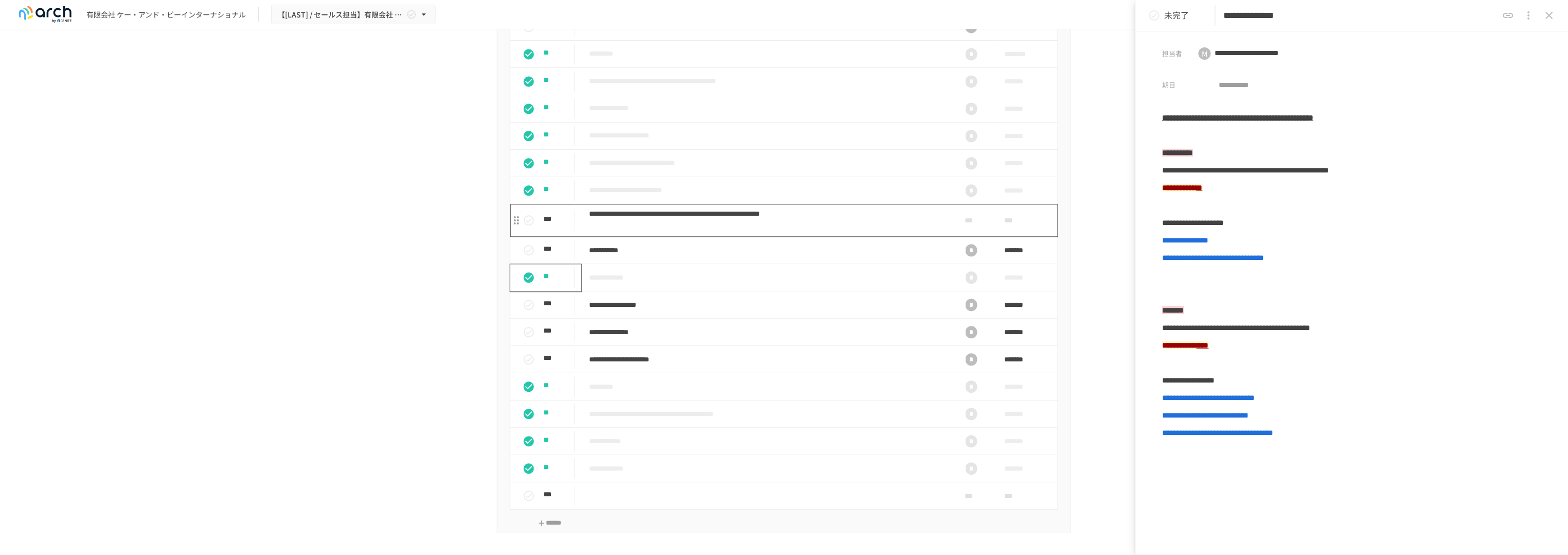 scroll, scrollTop: 1095, scrollLeft: 0, axis: vertical 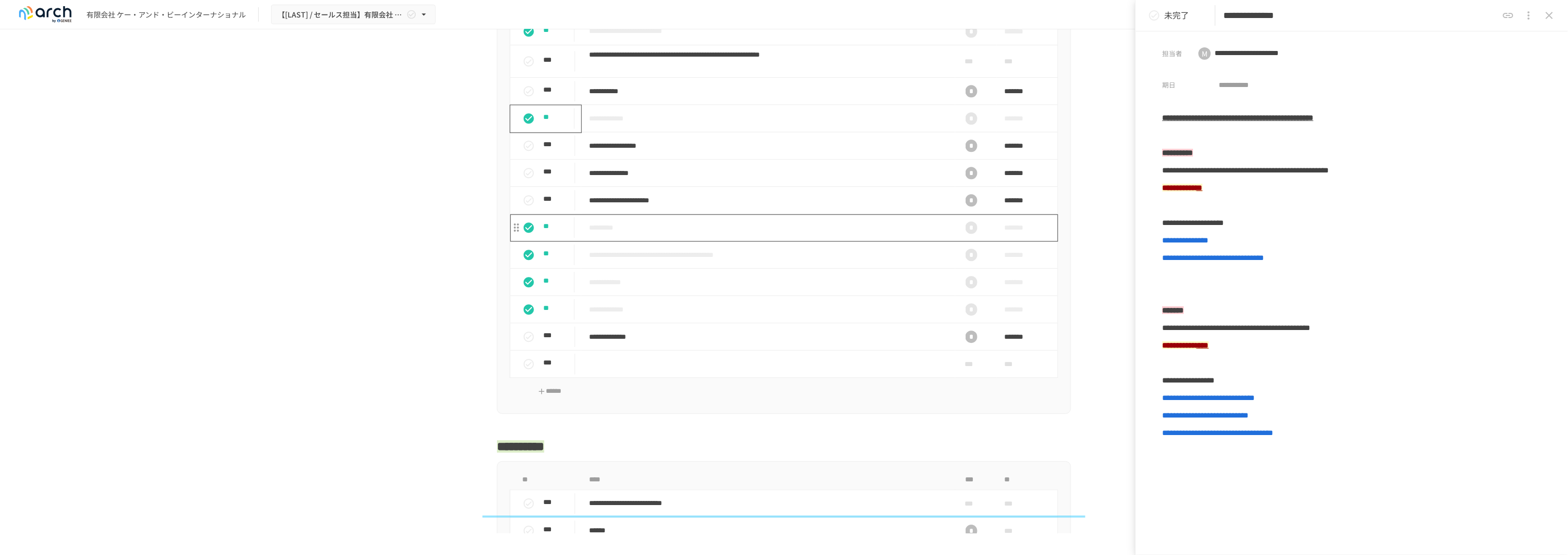 click on "*********" at bounding box center [768, 228] 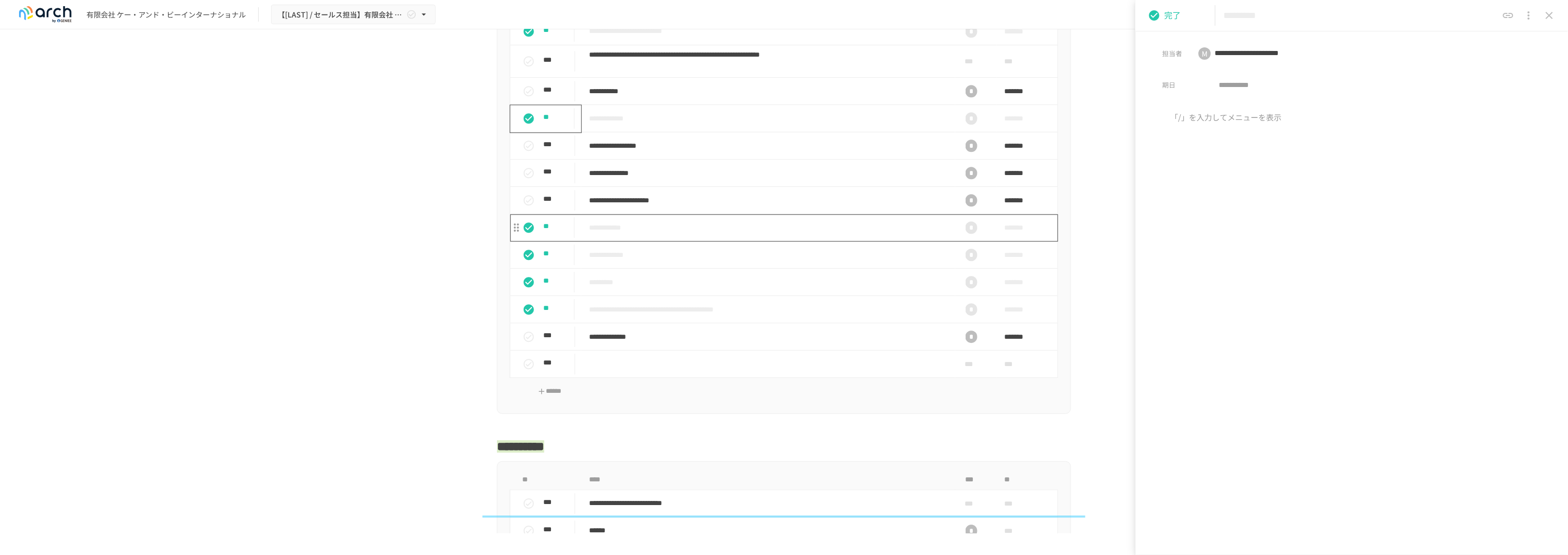 click on "**********" at bounding box center (768, 228) 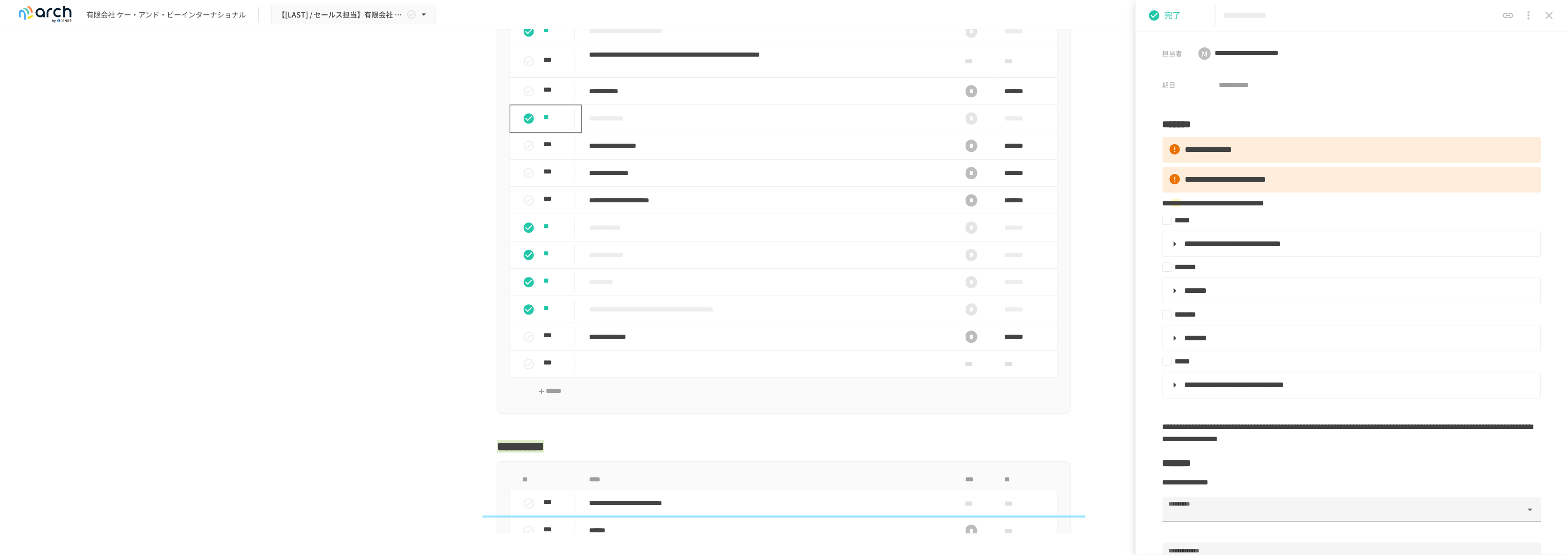 click on "**********" at bounding box center [1361, 15] 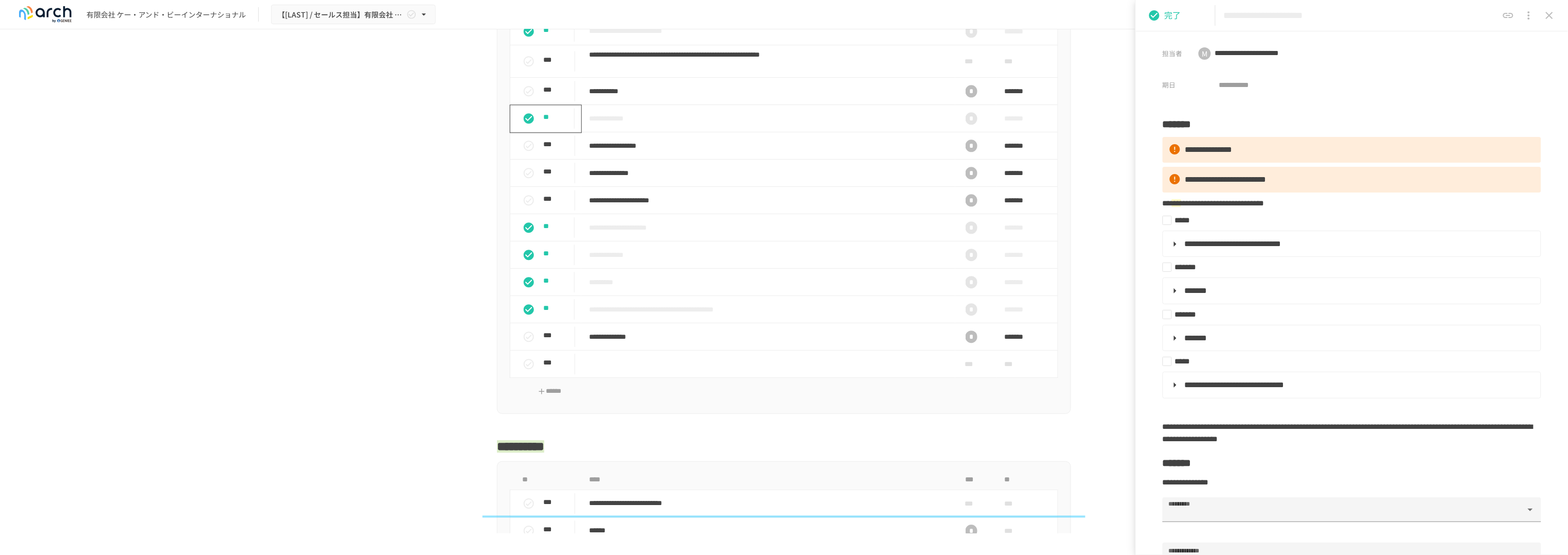 drag, startPoint x: 1427, startPoint y: 18, endPoint x: 1331, endPoint y: 17, distance: 96.0052 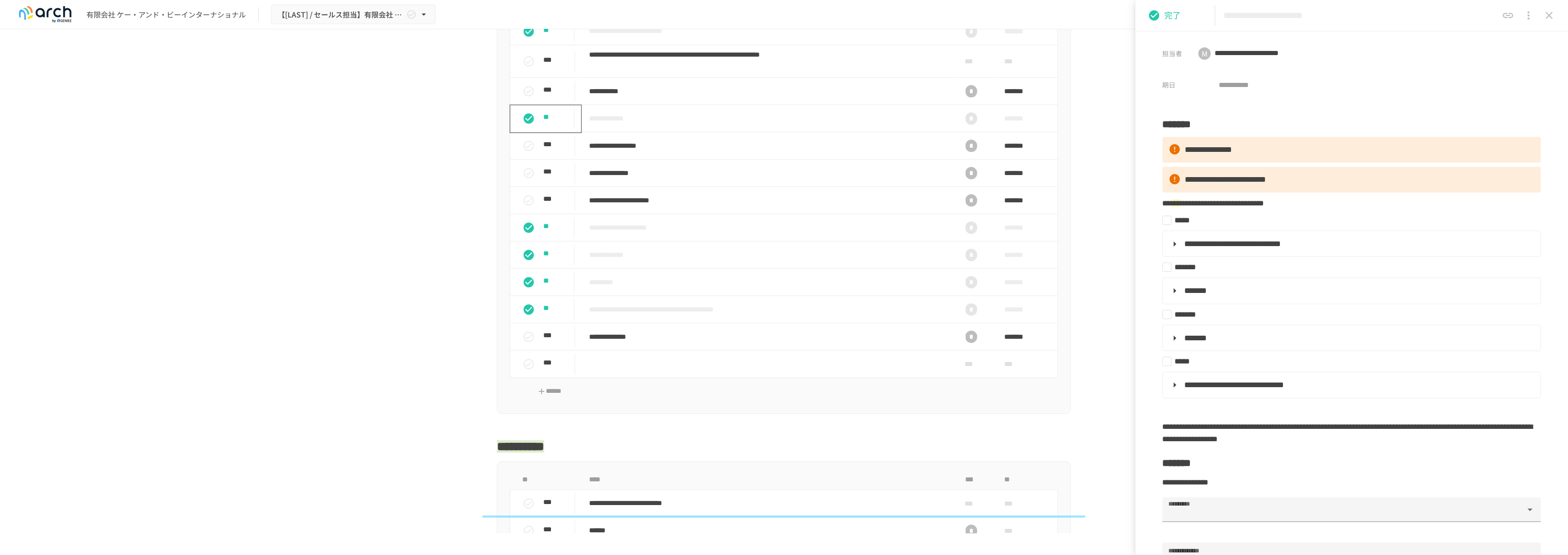 click on "**********" at bounding box center [1361, 15] 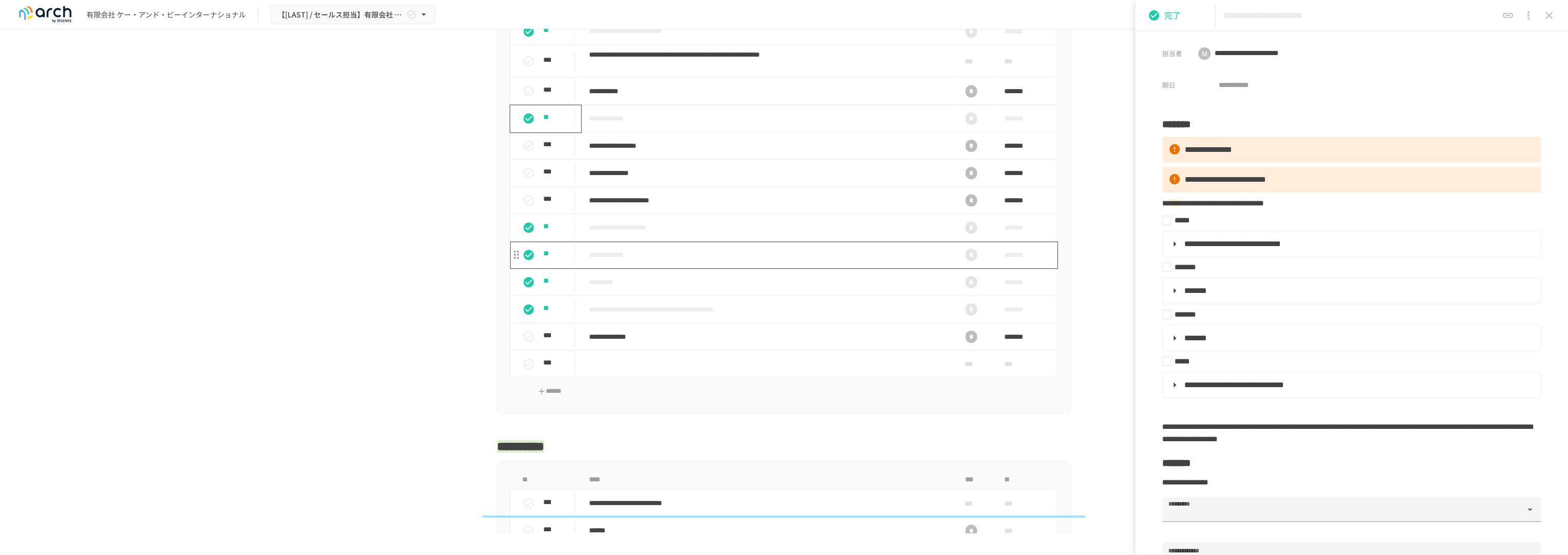 type on "**********" 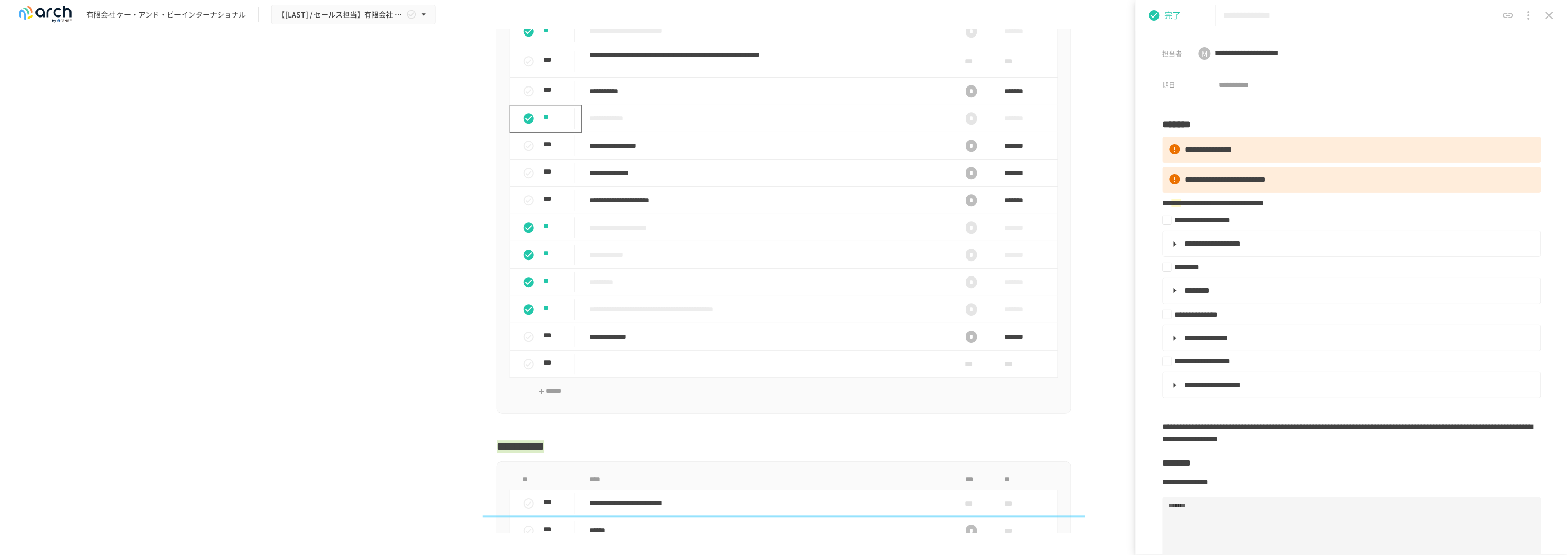 click on "**********" at bounding box center [1361, 15] 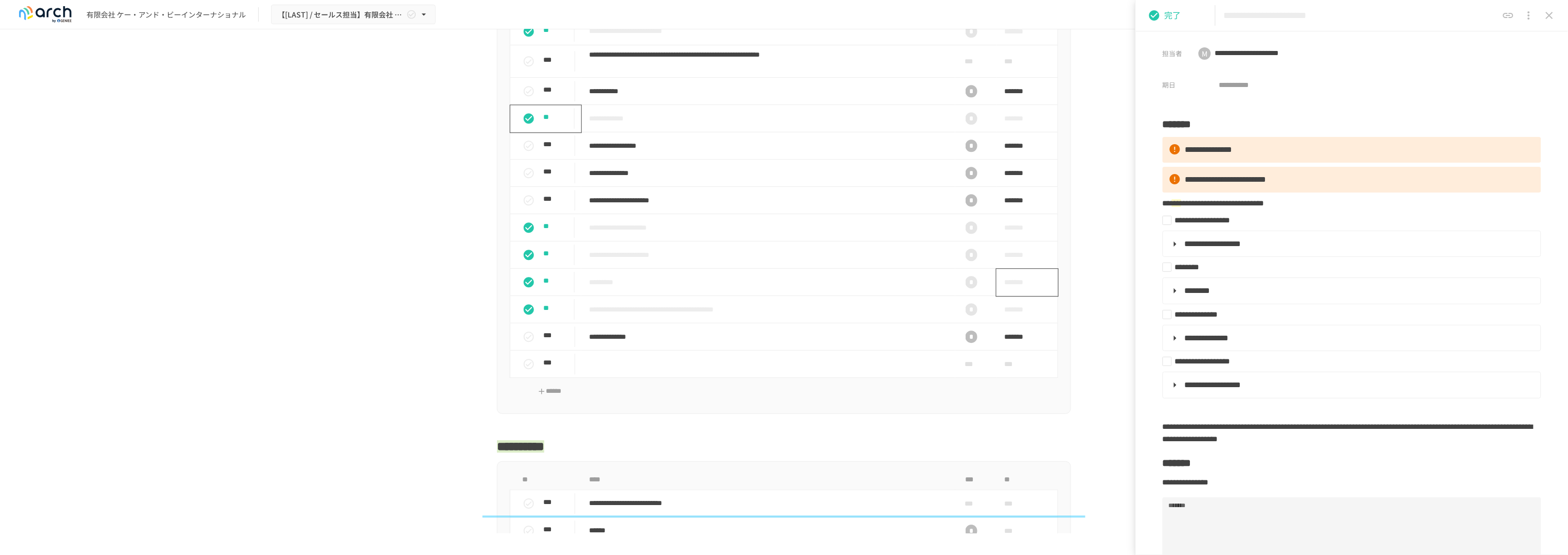 type on "**********" 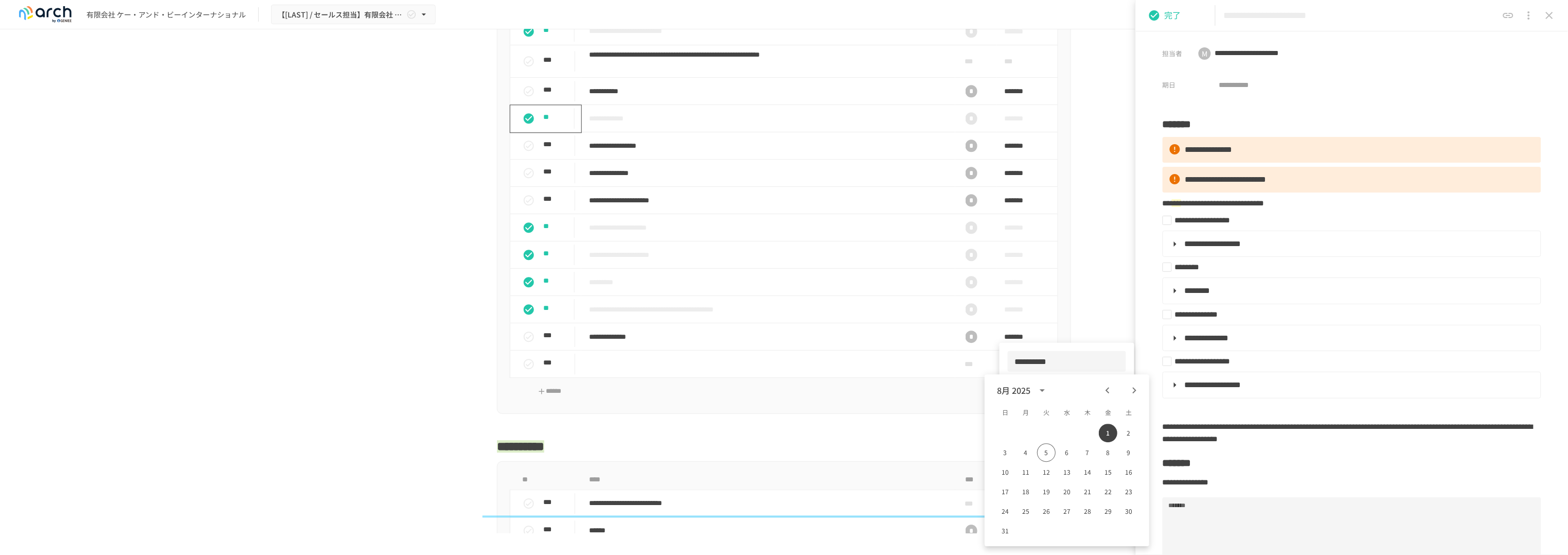 drag, startPoint x: 1084, startPoint y: 364, endPoint x: 953, endPoint y: 358, distance: 131.13733 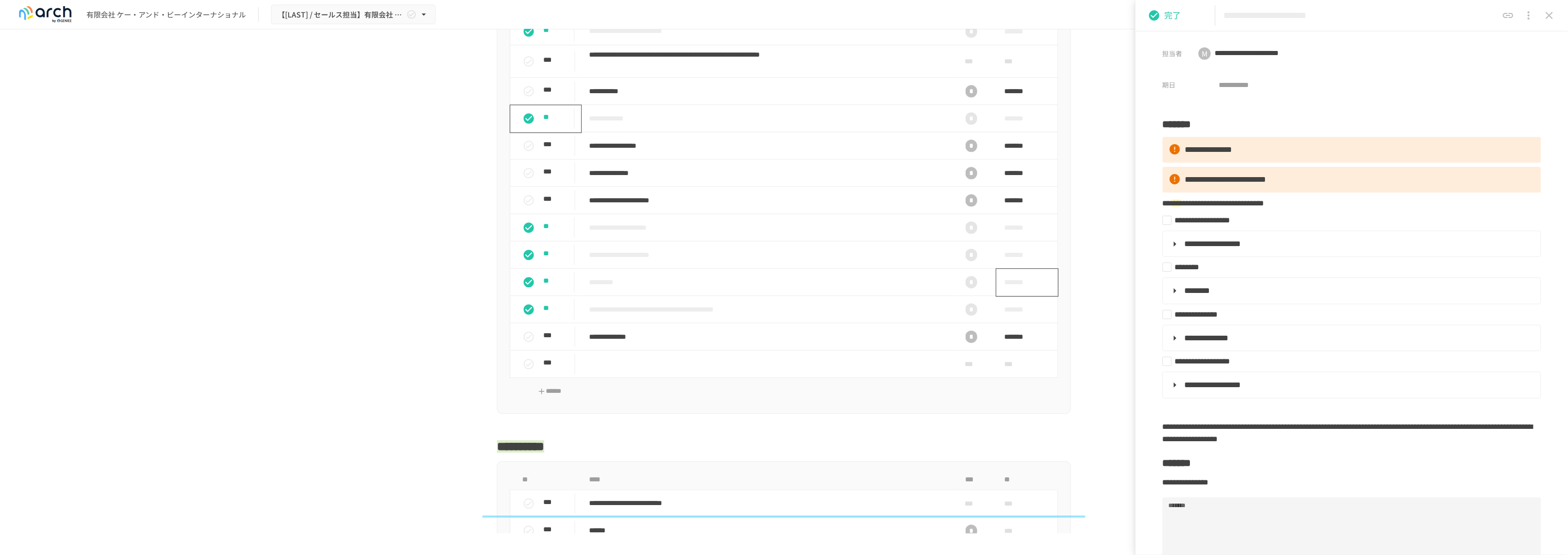 click on "*******" at bounding box center [1022, 282] 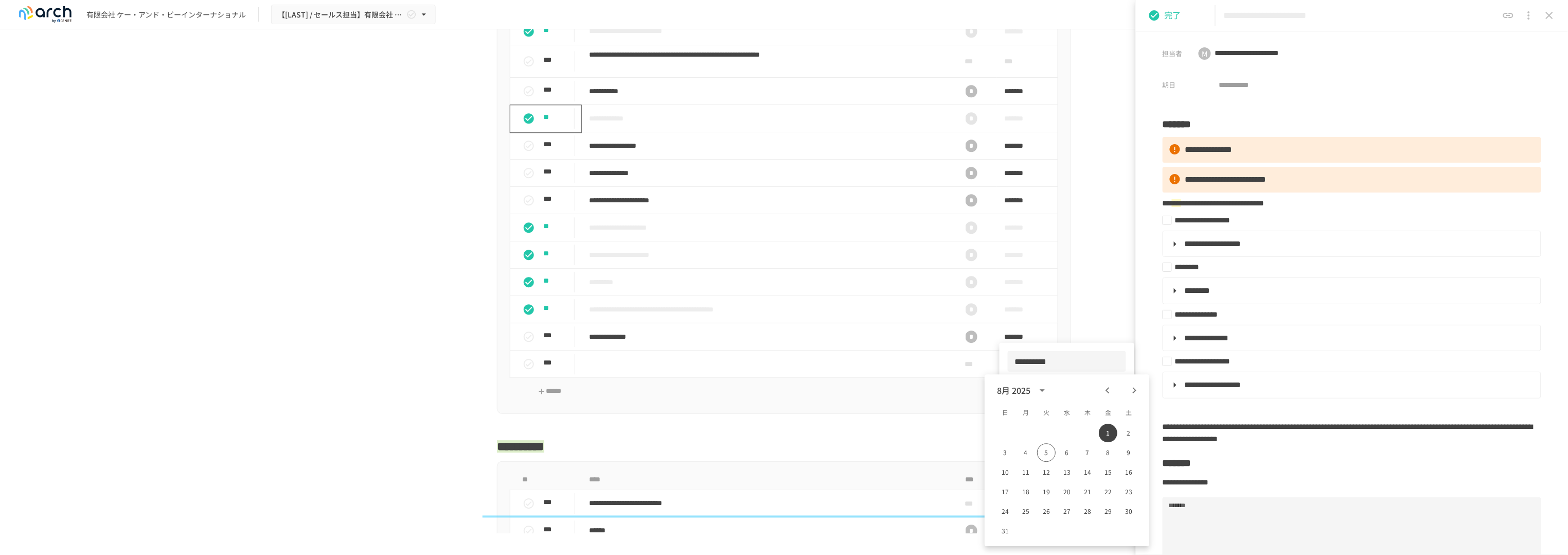 drag, startPoint x: 1097, startPoint y: 364, endPoint x: 1016, endPoint y: 359, distance: 81.15417 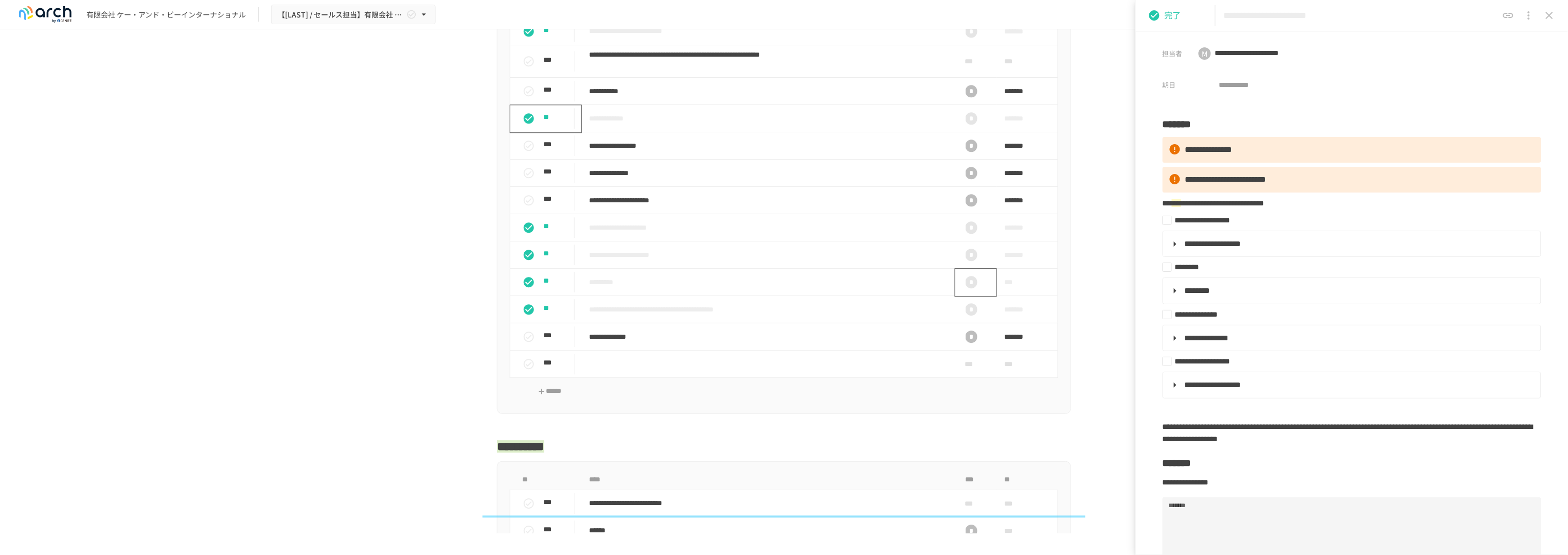 click on "*" at bounding box center [972, 282] 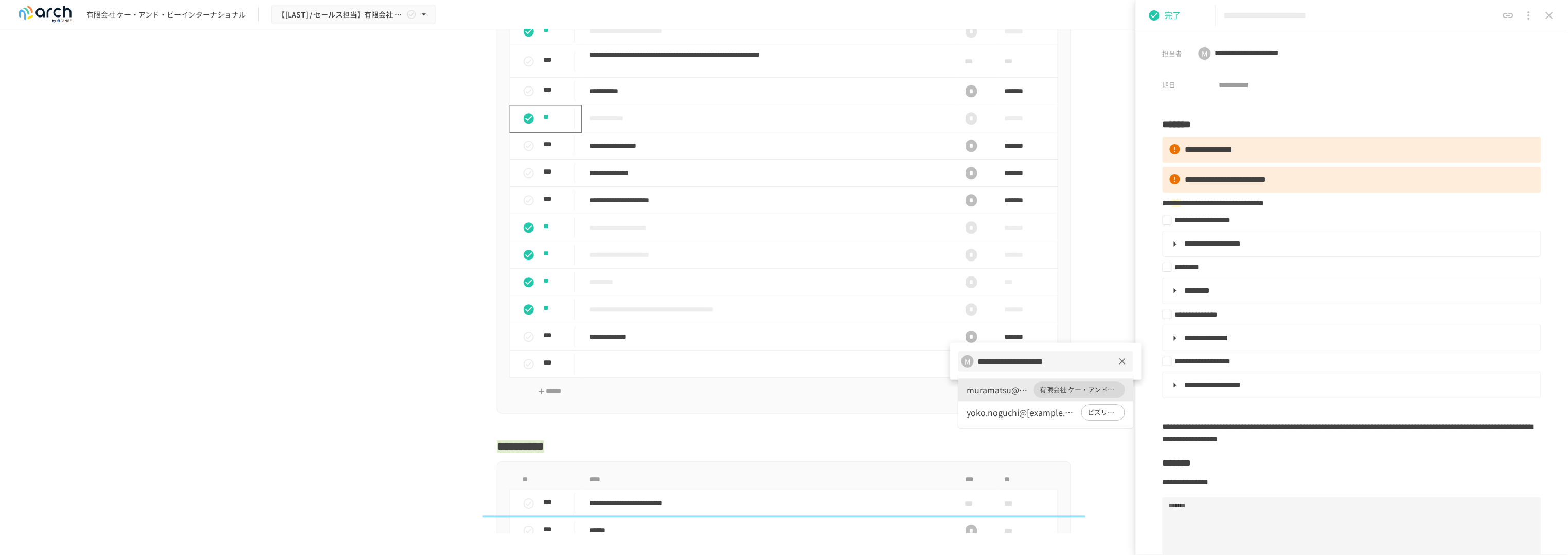 click 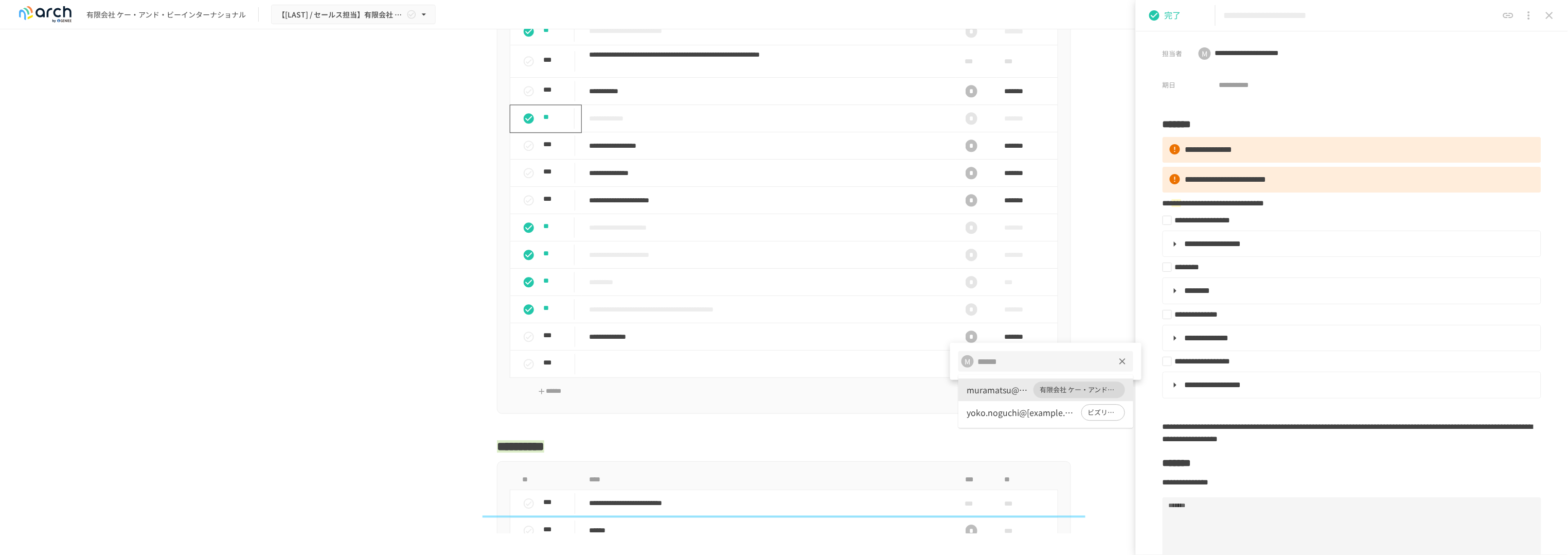 scroll, scrollTop: 0, scrollLeft: 0, axis: both 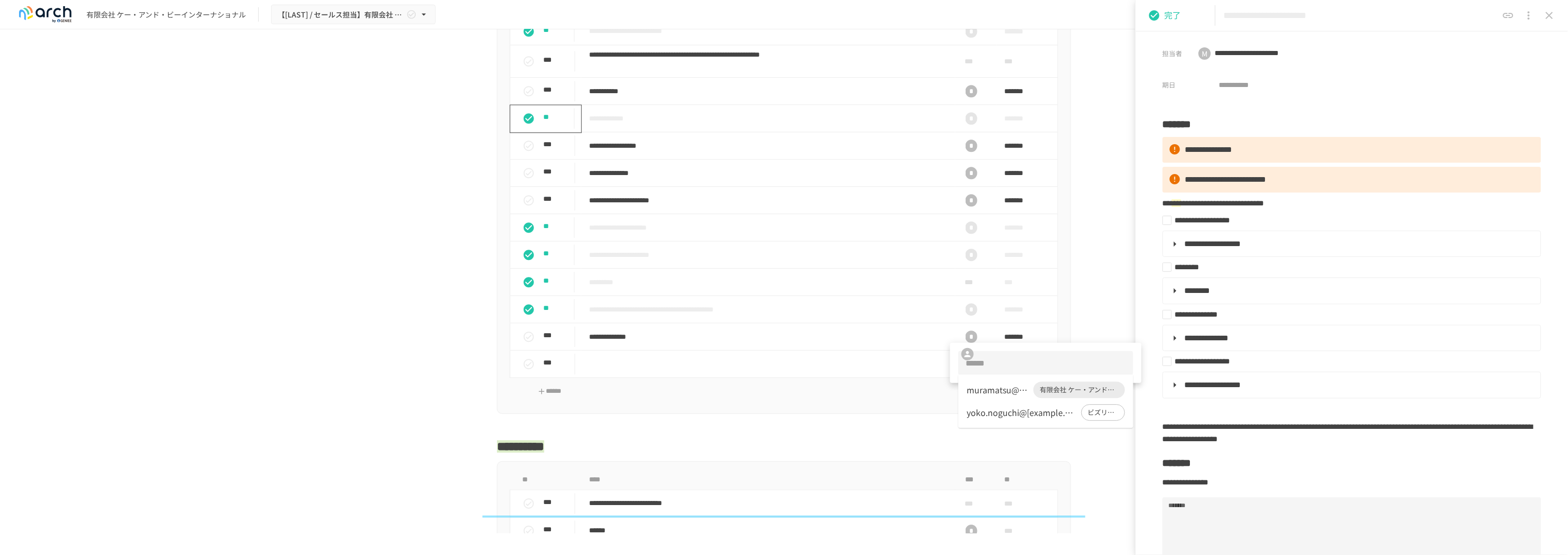 click at bounding box center [784, 278] 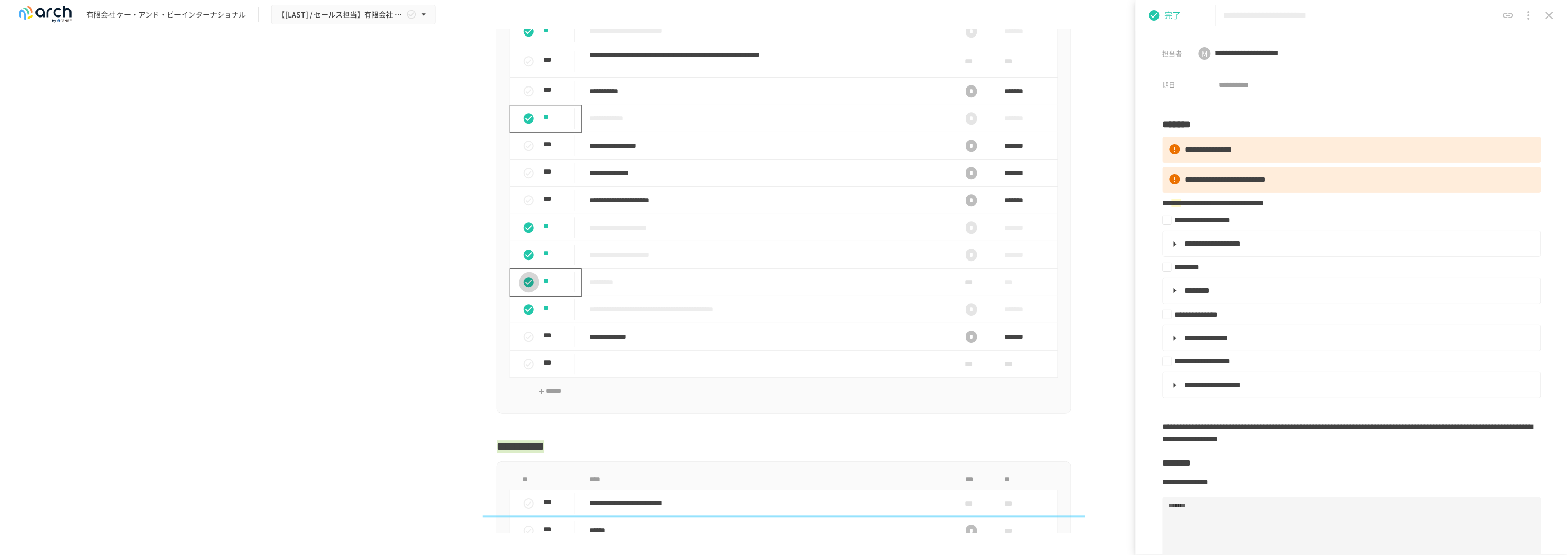 click 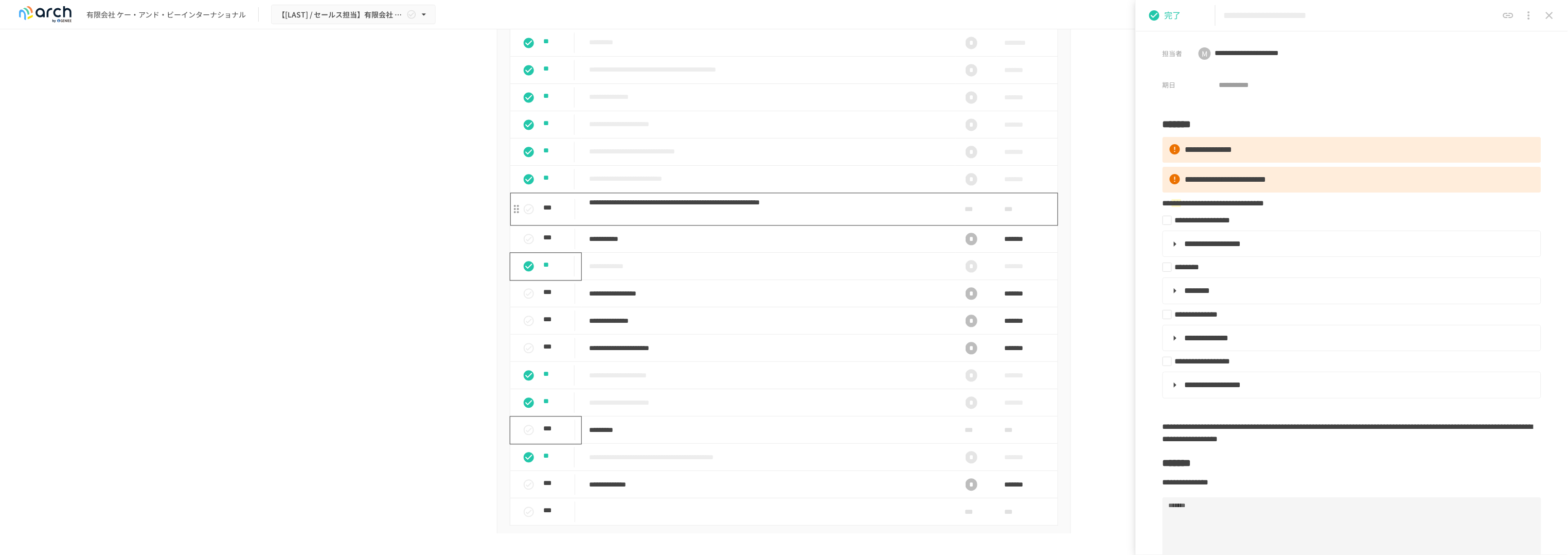 scroll, scrollTop: 1184, scrollLeft: 0, axis: vertical 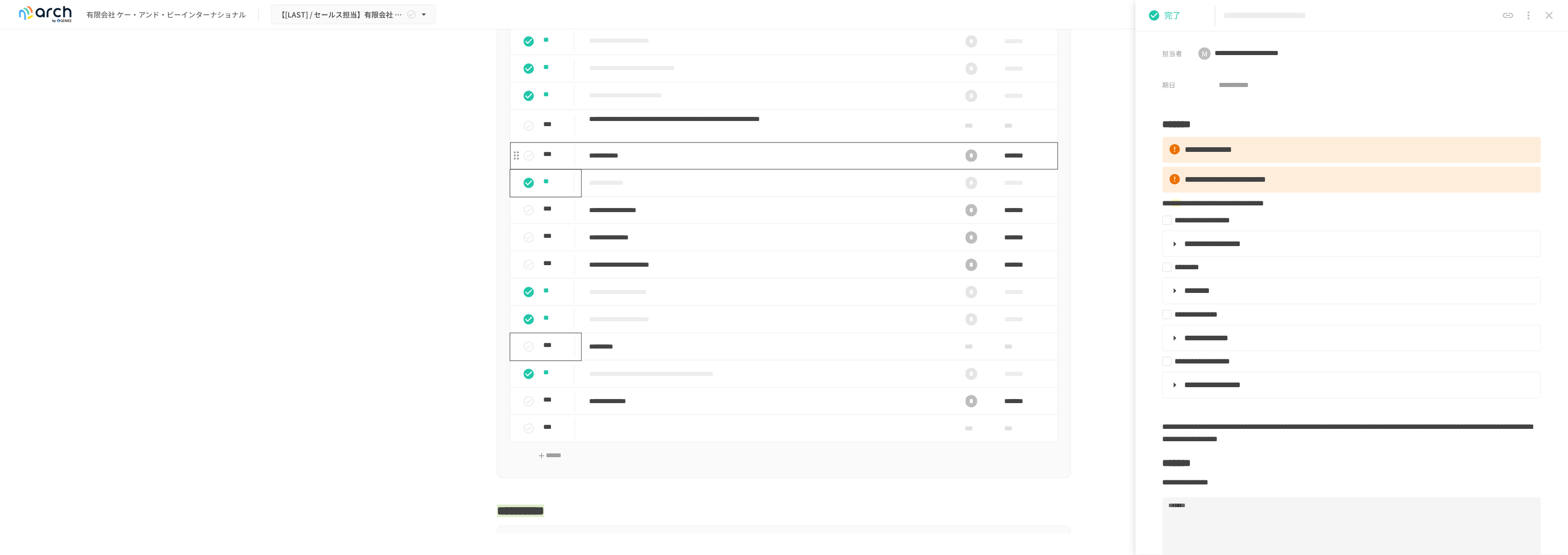 click on "**********" at bounding box center [768, 155] 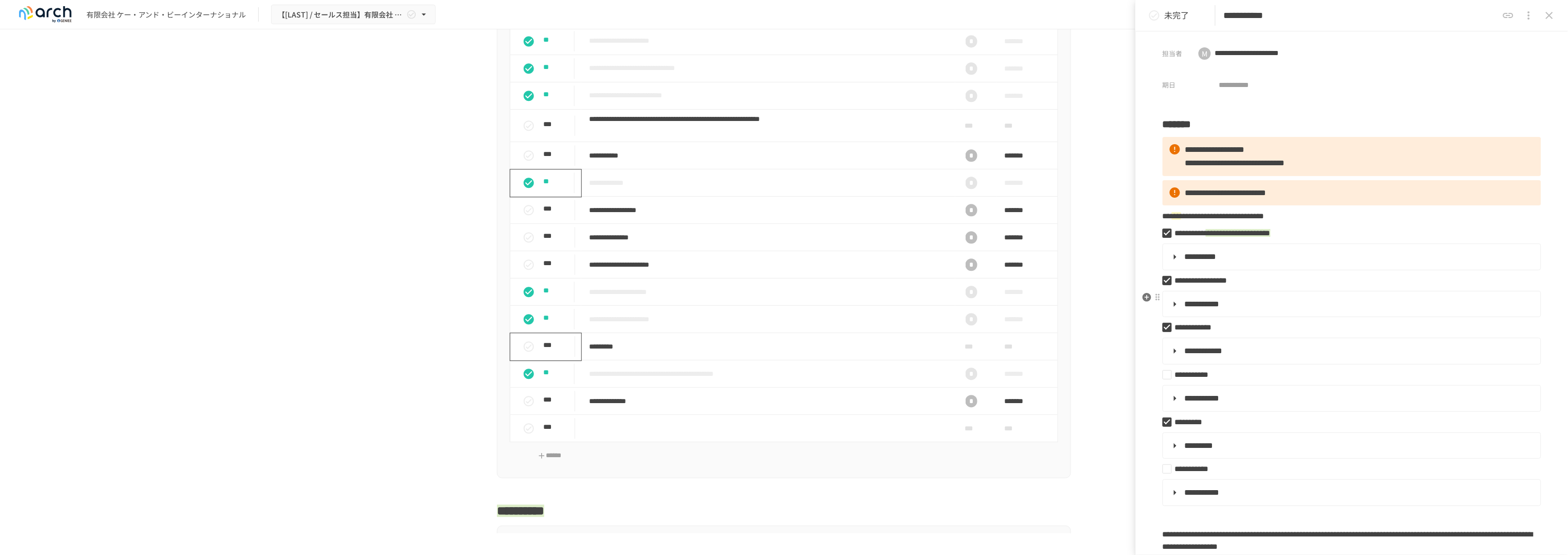 click on "**********" at bounding box center (1351, 304) 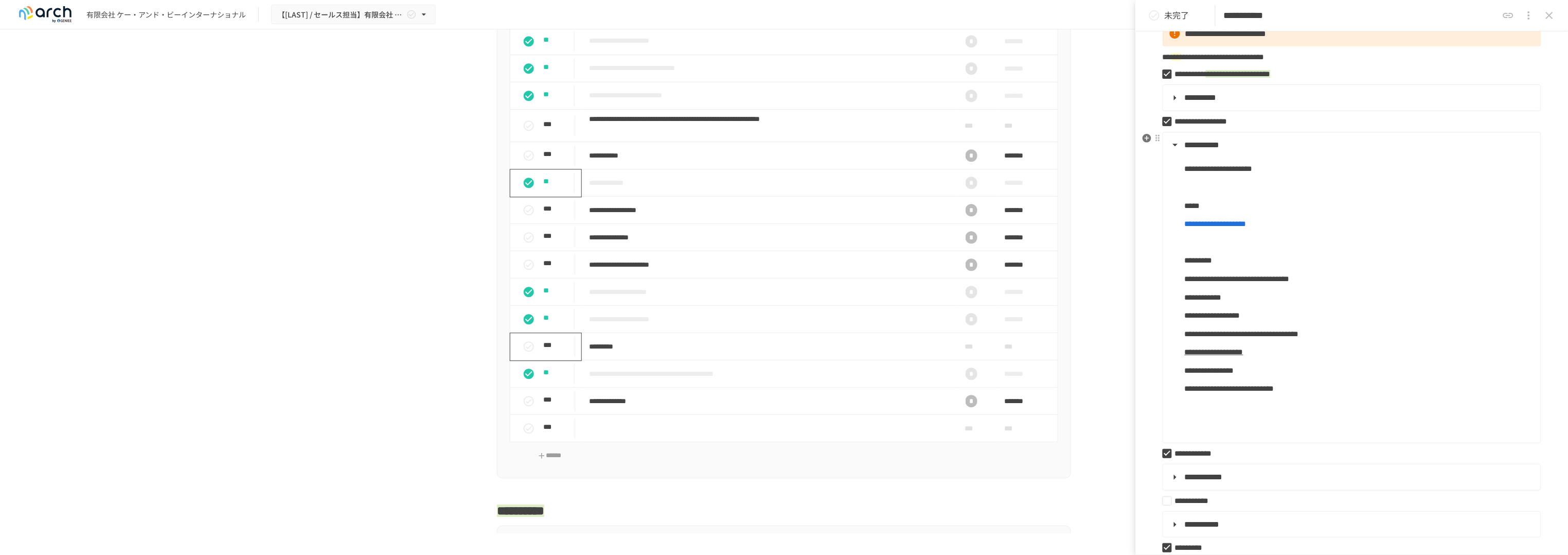 scroll, scrollTop: 193, scrollLeft: 0, axis: vertical 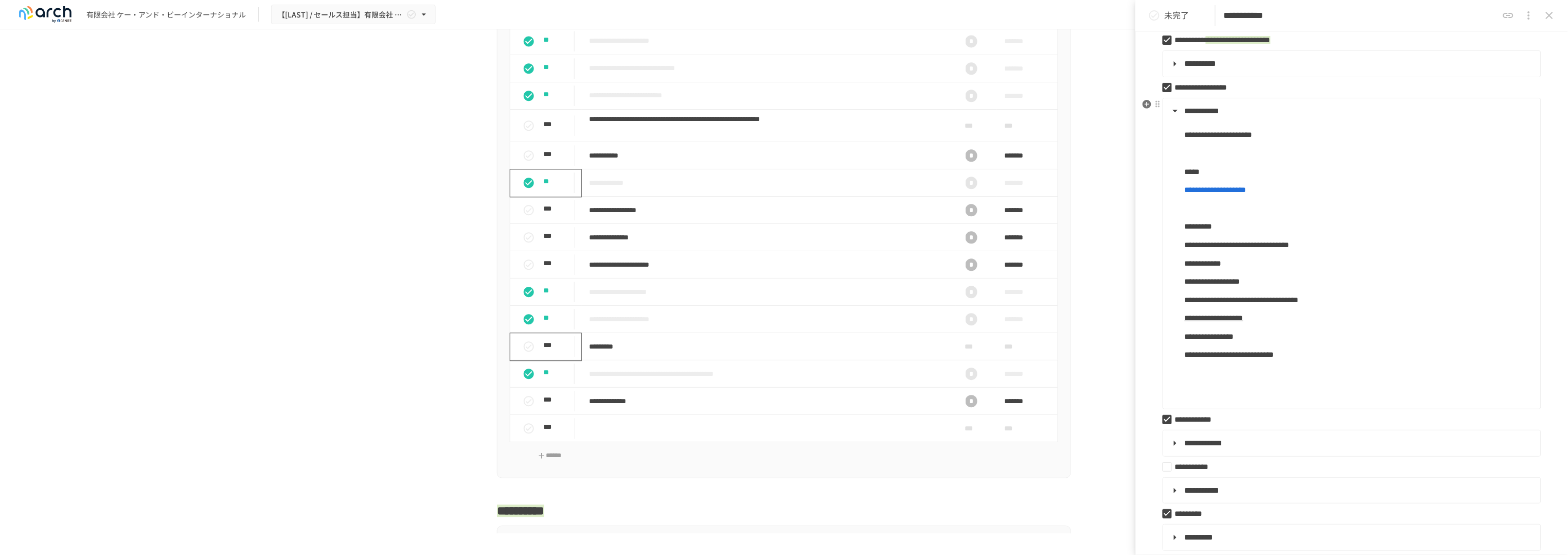 click on "**********" at bounding box center [1242, 300] 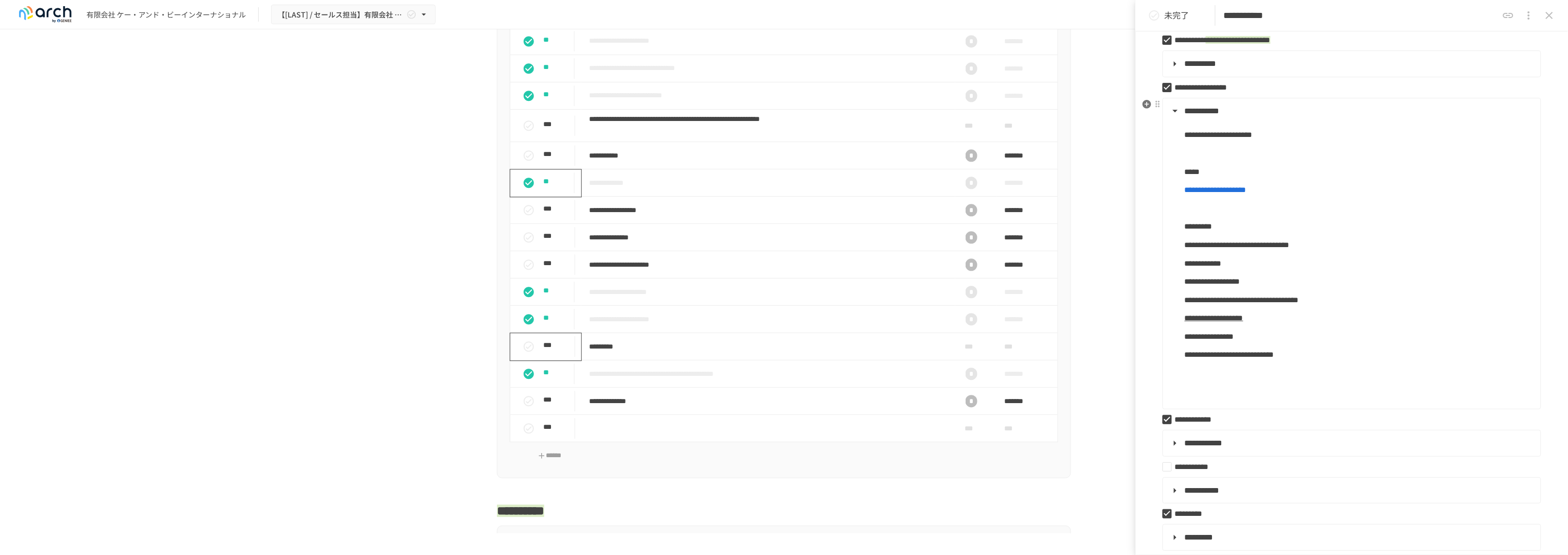 type 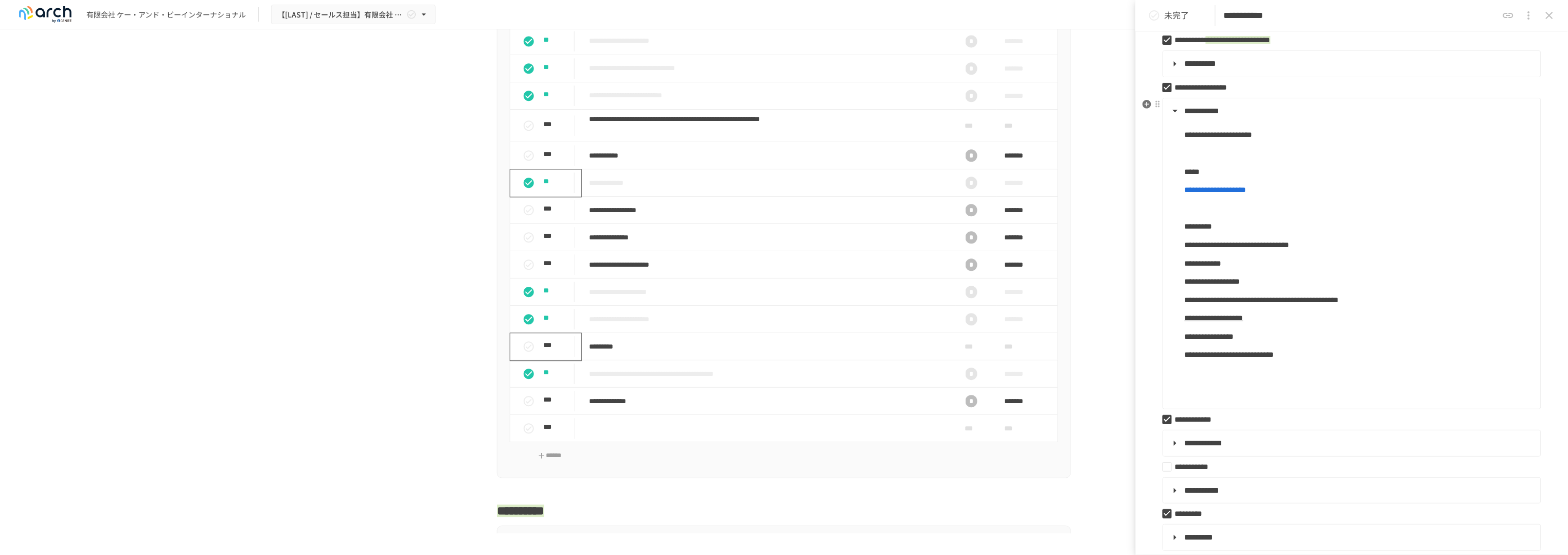 click on "**********" at bounding box center (1352, 254) 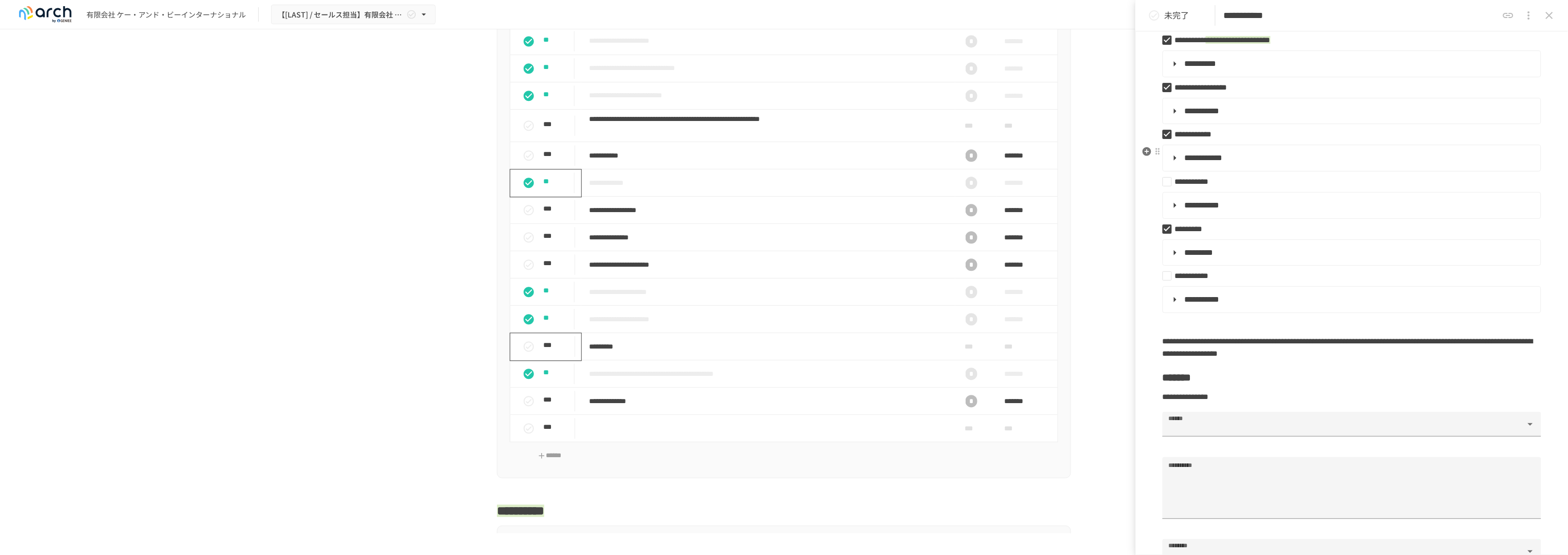 click on "**********" at bounding box center (1351, 158) 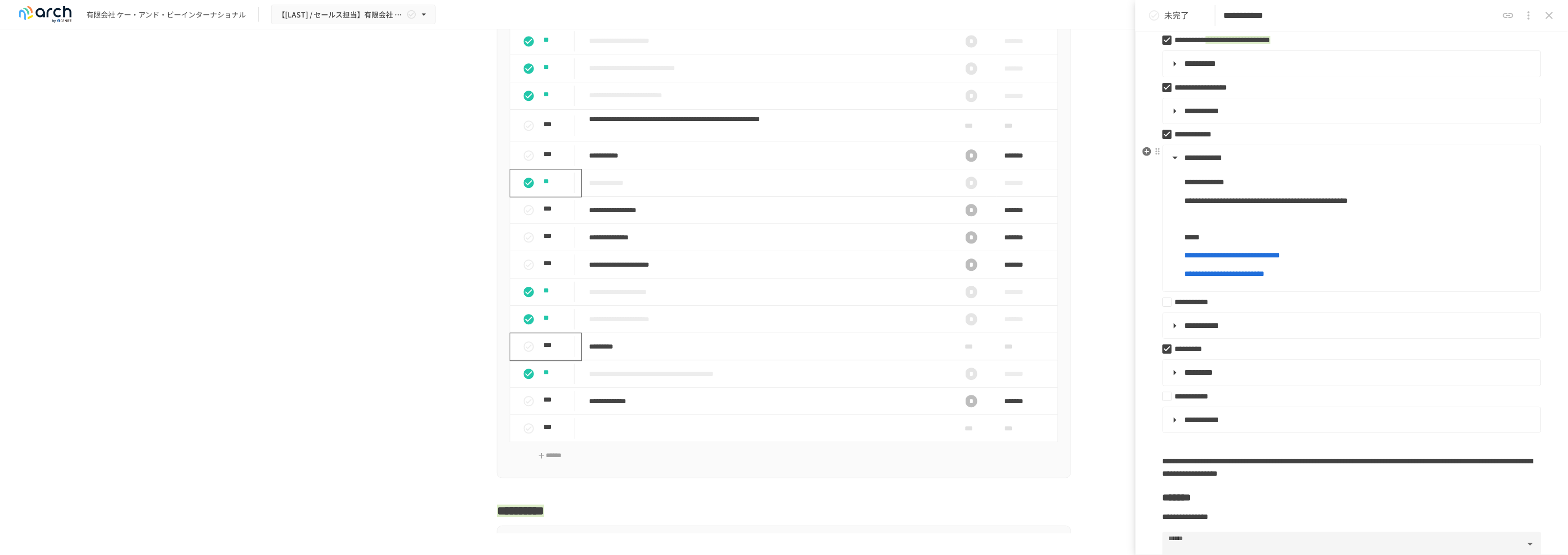 click on "**********" at bounding box center [1351, 158] 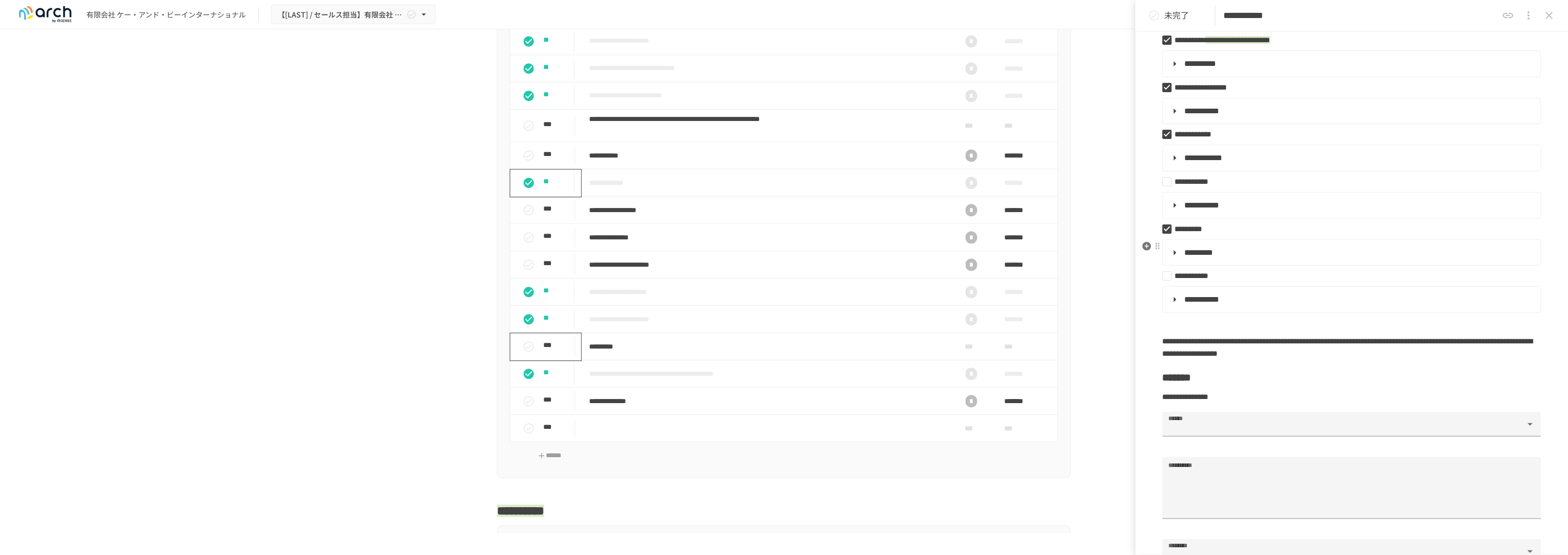 click on "*********" at bounding box center [1351, 253] 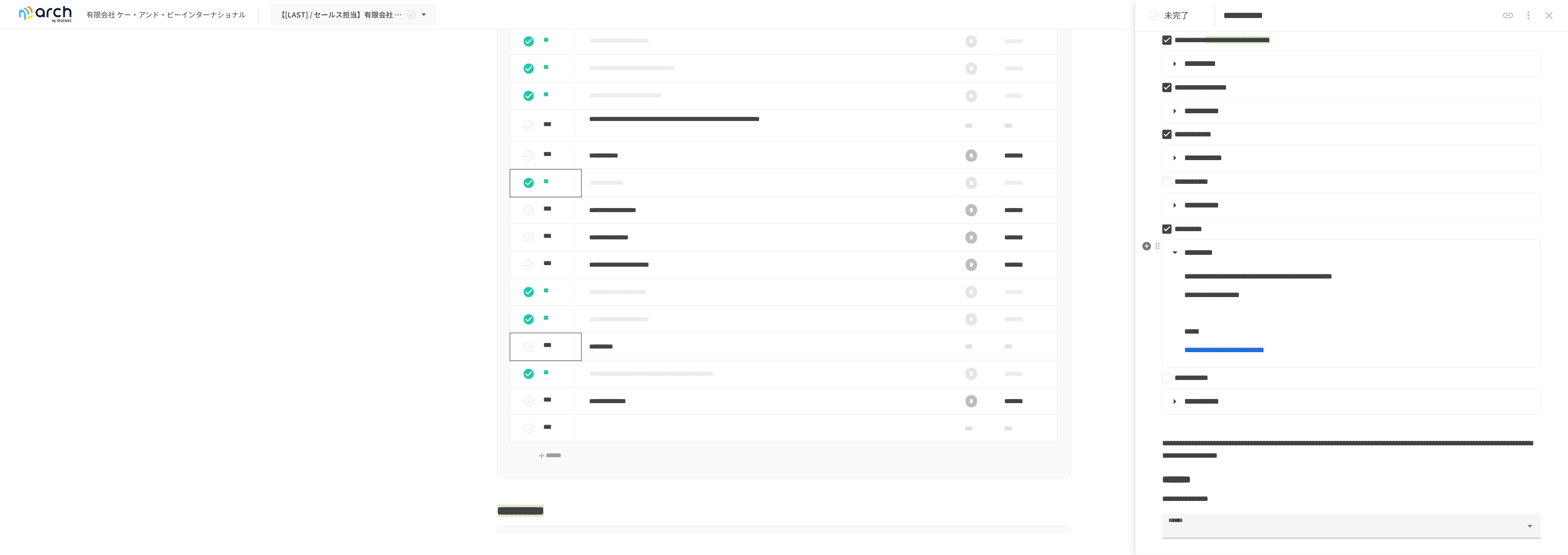 click on "*********" at bounding box center (1351, 253) 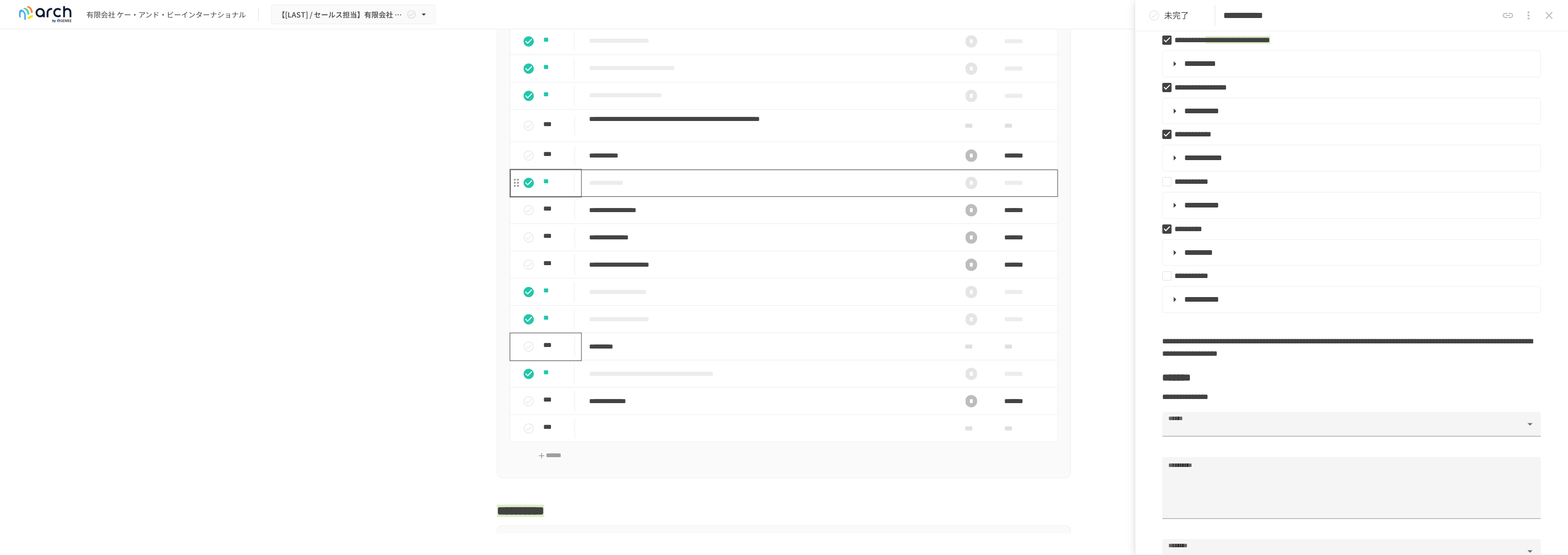 click on "**********" at bounding box center (768, 183) 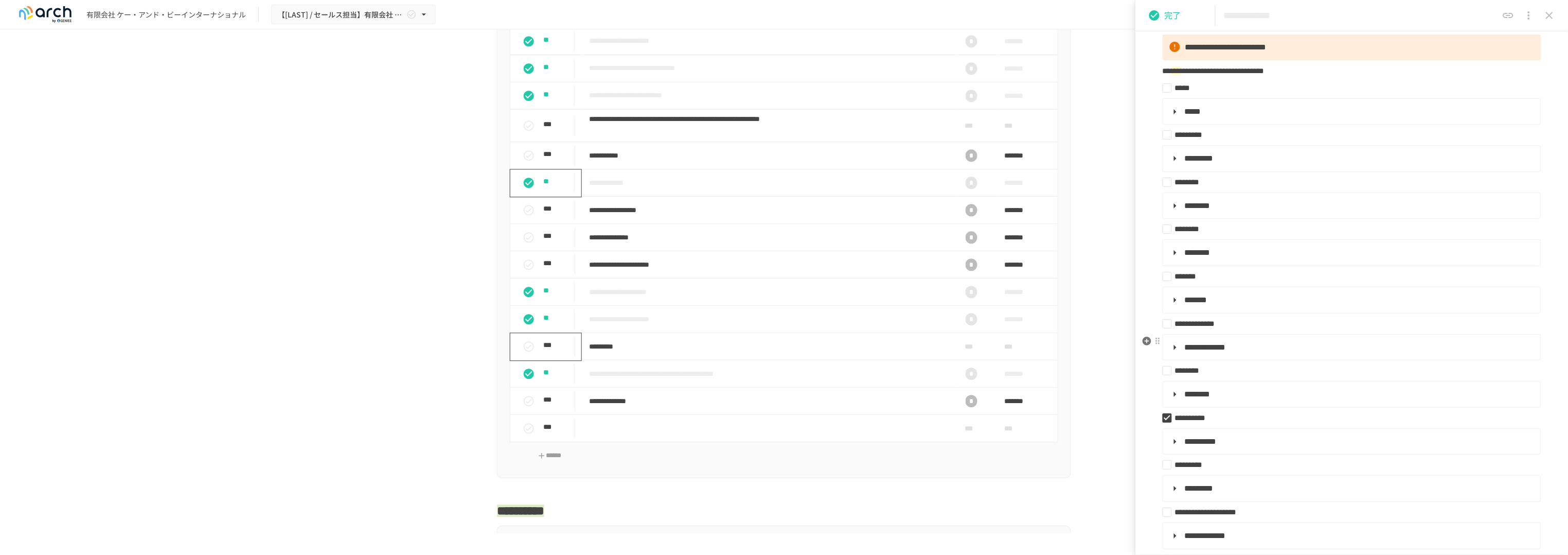 scroll, scrollTop: 129, scrollLeft: 0, axis: vertical 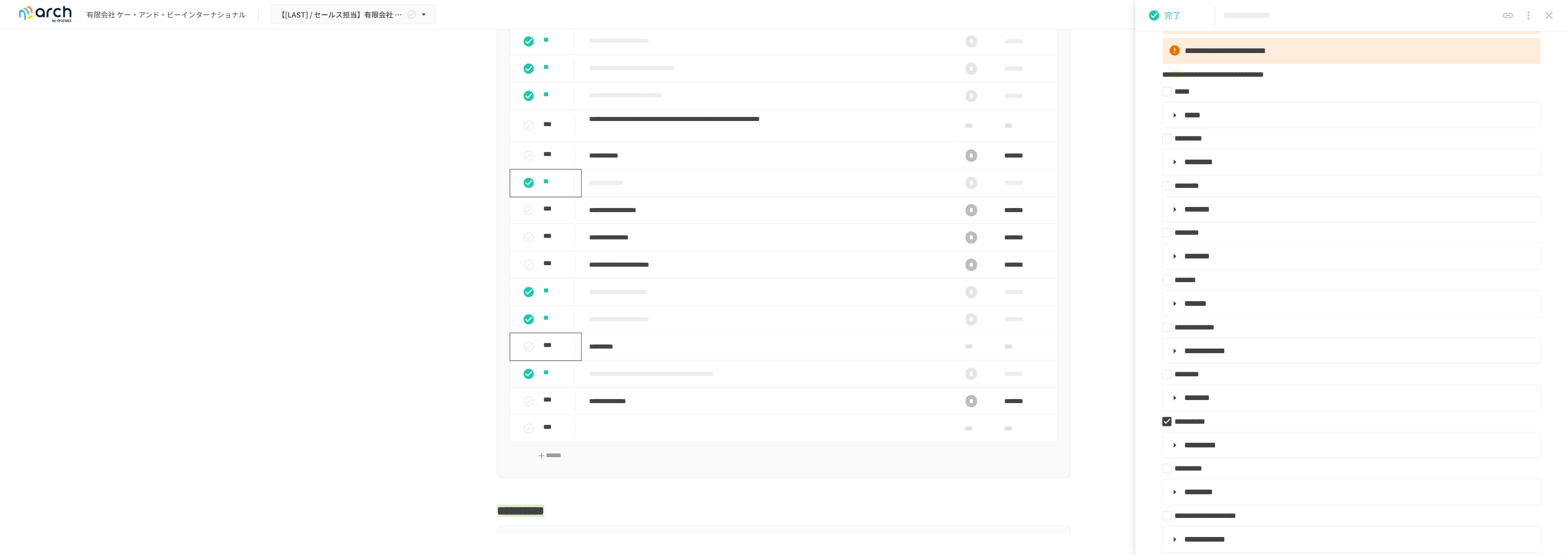 click on "**********" at bounding box center (1361, 15) 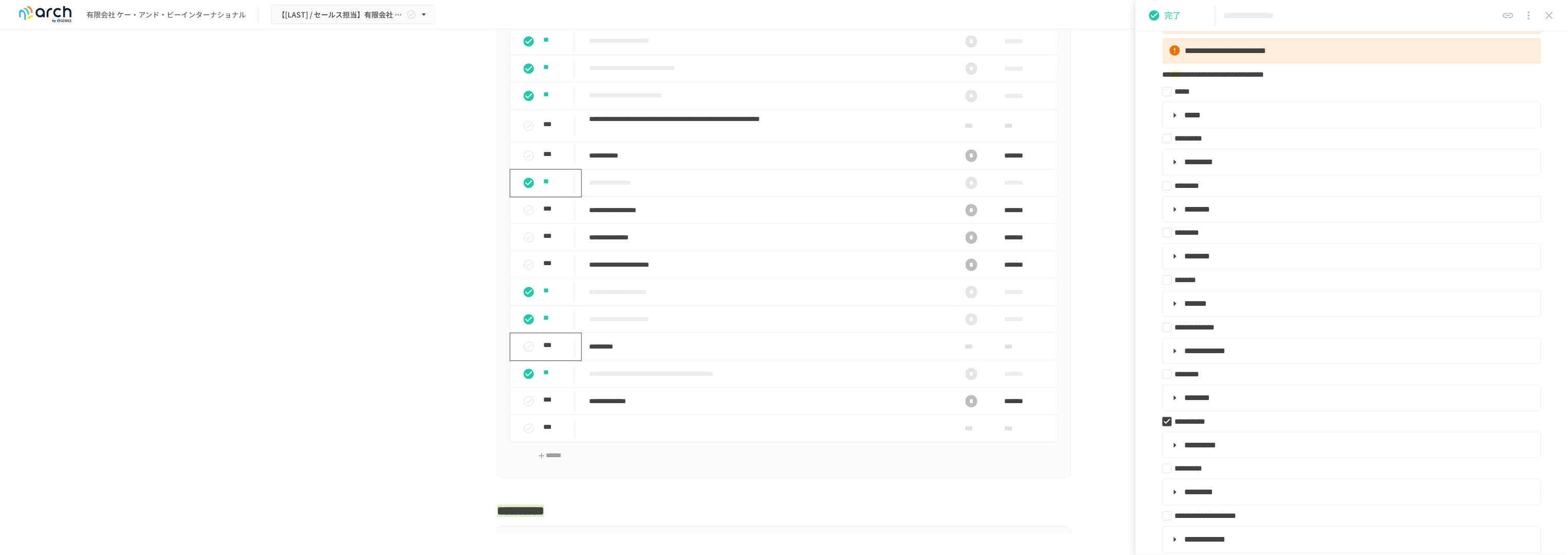type on "**********" 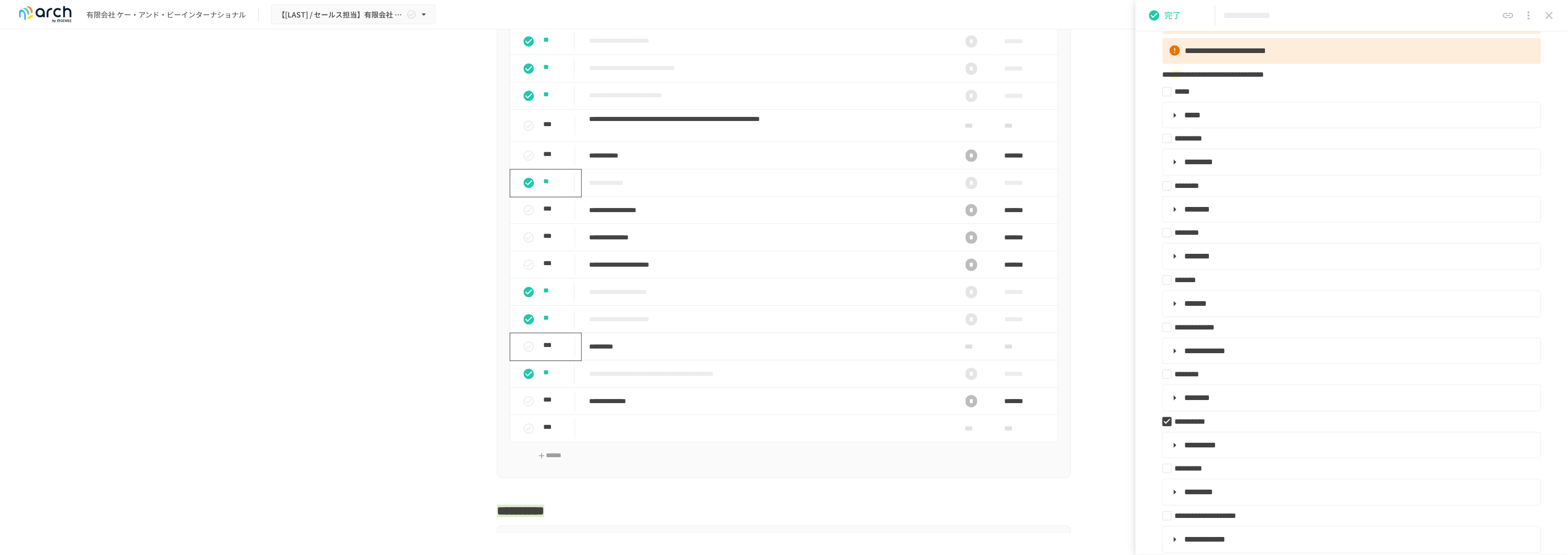click 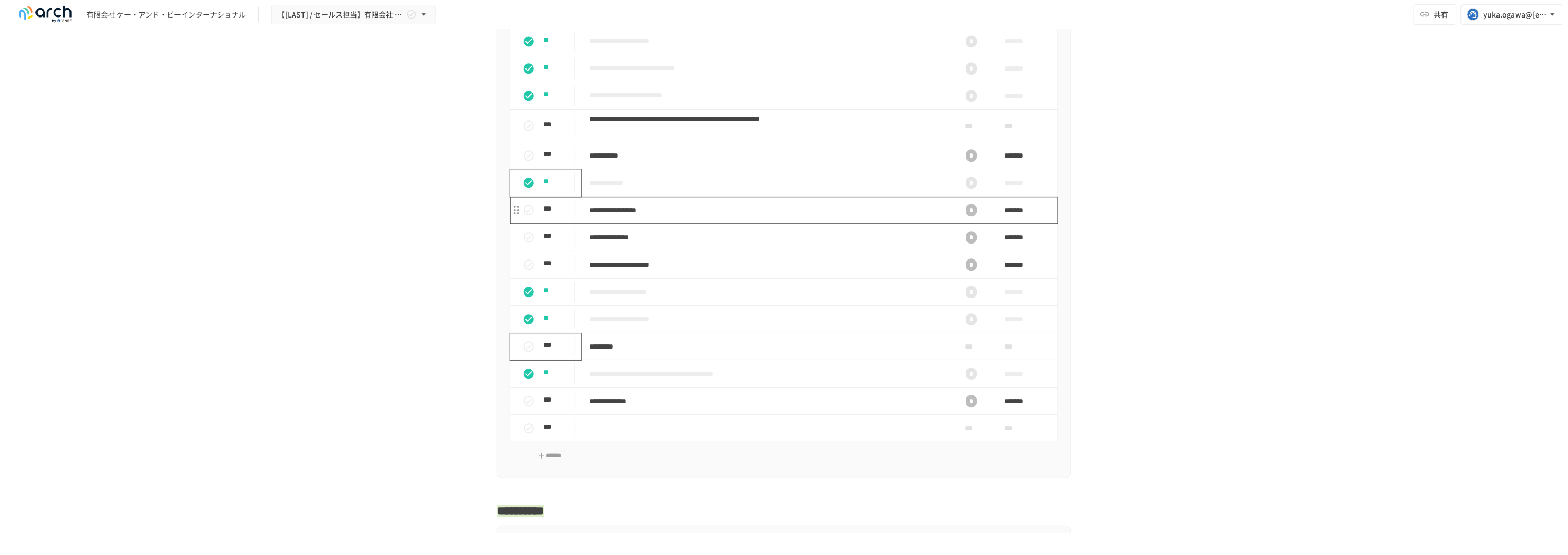 click on "**********" at bounding box center [768, 210] 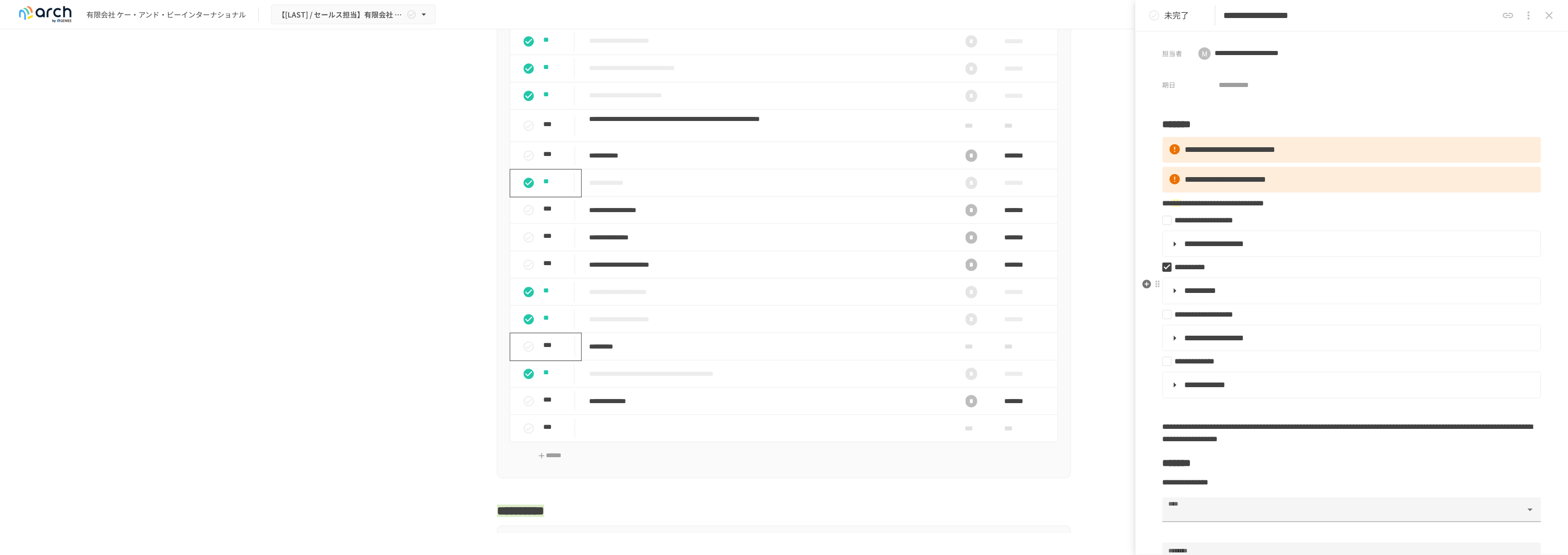 click on "**********" at bounding box center [1351, 291] 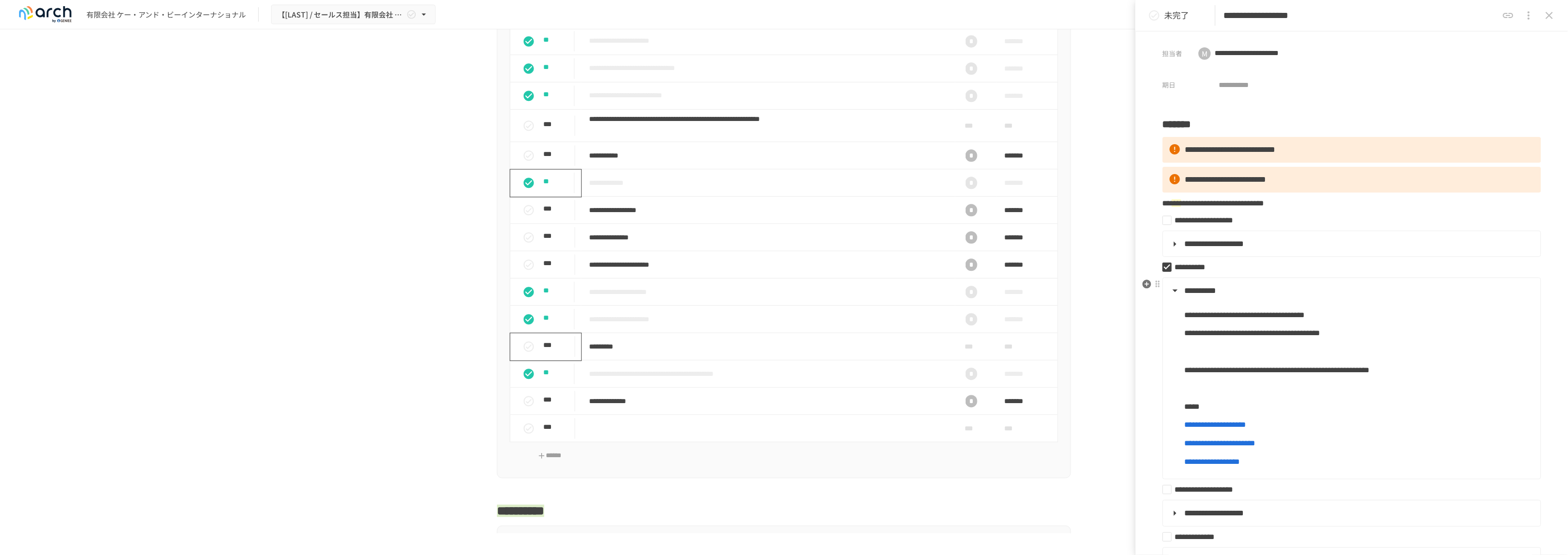 click on "**********" at bounding box center (1351, 291) 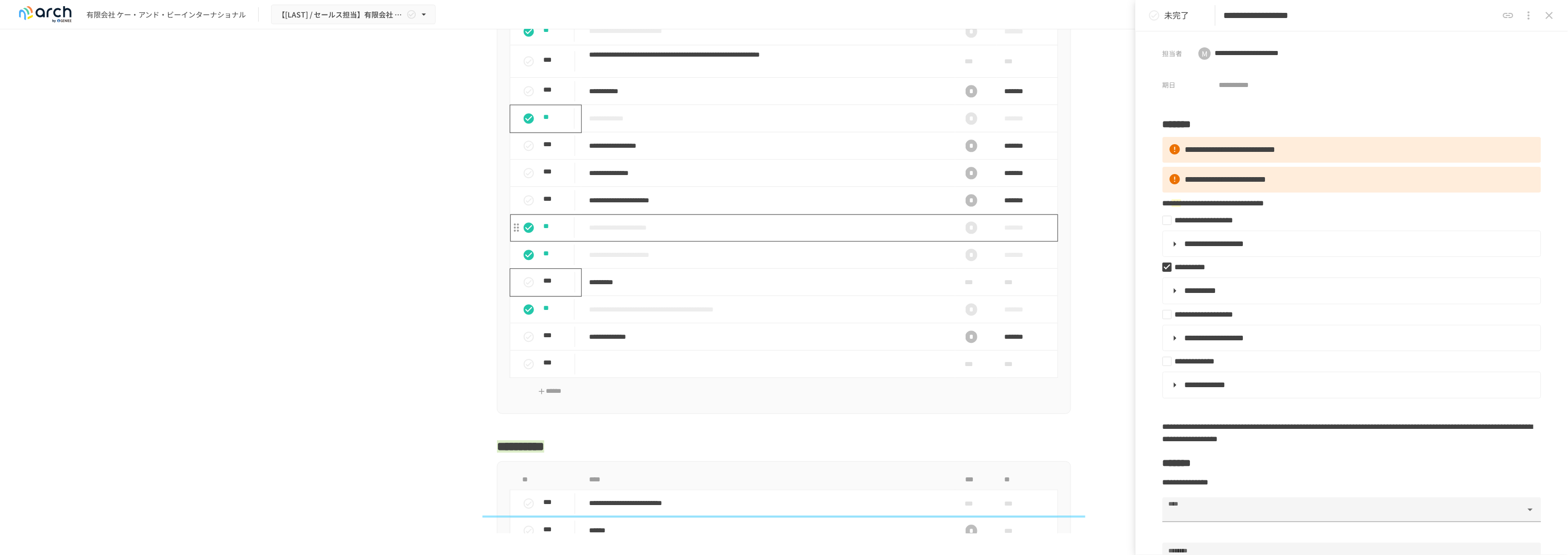 scroll, scrollTop: 1184, scrollLeft: 0, axis: vertical 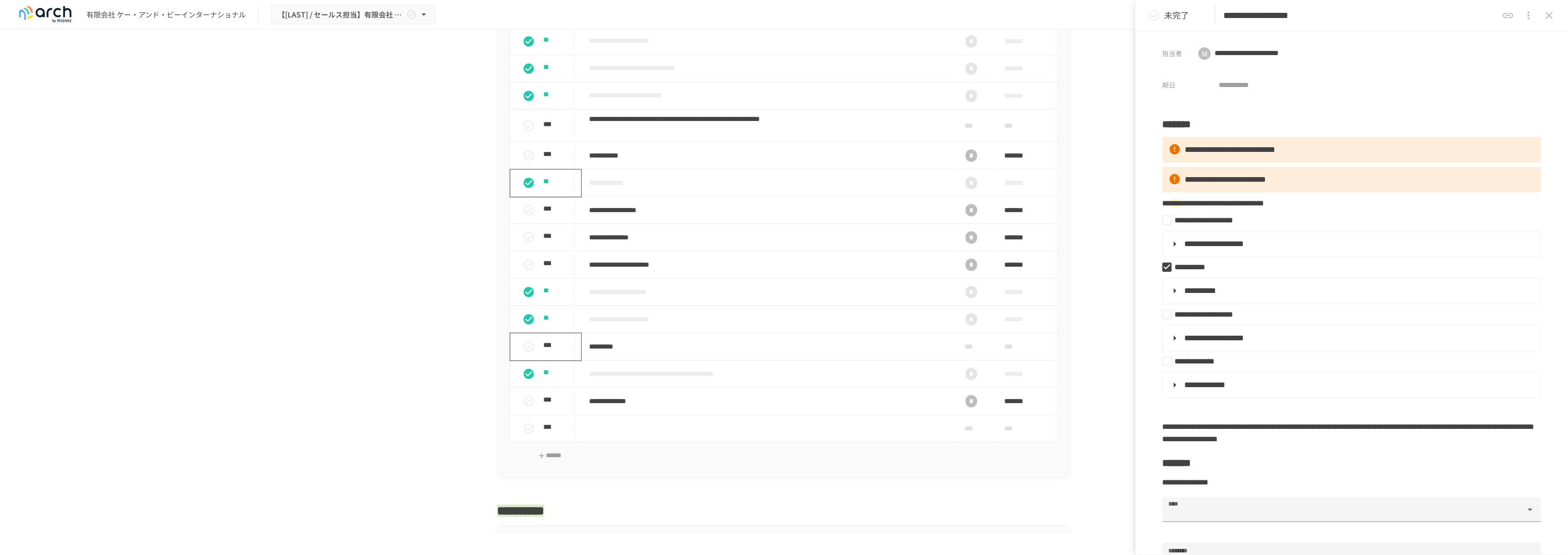 drag, startPoint x: 1386, startPoint y: 18, endPoint x: 1224, endPoint y: 12, distance: 162.1111 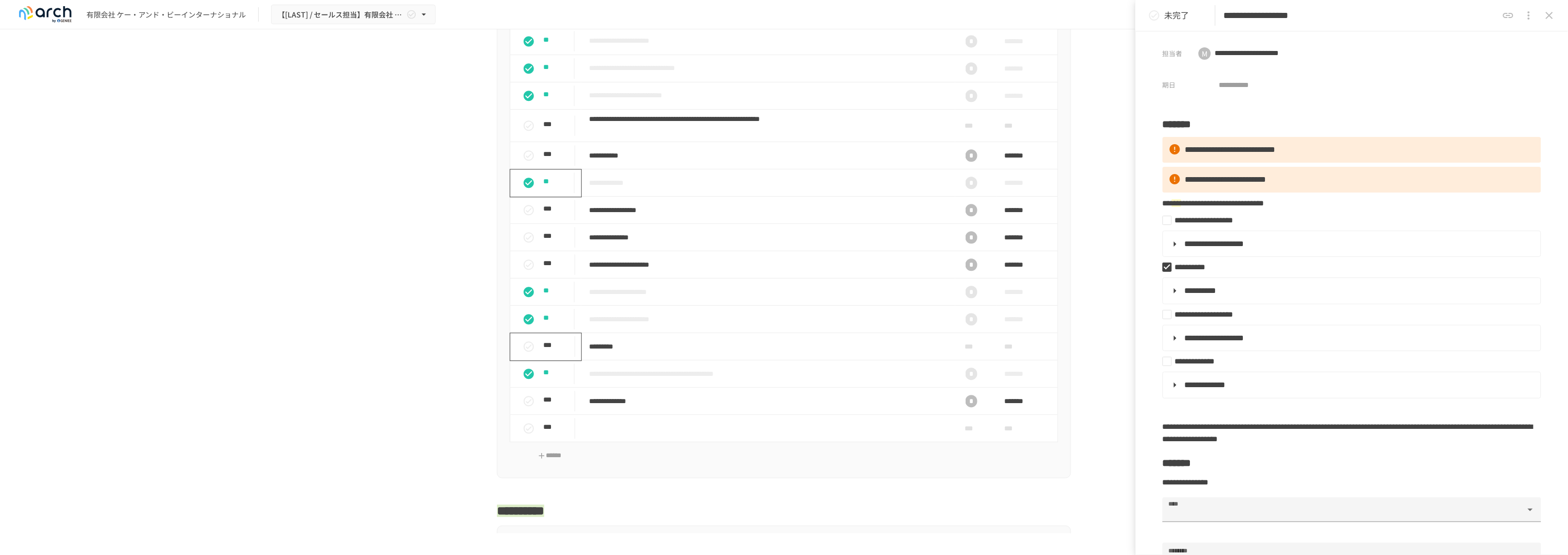 click on "**********" at bounding box center (1361, 15) 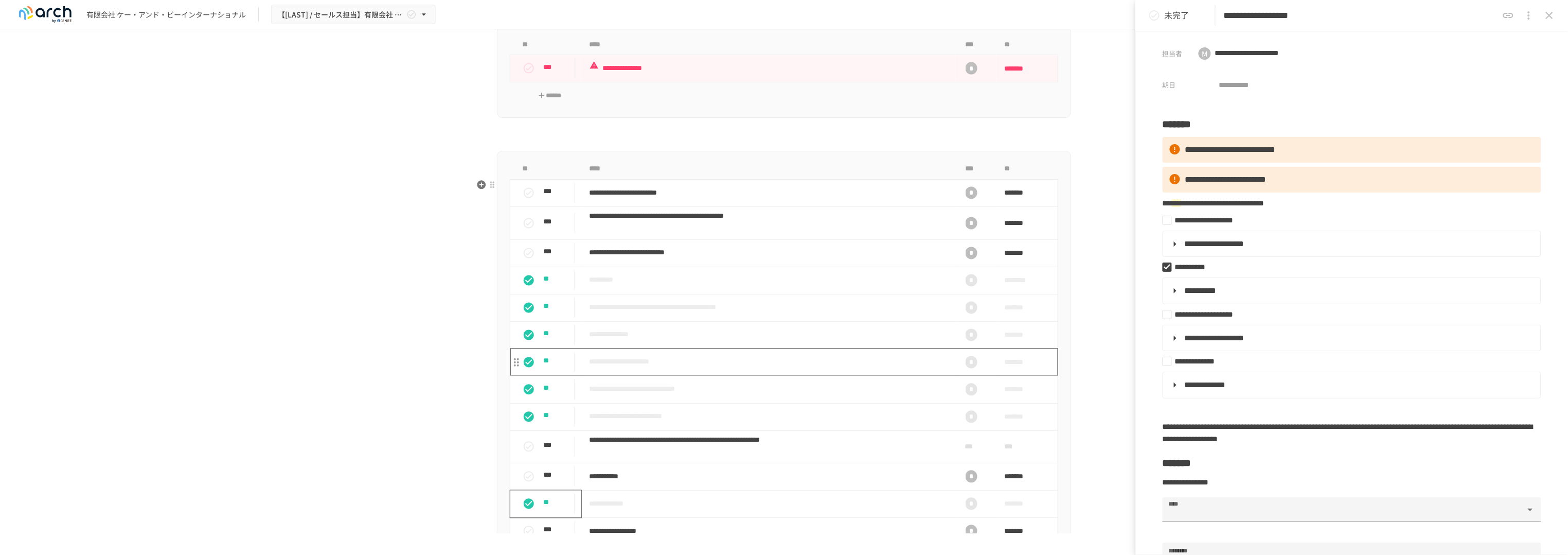 scroll, scrollTop: 862, scrollLeft: 0, axis: vertical 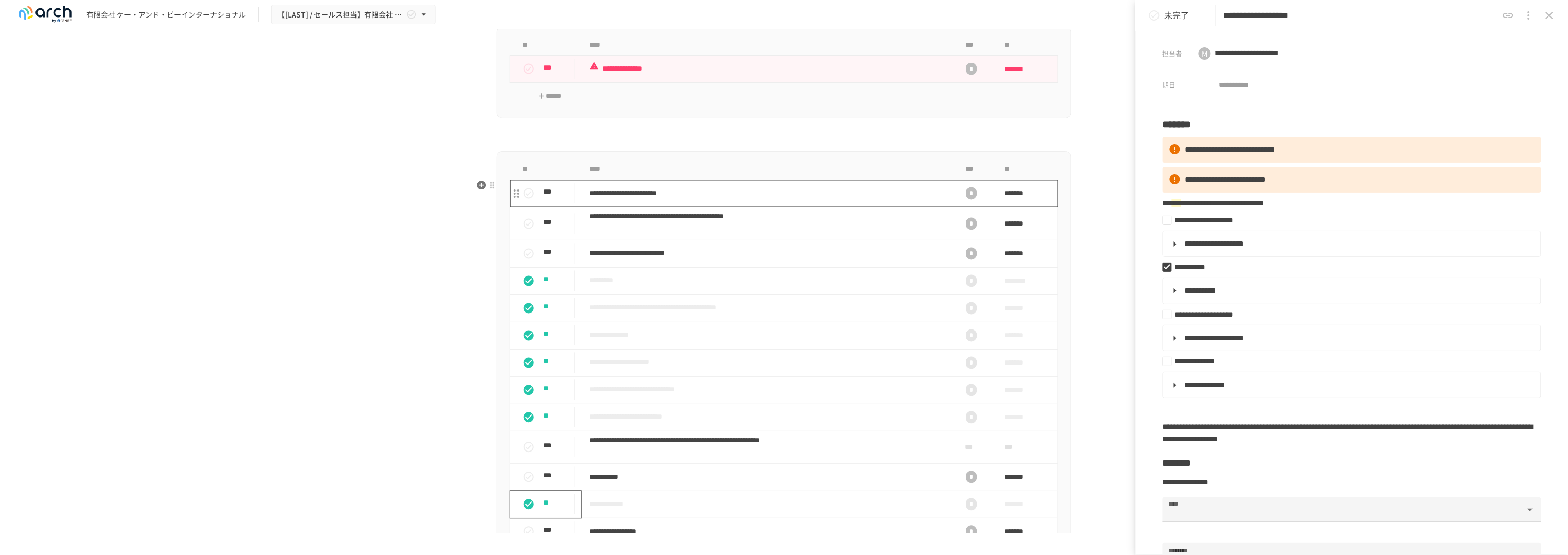 click on "**********" at bounding box center [768, 194] 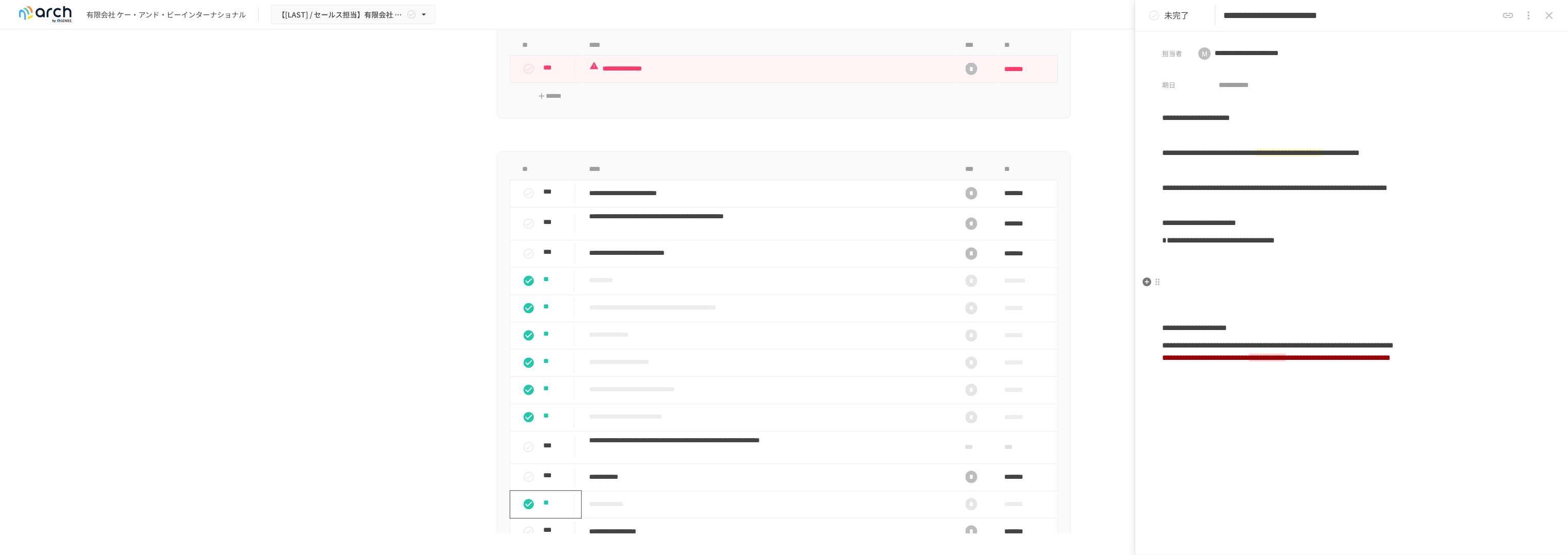 click at bounding box center [1352, 258] 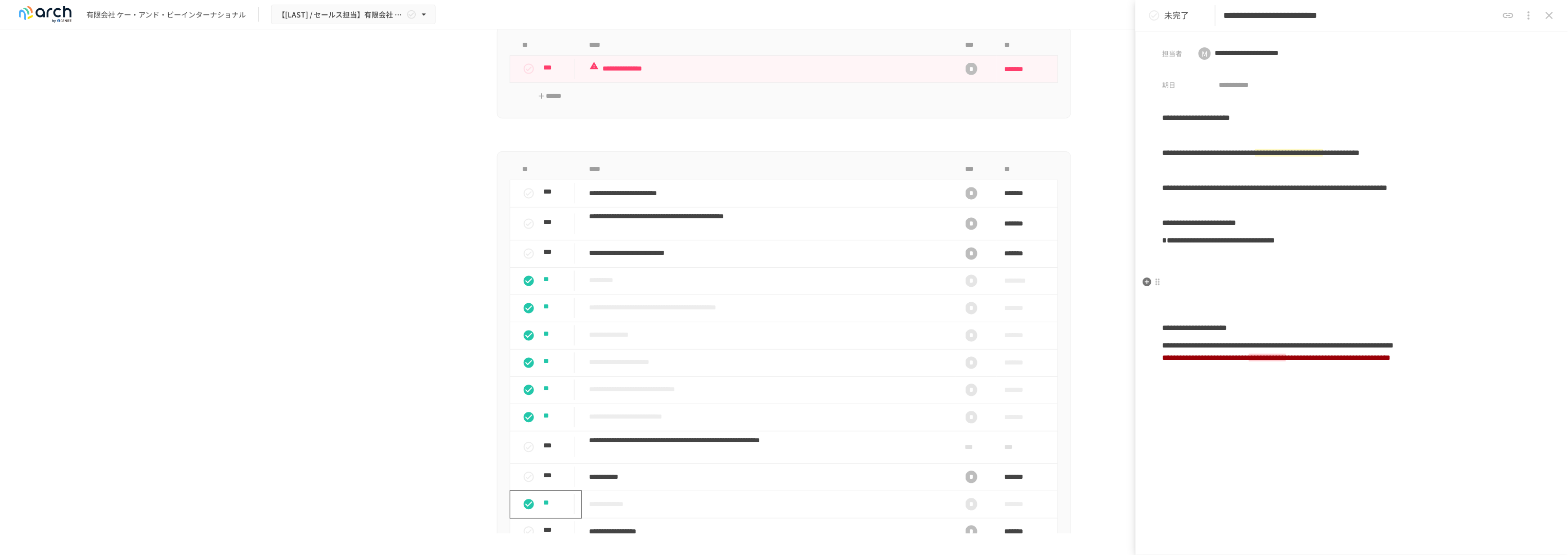 type 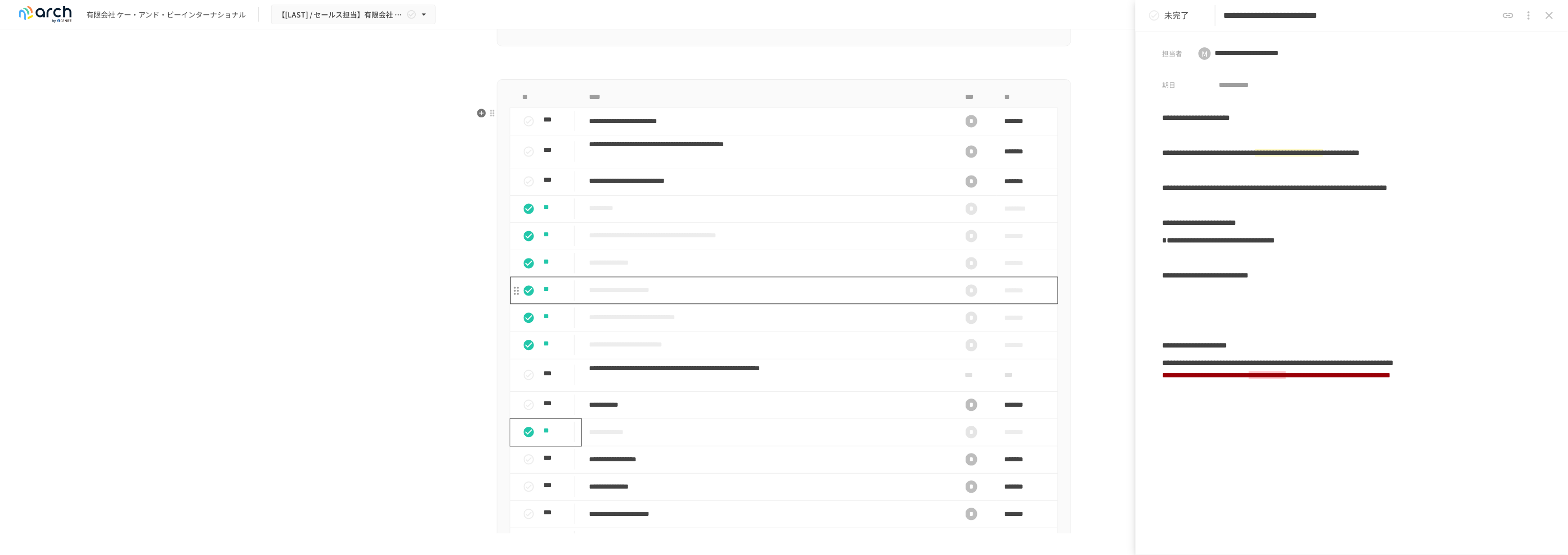 scroll, scrollTop: 1055, scrollLeft: 0, axis: vertical 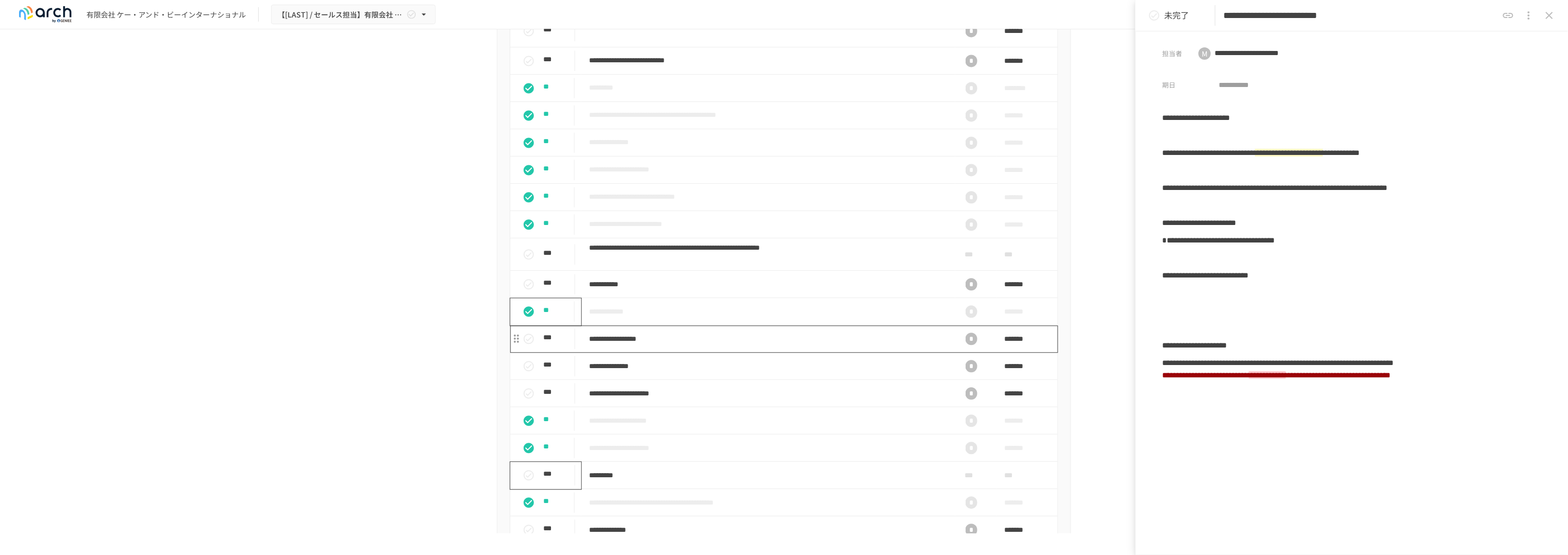 click on "**********" at bounding box center (768, 339) 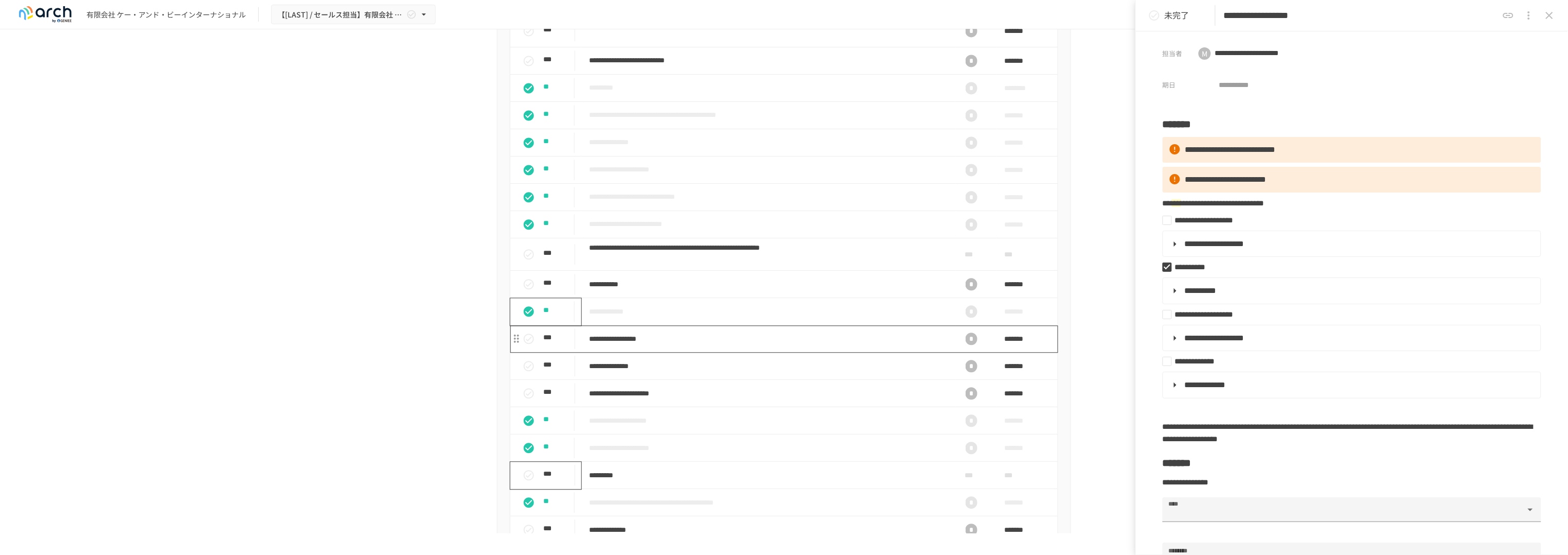 click on "**********" at bounding box center (768, 339) 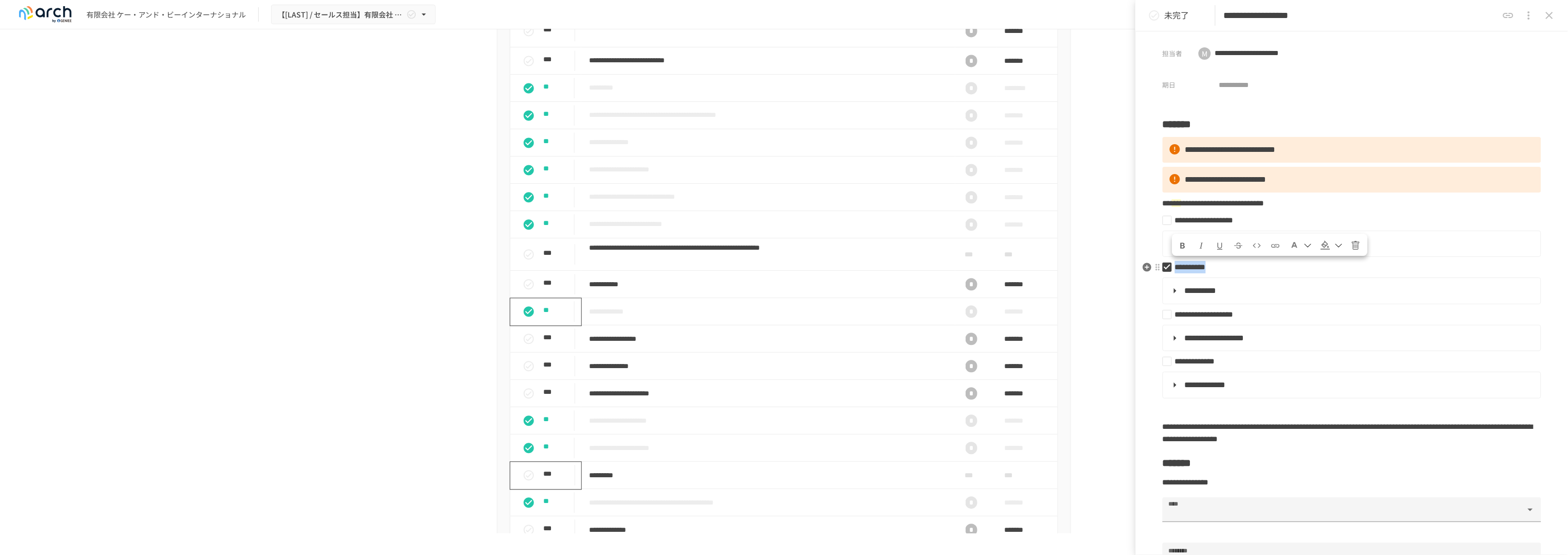drag, startPoint x: 1261, startPoint y: 276, endPoint x: 1174, endPoint y: 272, distance: 87.09191 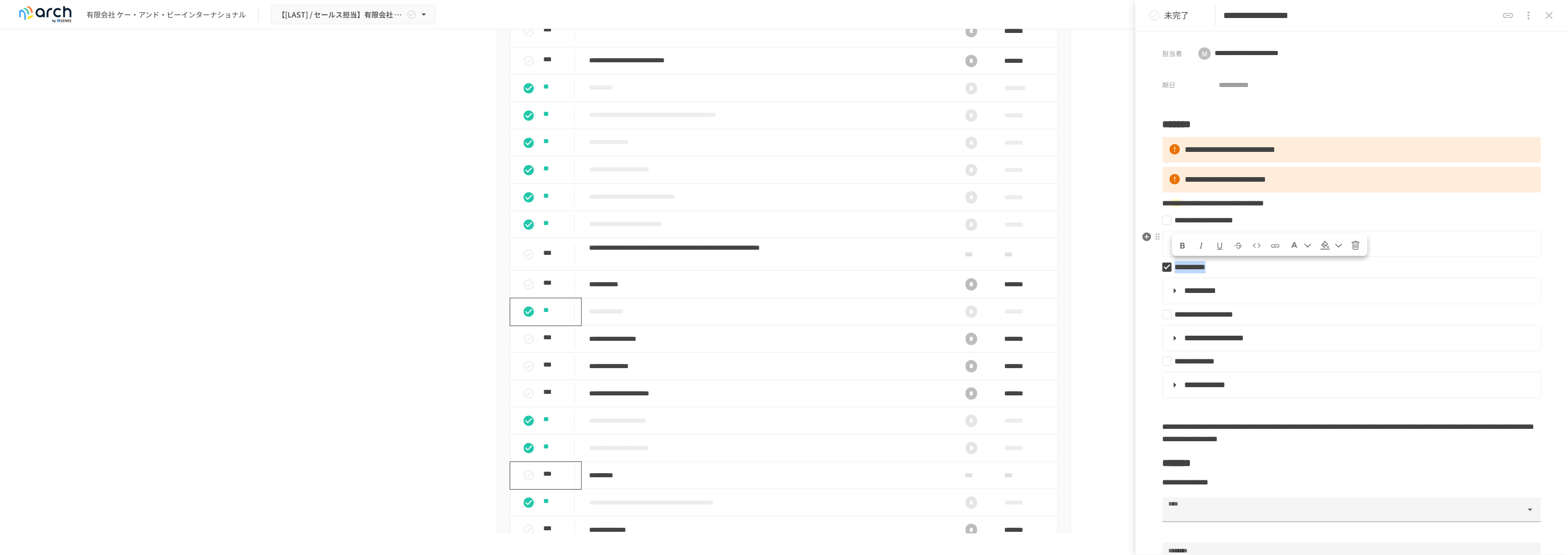 click at bounding box center (1326, 245) 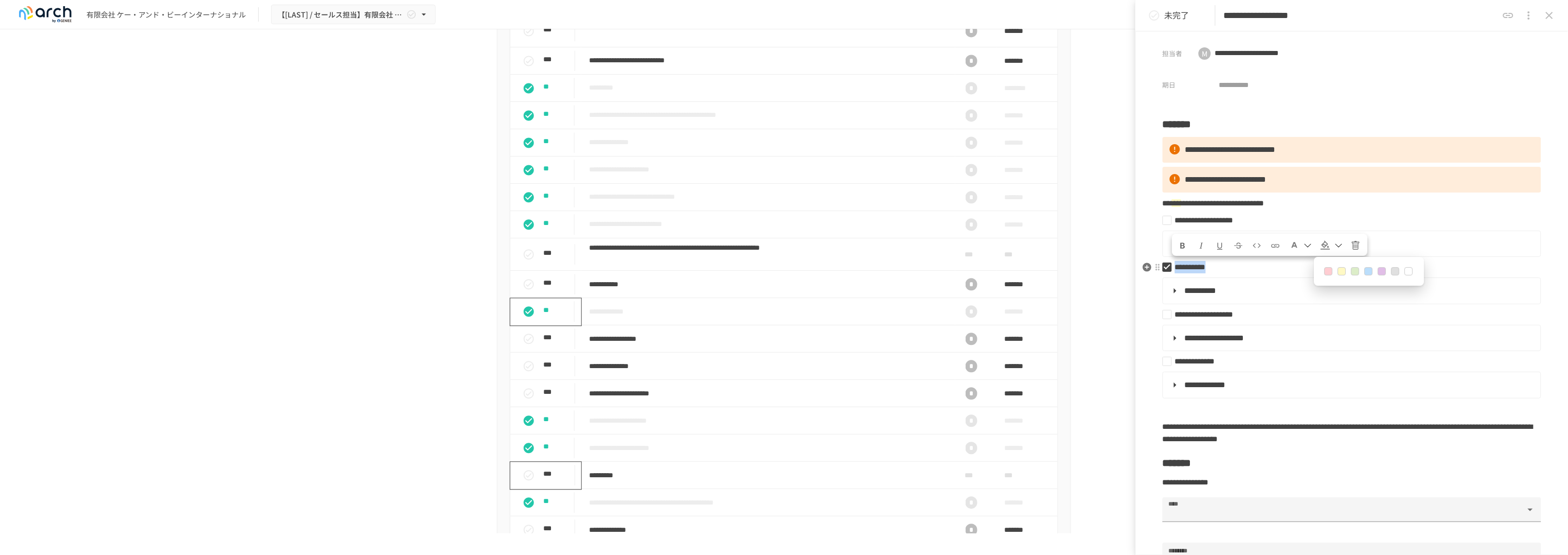 click at bounding box center [1329, 271] 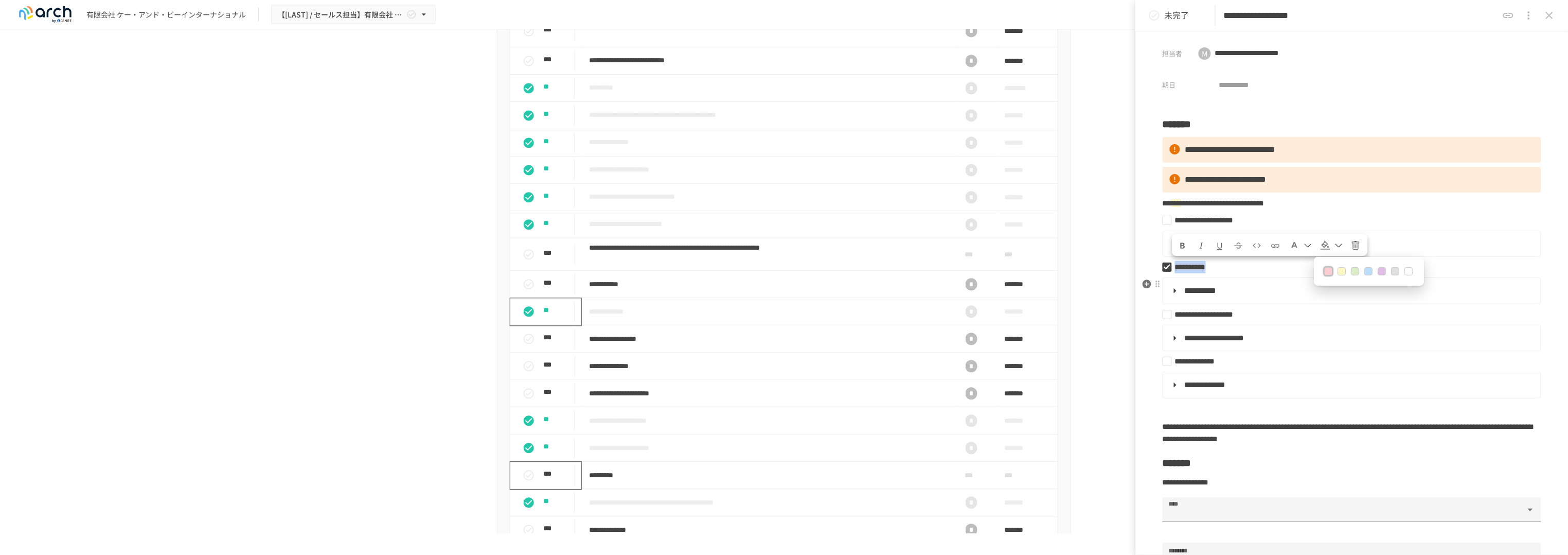 click on "**********" at bounding box center (1348, 267) 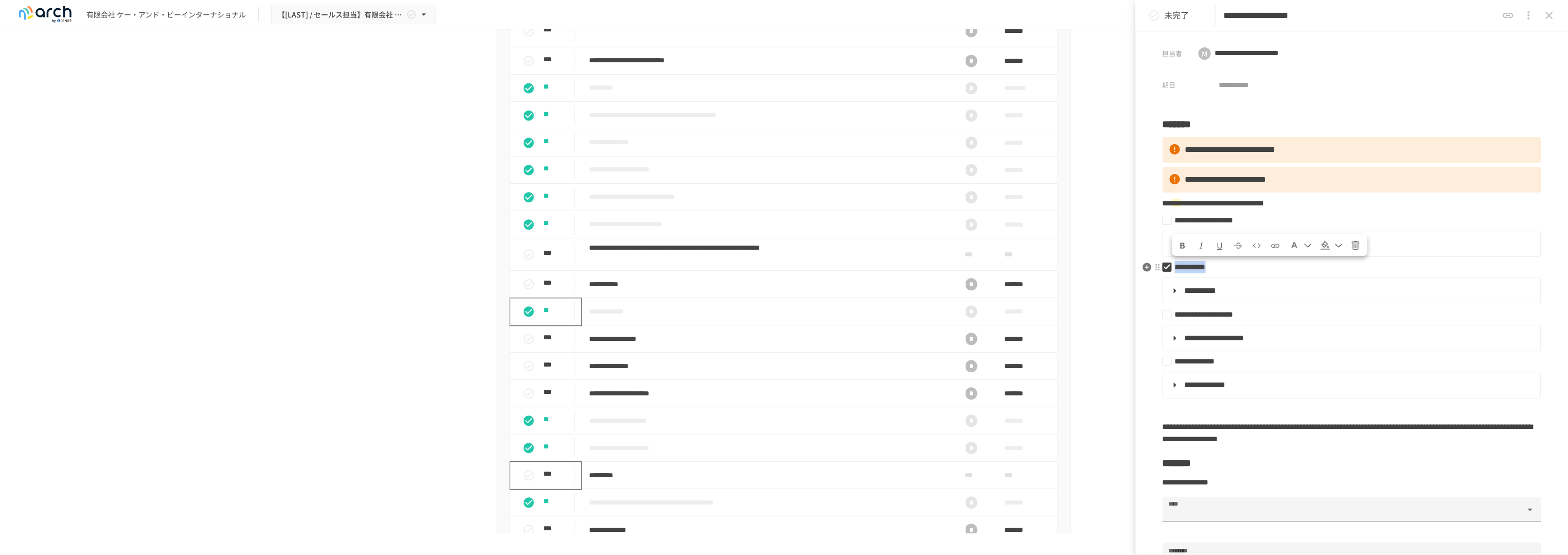 click on "**********" at bounding box center (1348, 267) 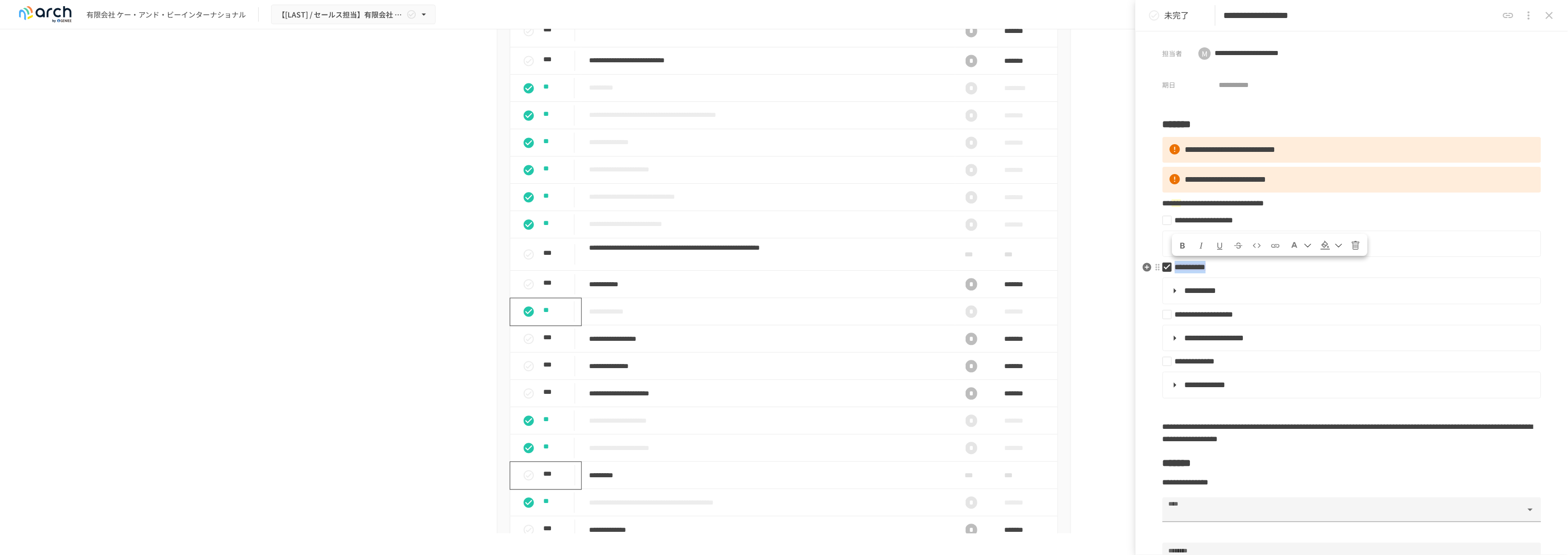 drag, startPoint x: 1268, startPoint y: 275, endPoint x: 1177, endPoint y: 274, distance: 91.00549 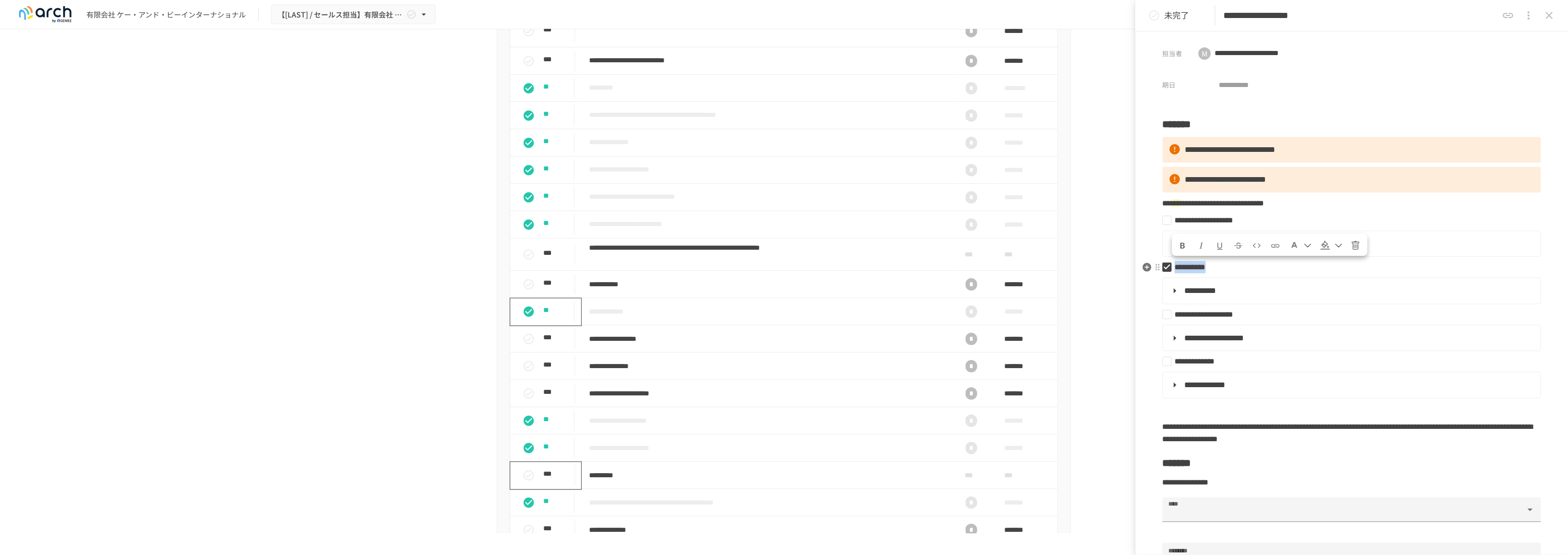 click on "**********" at bounding box center [1348, 267] 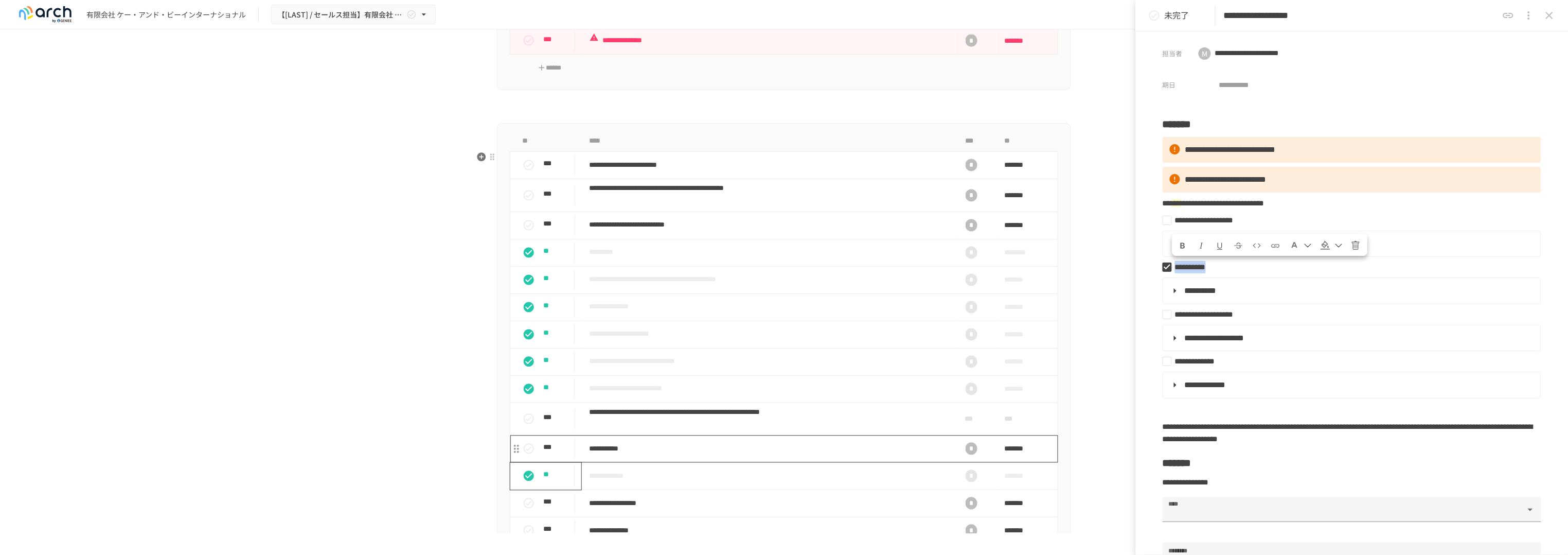 scroll, scrollTop: 862, scrollLeft: 0, axis: vertical 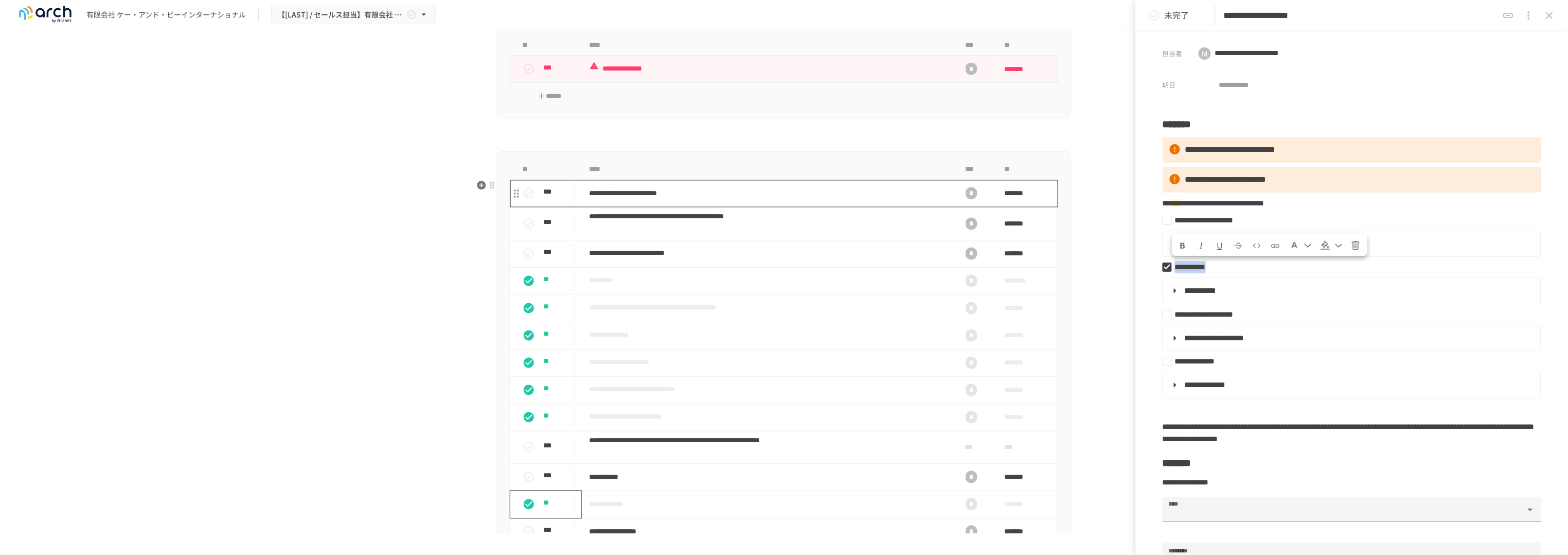 click on "**********" at bounding box center (768, 194) 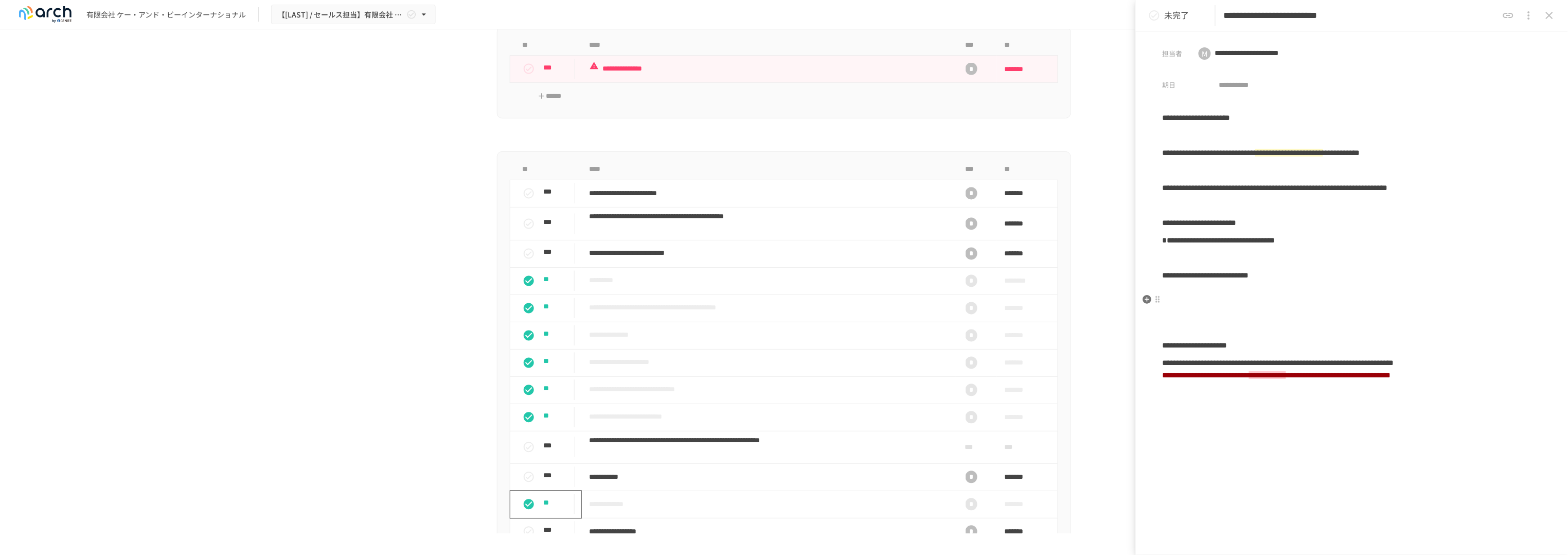 click on "**********" at bounding box center [1206, 275] 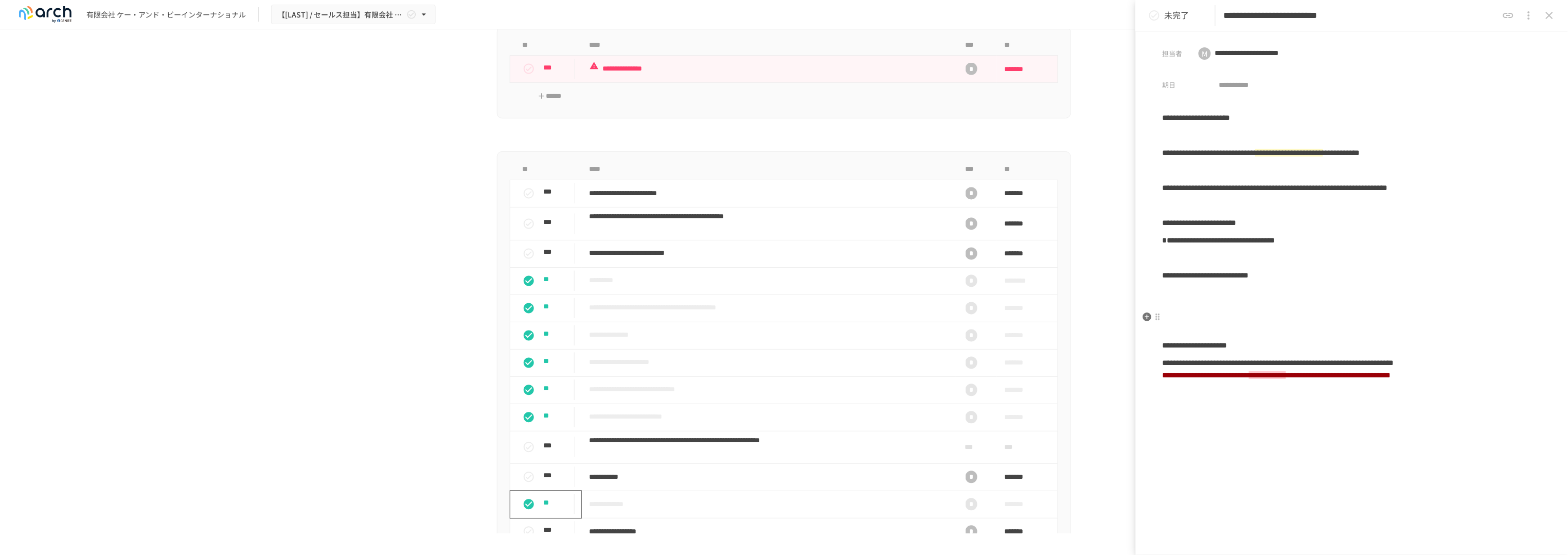 paste 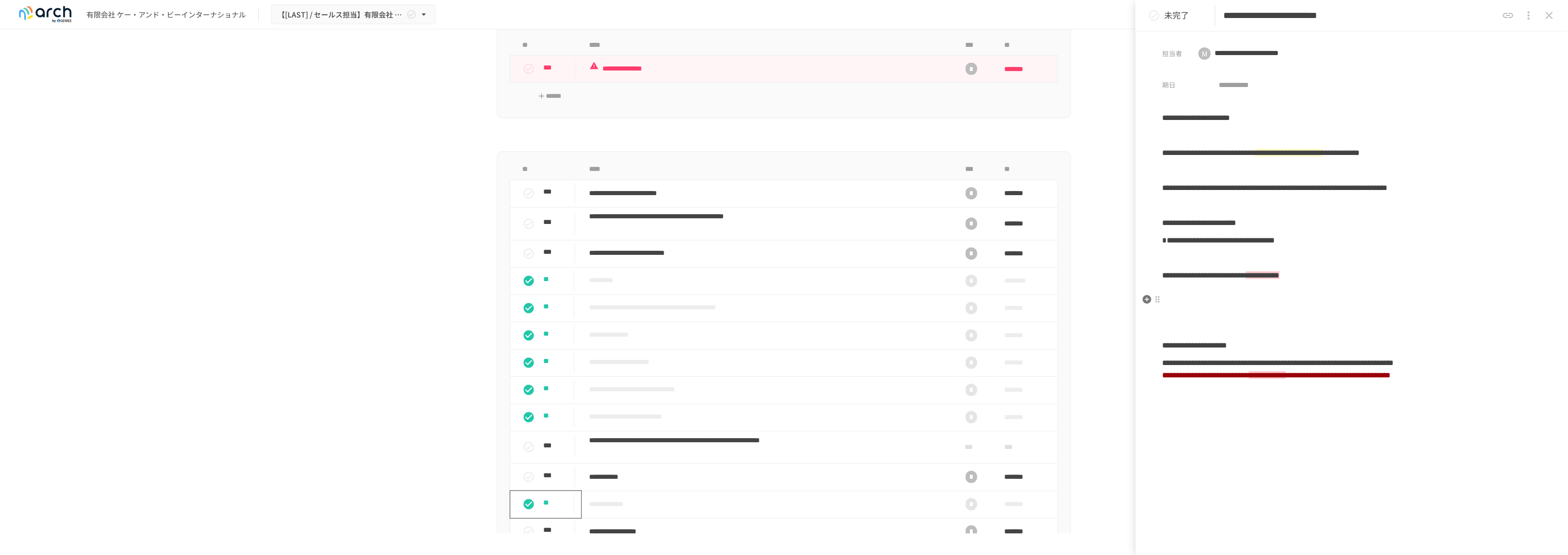 click on "**********" at bounding box center (1352, 275) 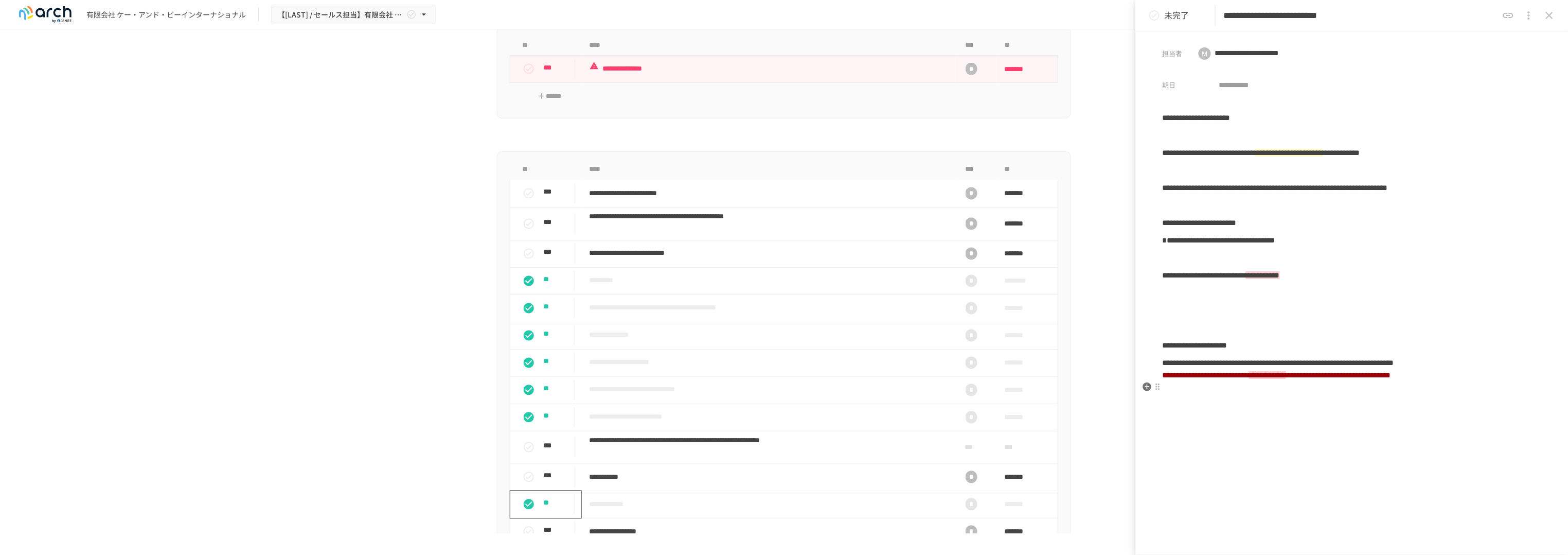 type 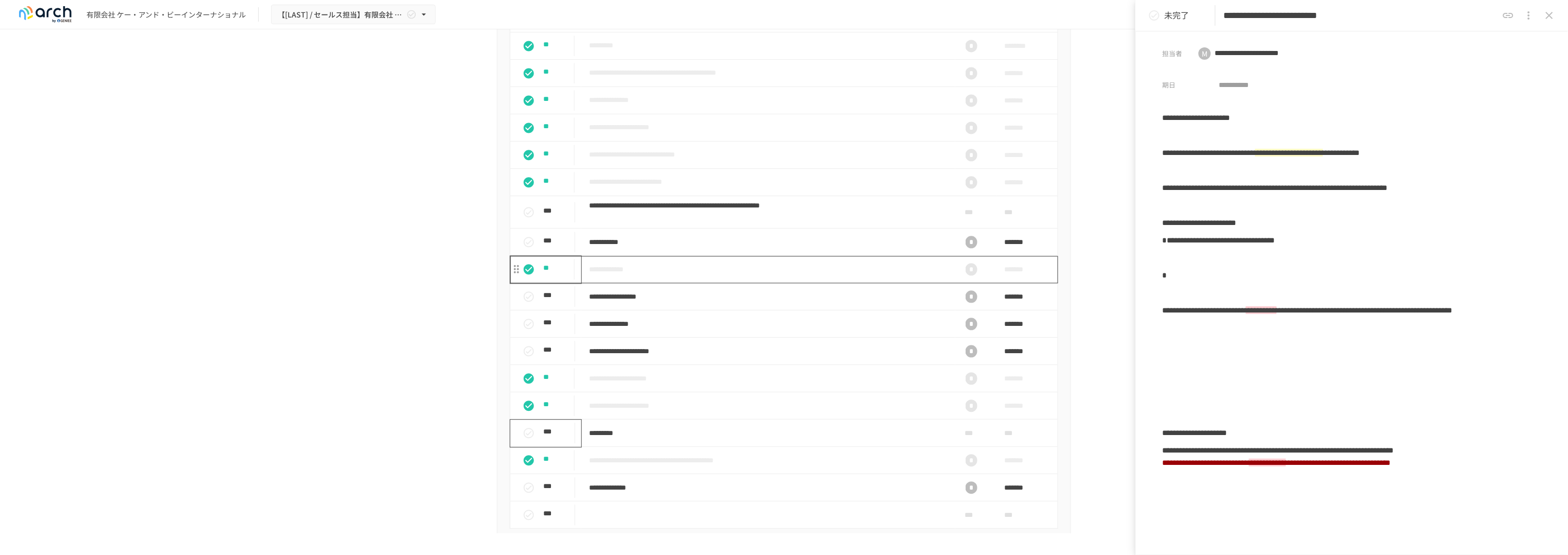 scroll, scrollTop: 1184, scrollLeft: 0, axis: vertical 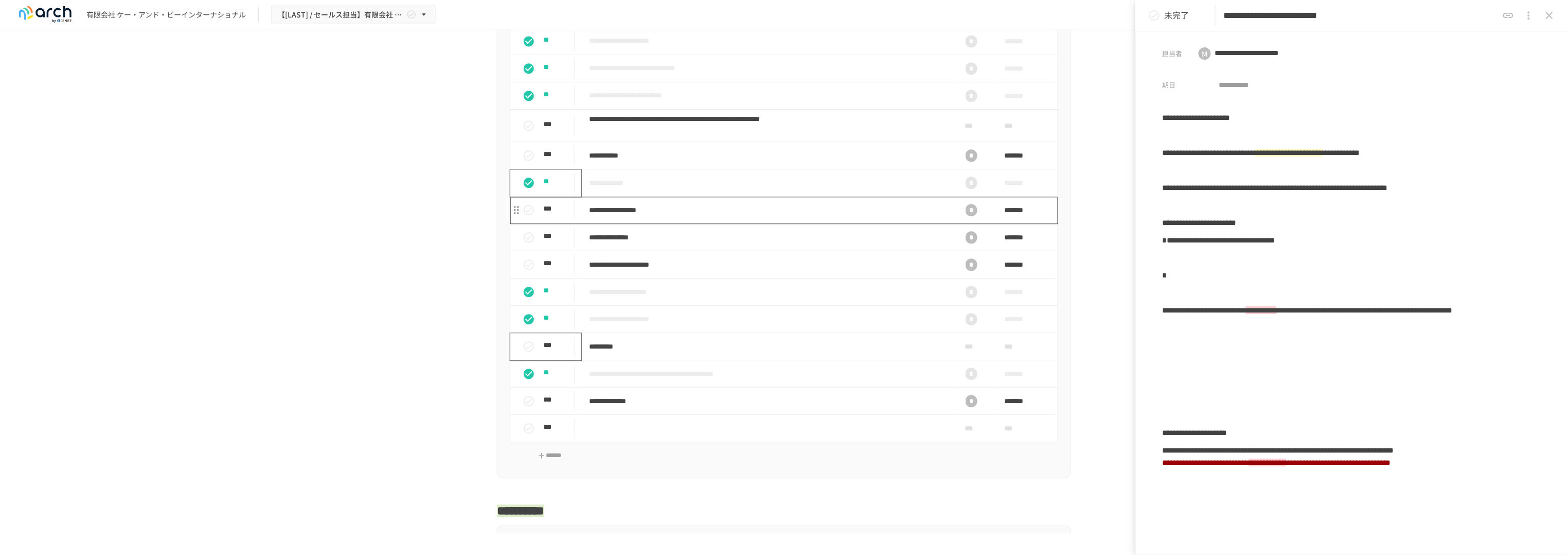 click on "**********" at bounding box center (768, 210) 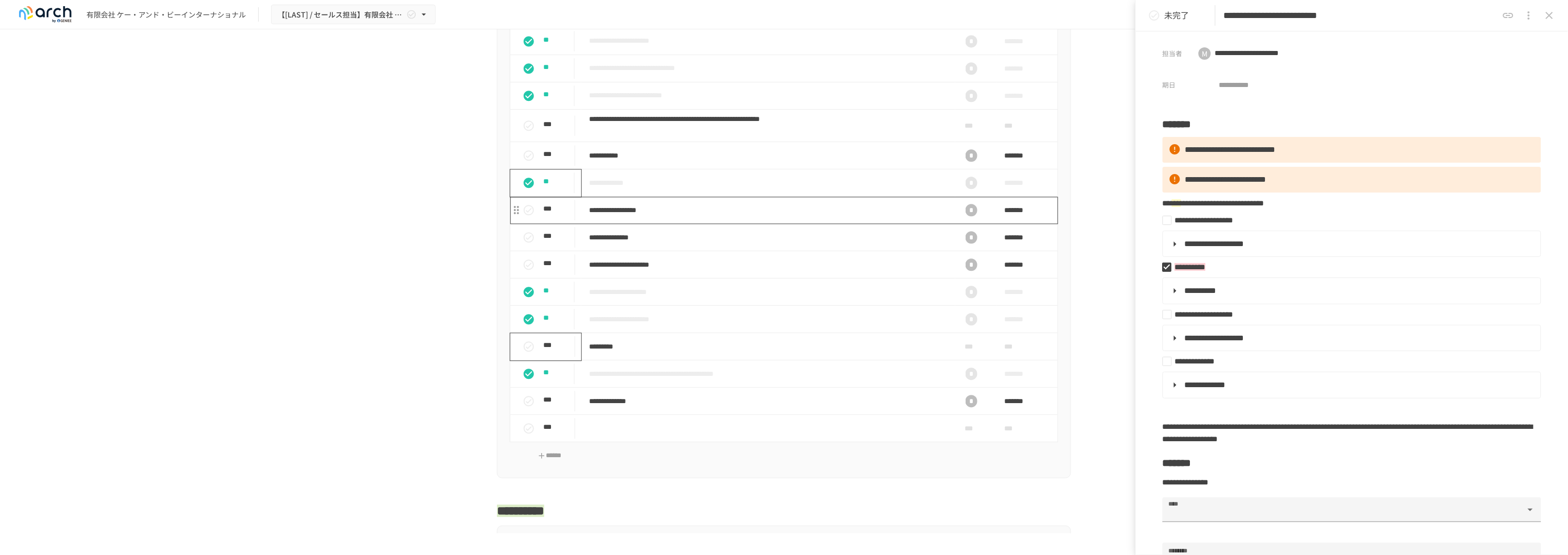 type on "**********" 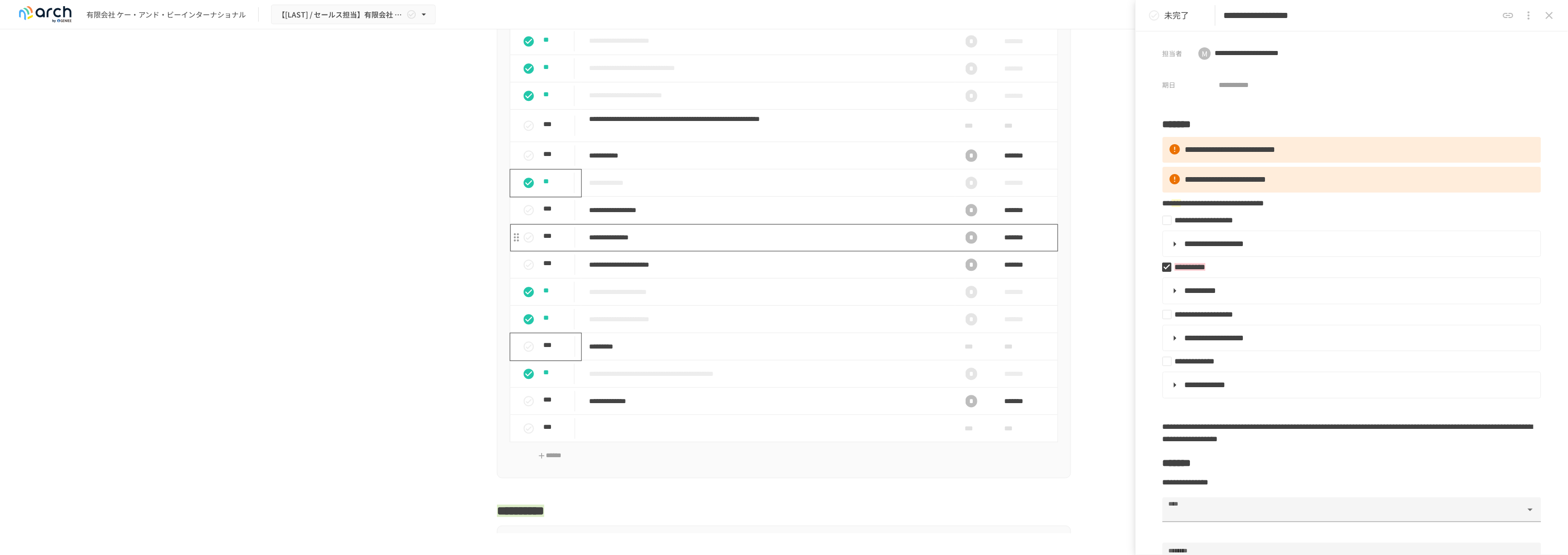 click on "**********" at bounding box center (768, 237) 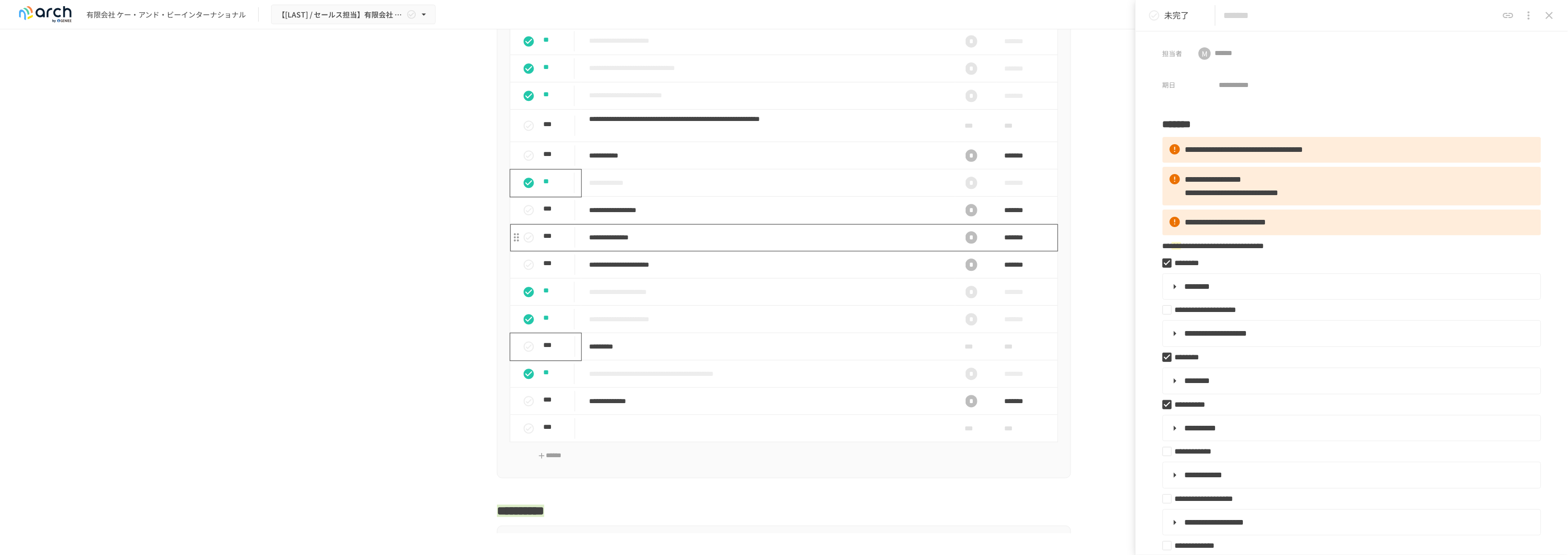 type on "**********" 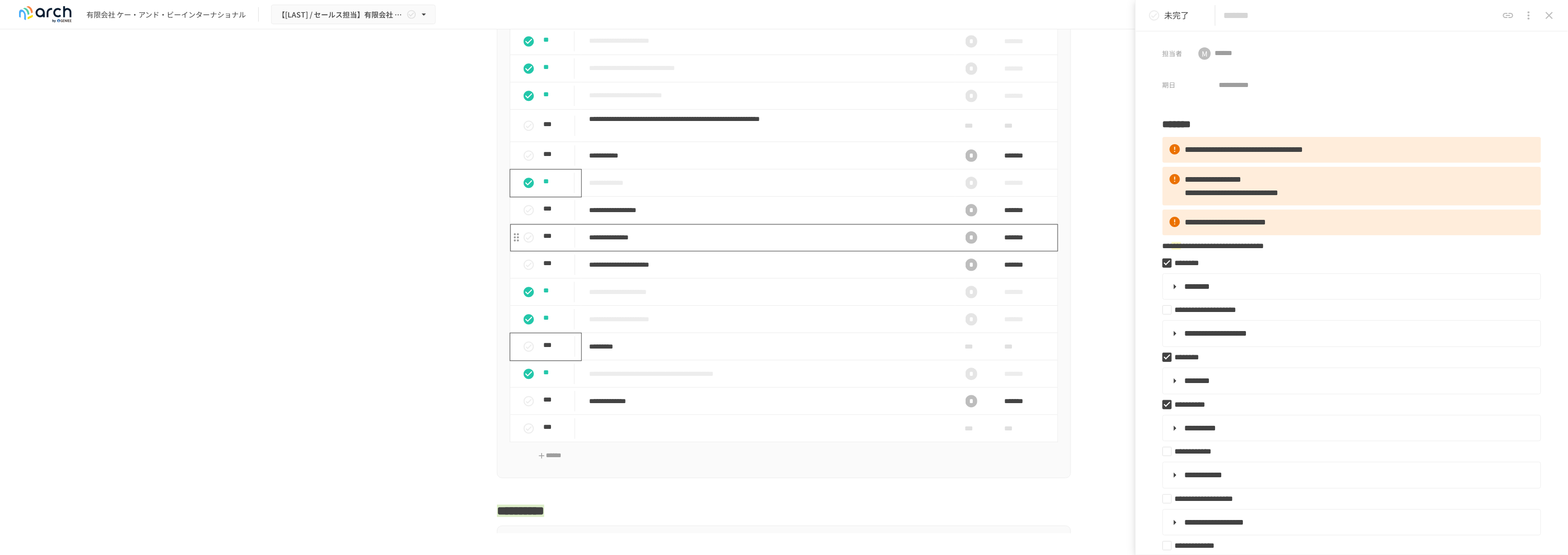type on "**********" 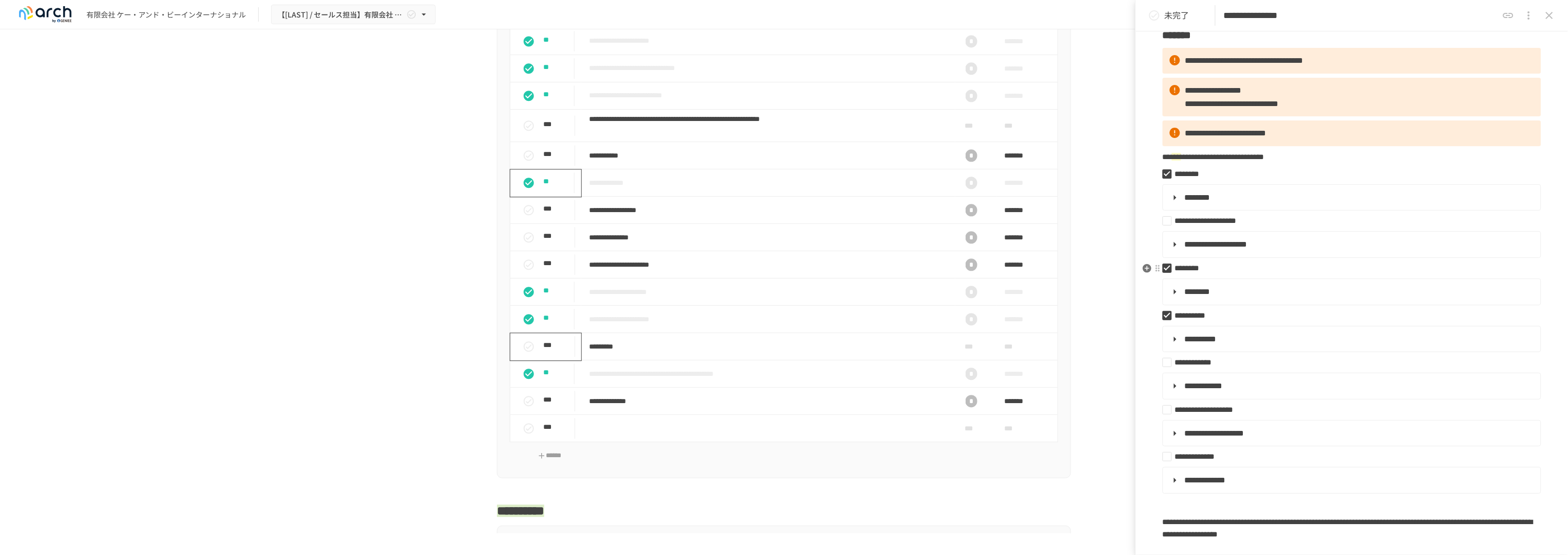 scroll, scrollTop: 129, scrollLeft: 0, axis: vertical 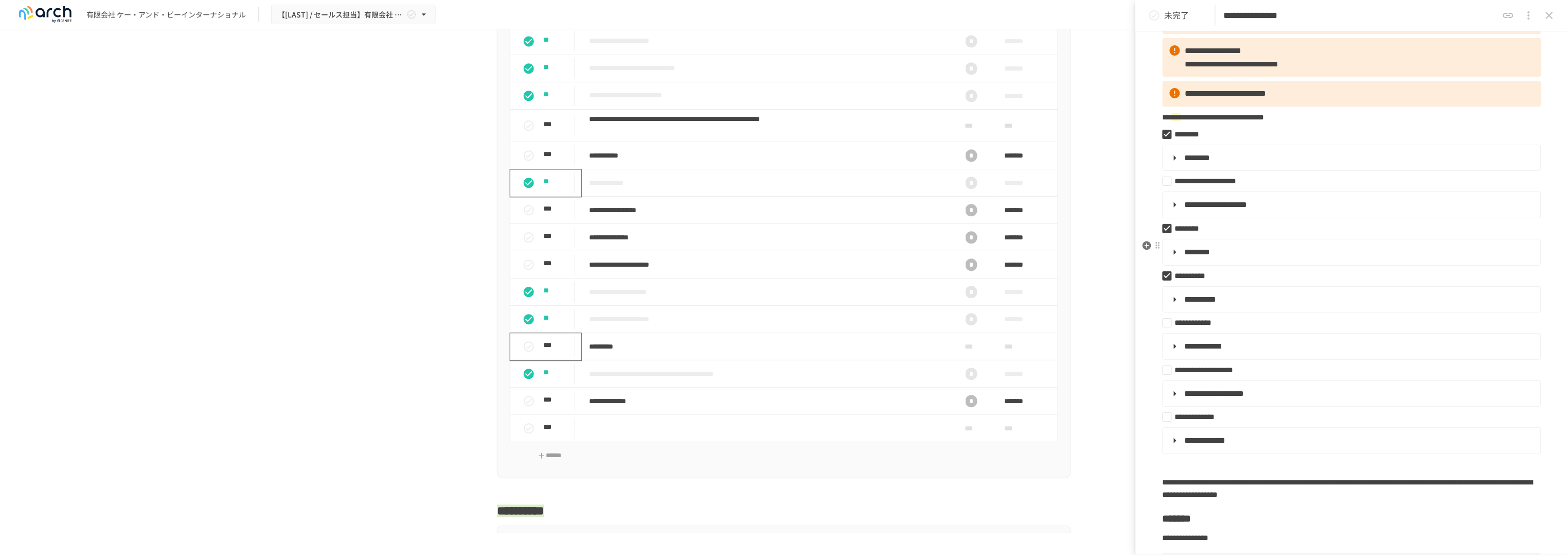 click on "********" at bounding box center [1351, 252] 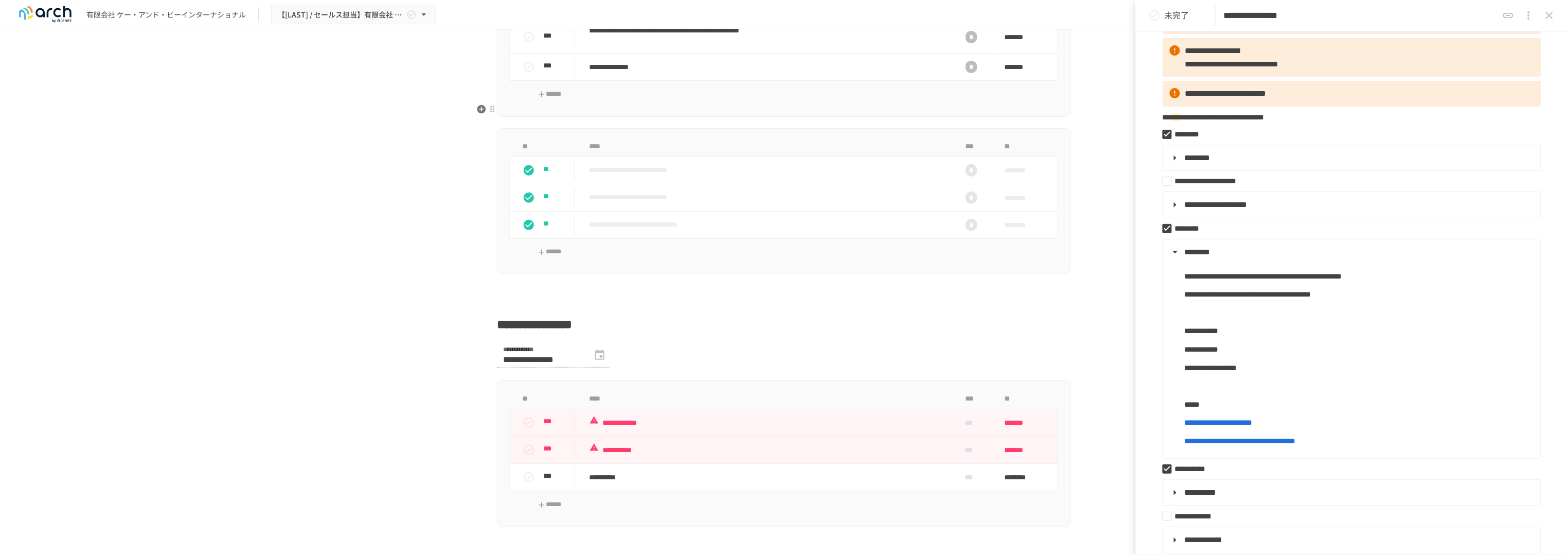 scroll, scrollTop: 2085, scrollLeft: 0, axis: vertical 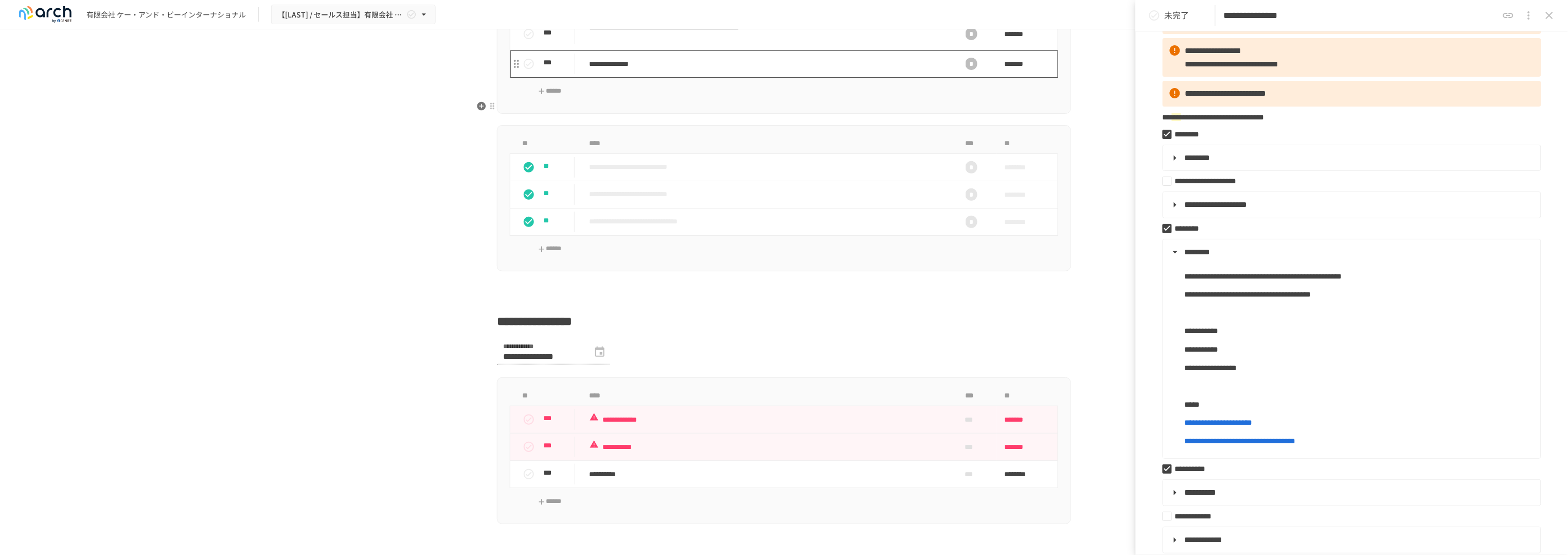 click on "**********" at bounding box center (768, 64) 